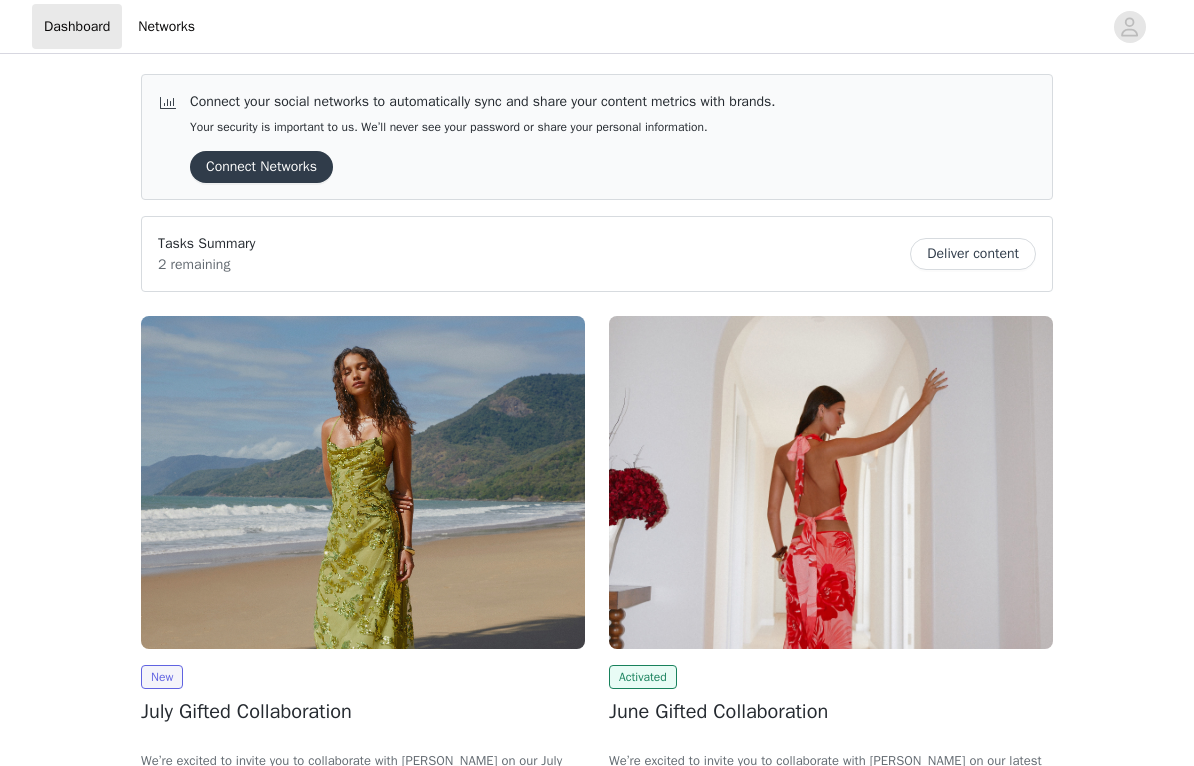scroll, scrollTop: 0, scrollLeft: 0, axis: both 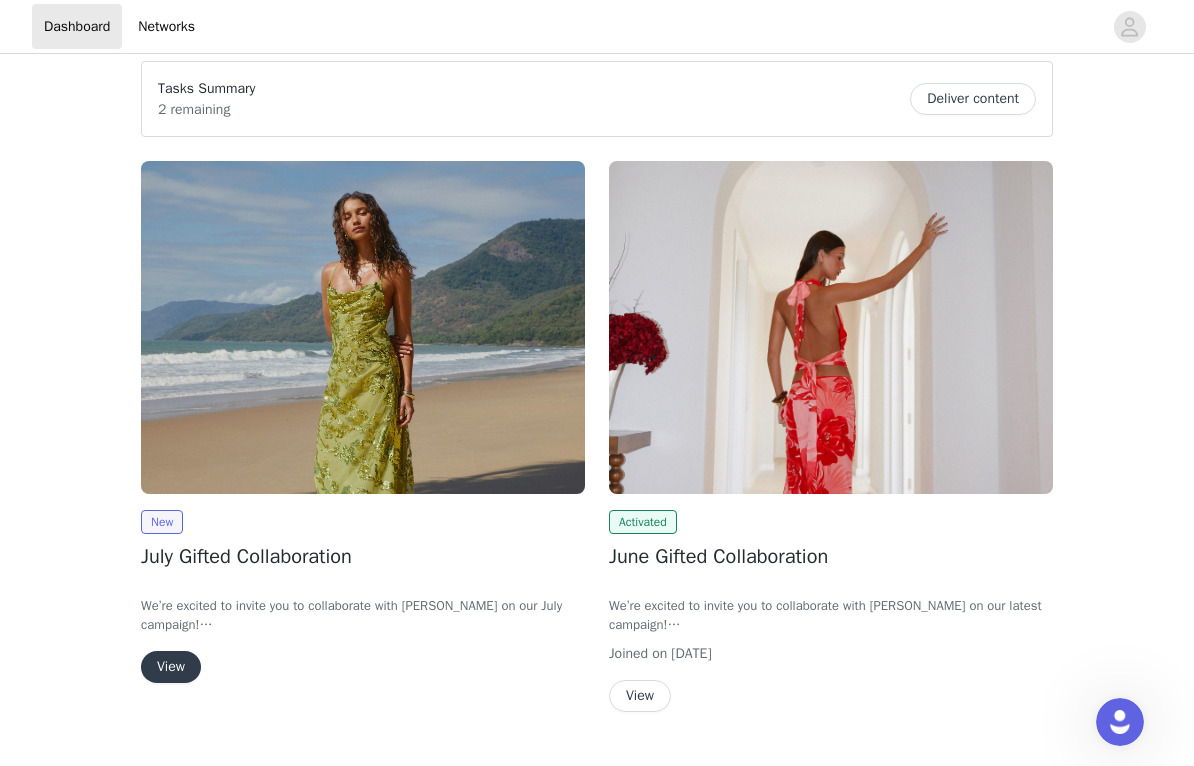click on "View" at bounding box center (171, 667) 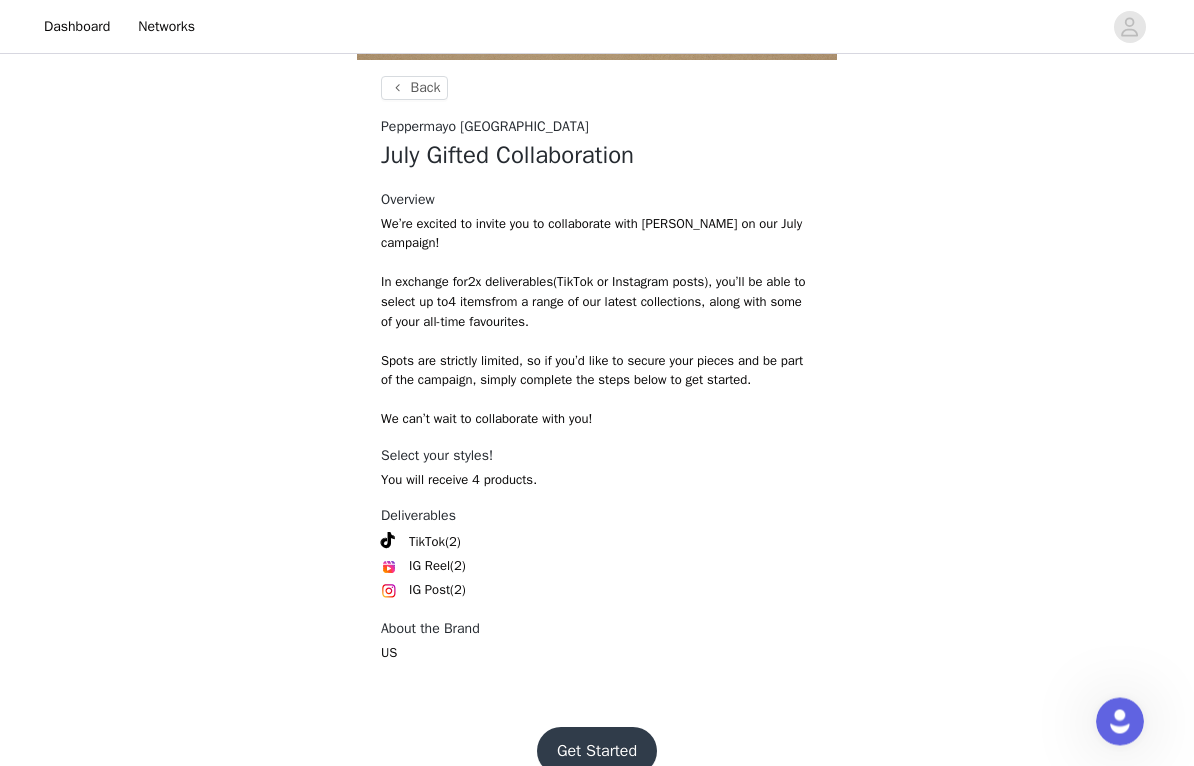 scroll, scrollTop: 719, scrollLeft: 0, axis: vertical 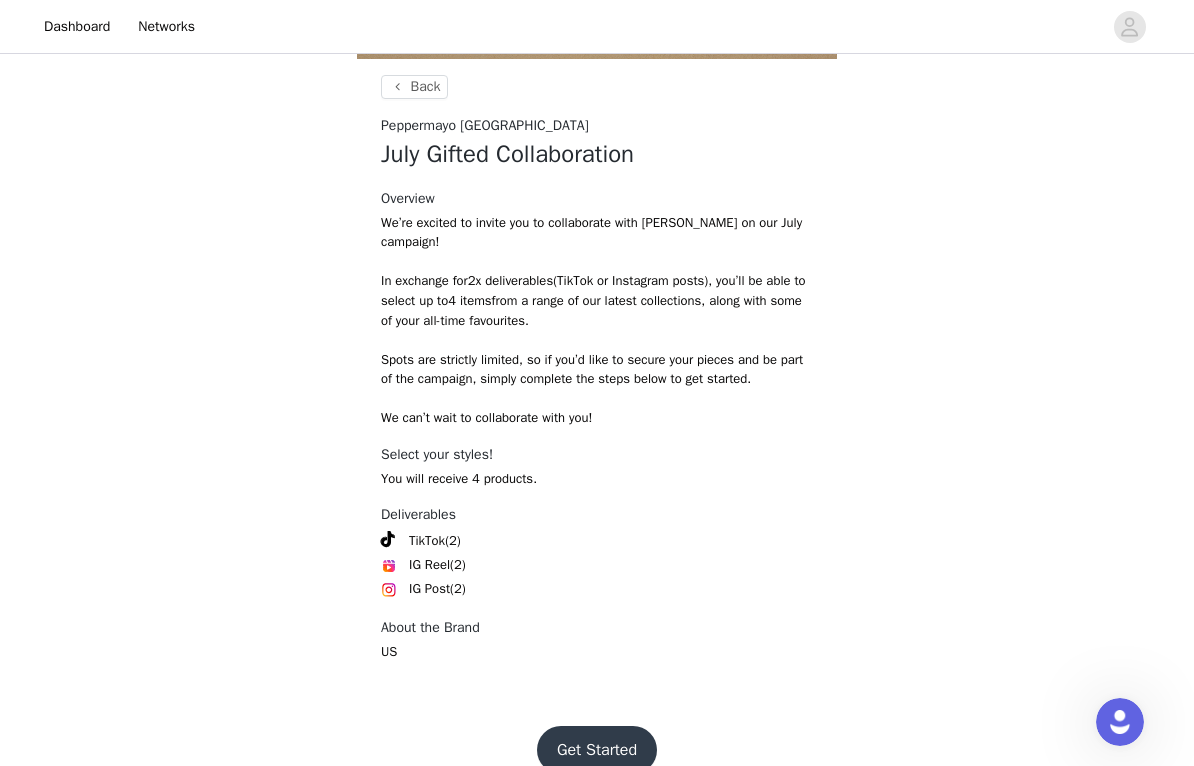 click on "Get Started" at bounding box center [597, 750] 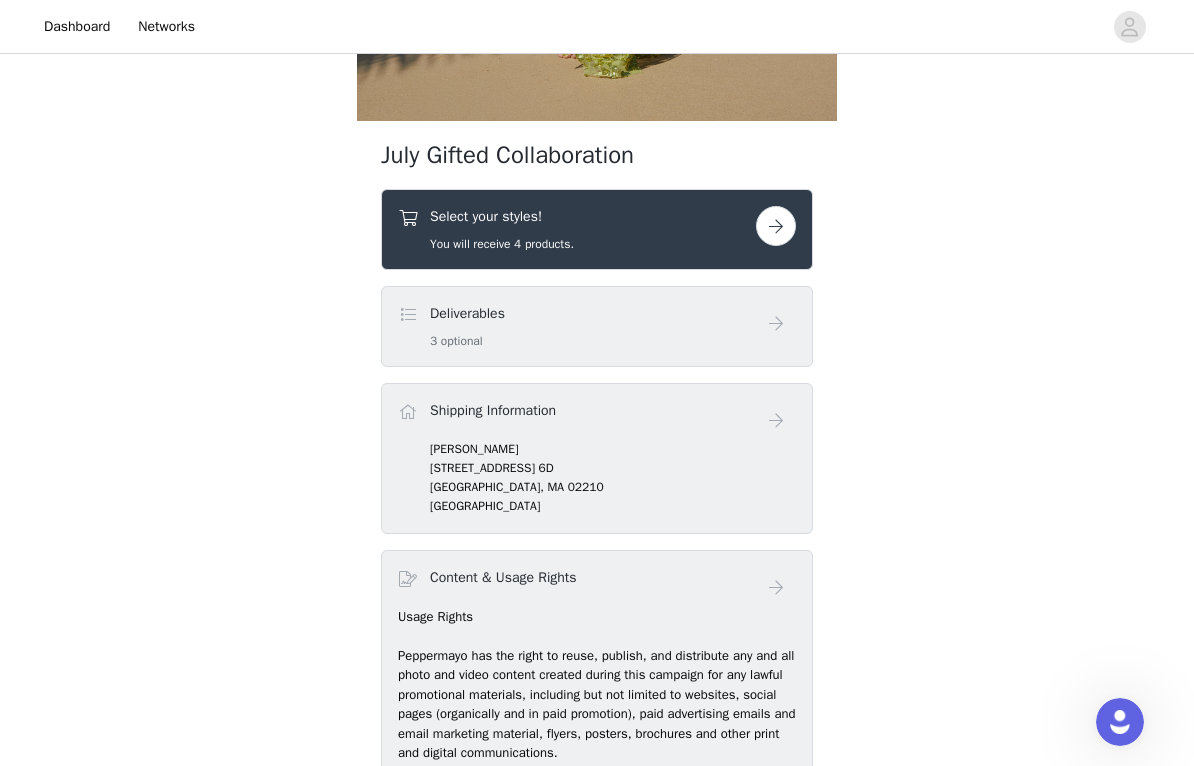 scroll, scrollTop: 672, scrollLeft: 0, axis: vertical 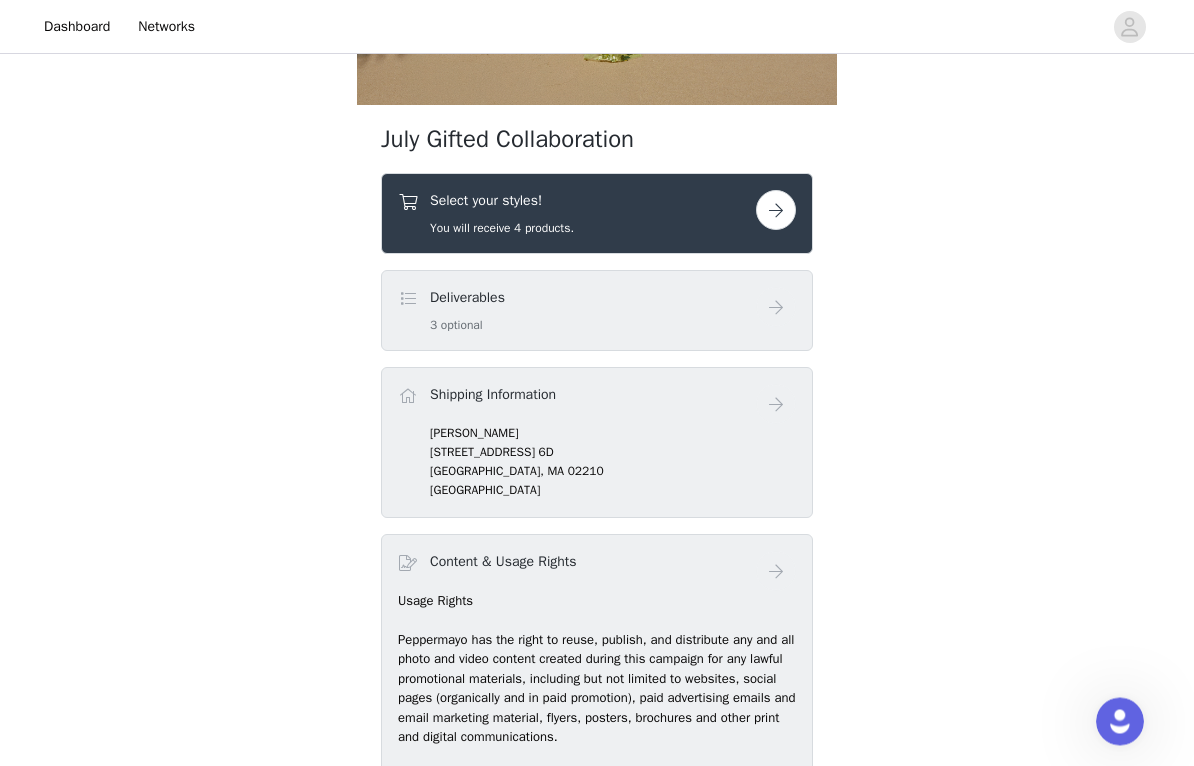 click at bounding box center [776, 211] 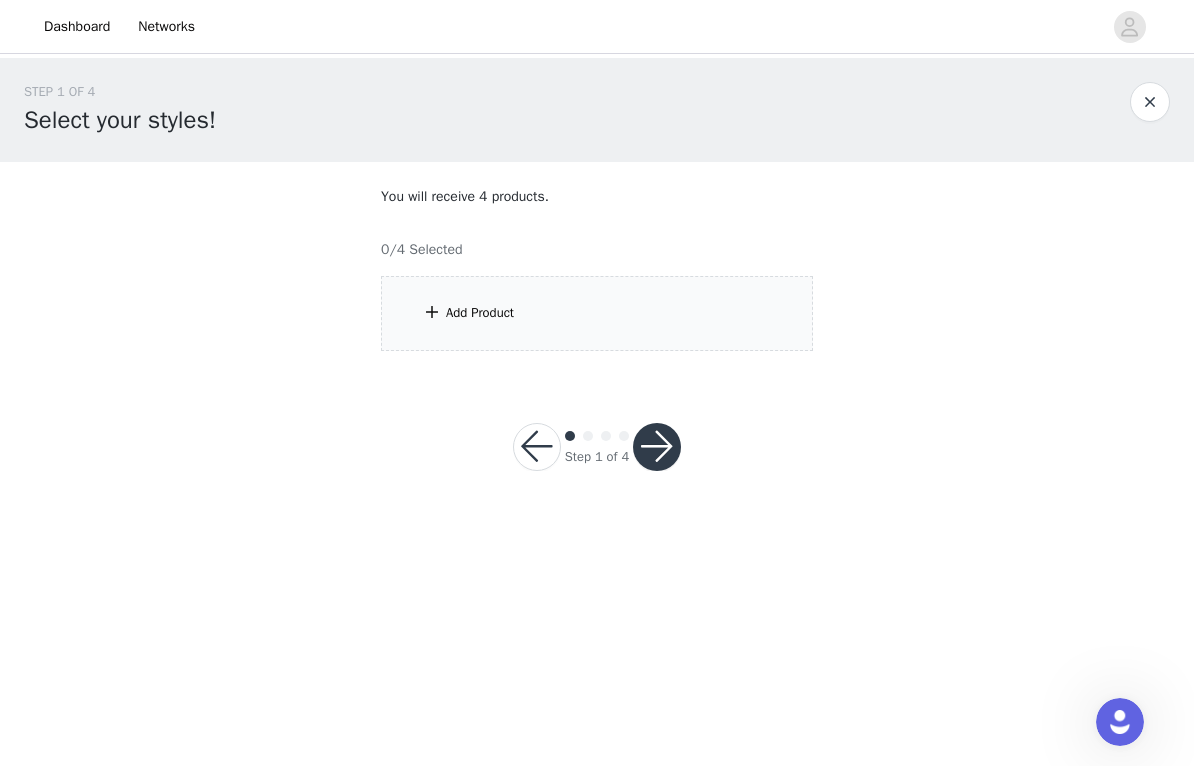 click on "Add Product" at bounding box center [597, 313] 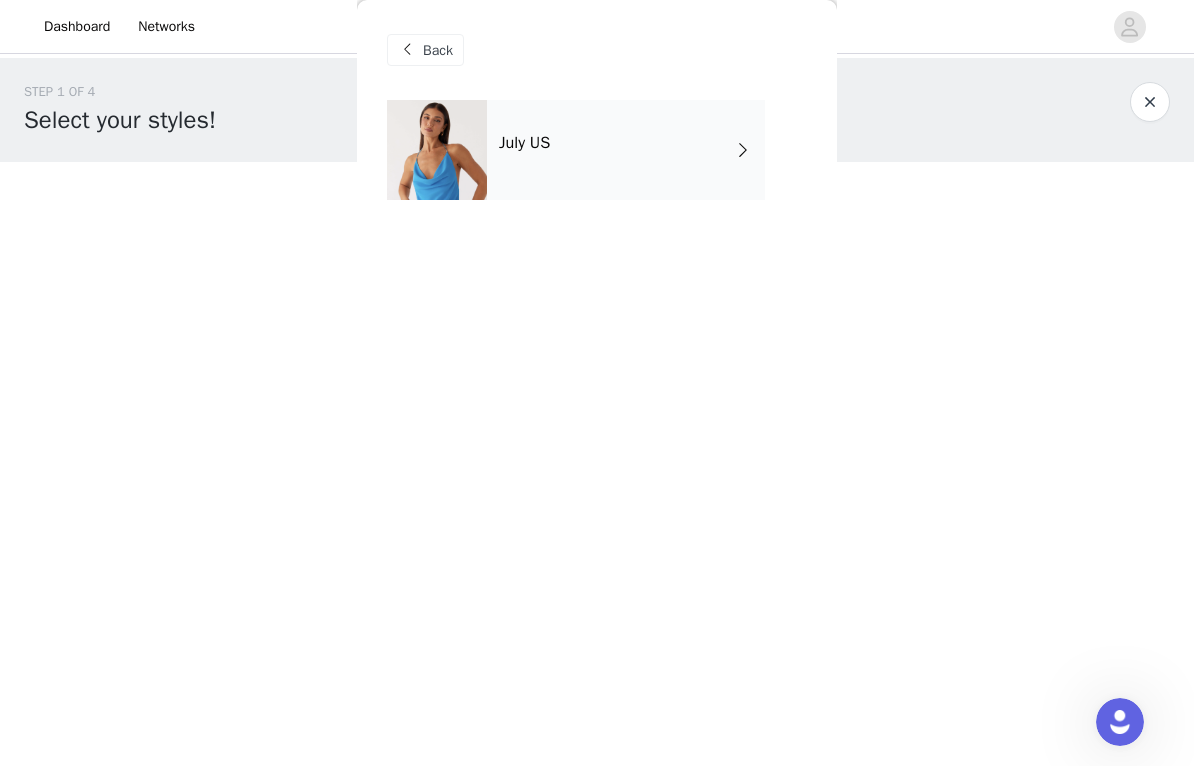 click on "July US" at bounding box center (626, 150) 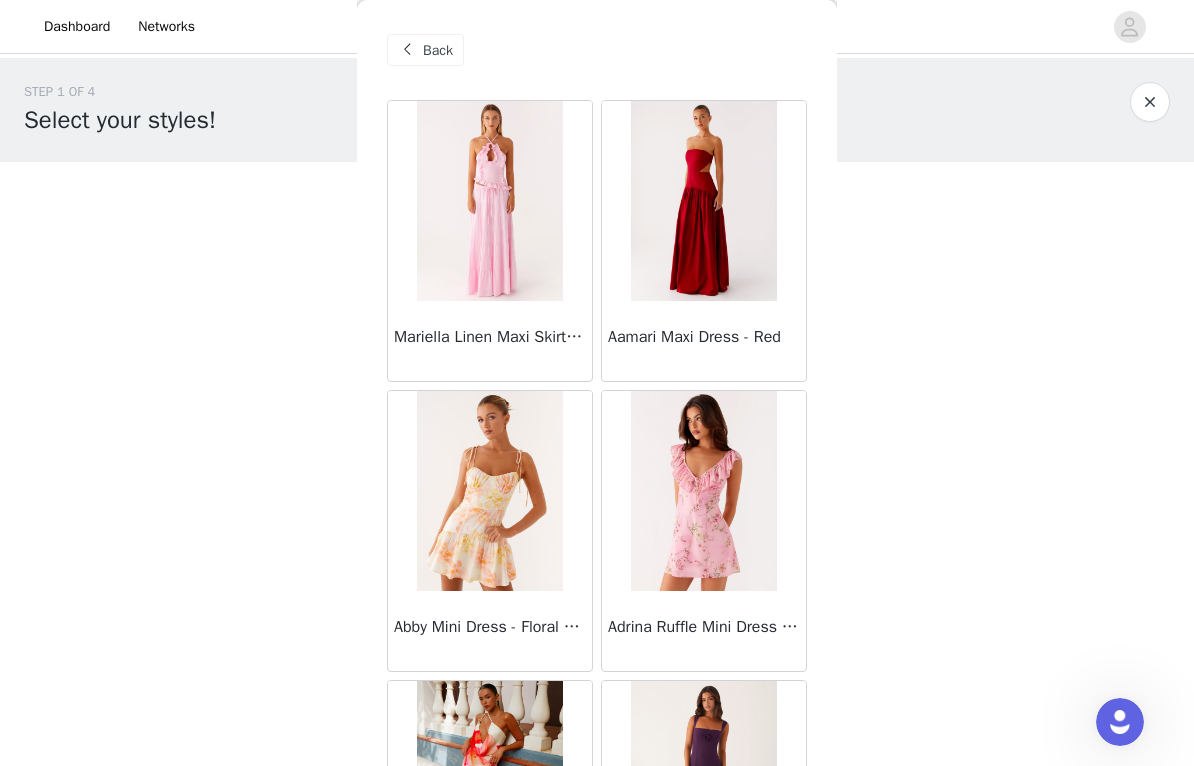 scroll, scrollTop: 0, scrollLeft: 0, axis: both 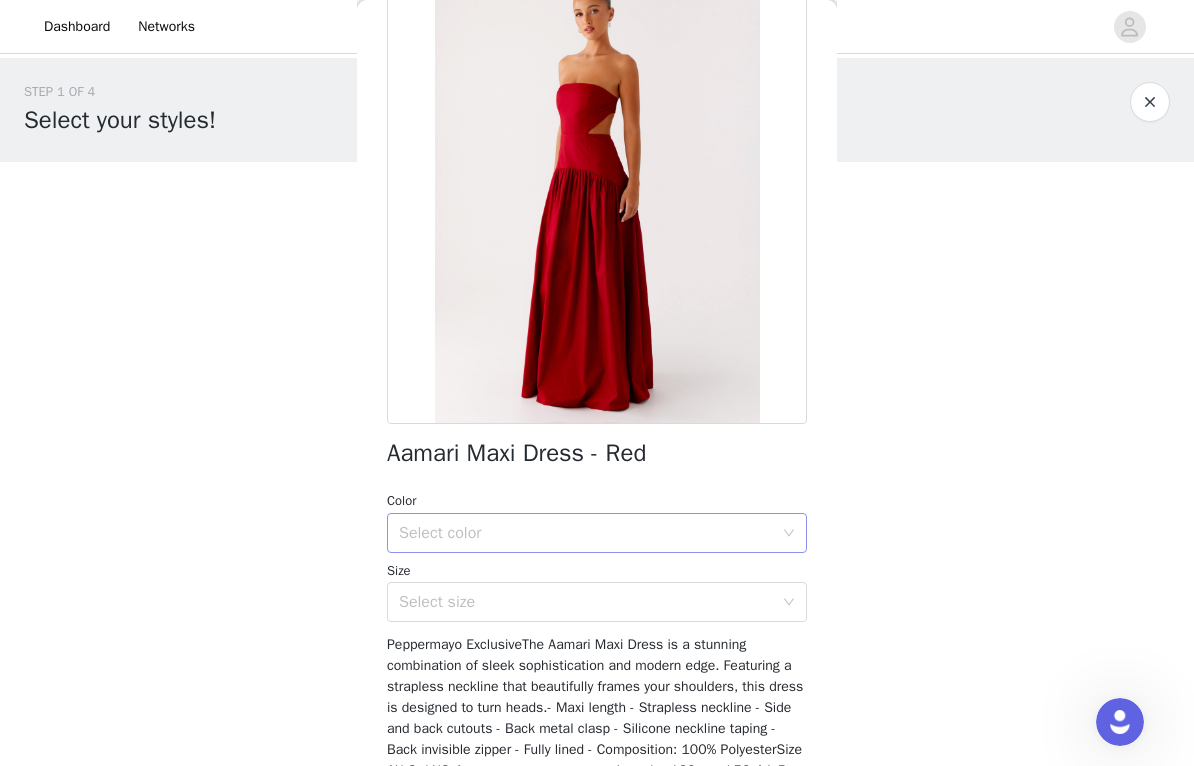 click on "Select color" at bounding box center [586, 533] 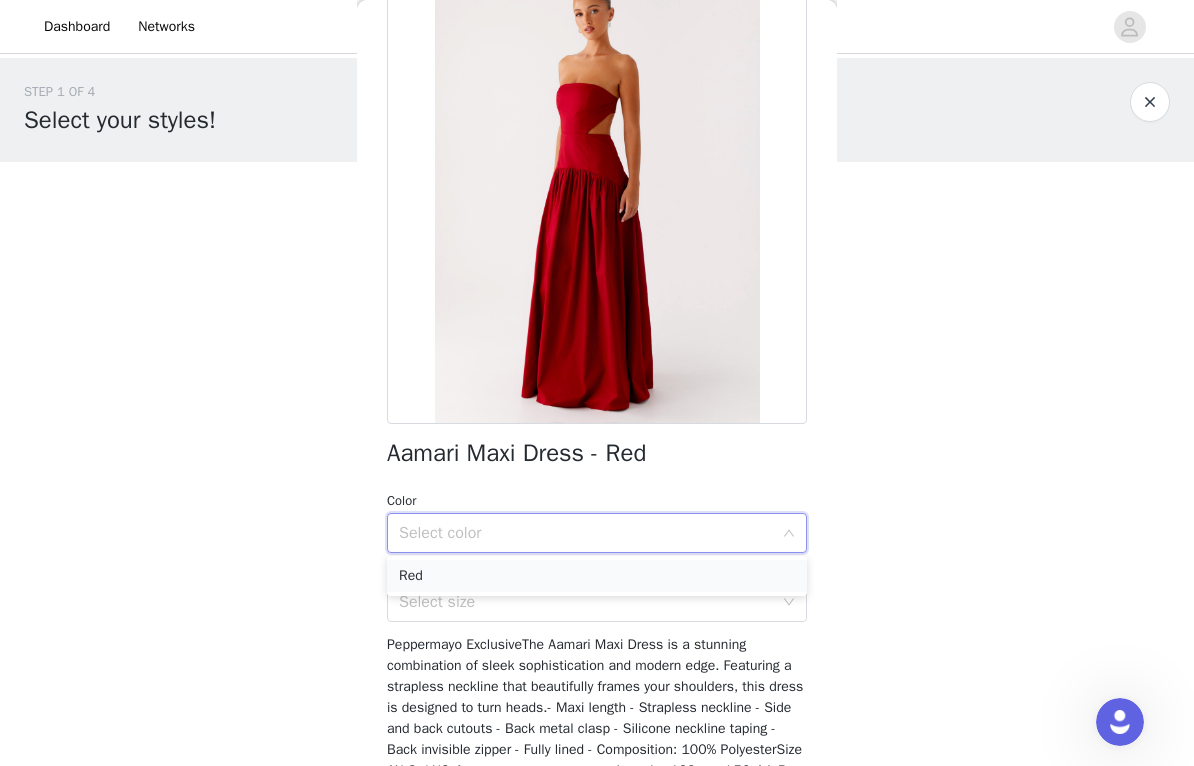 click on "Red" at bounding box center (597, 576) 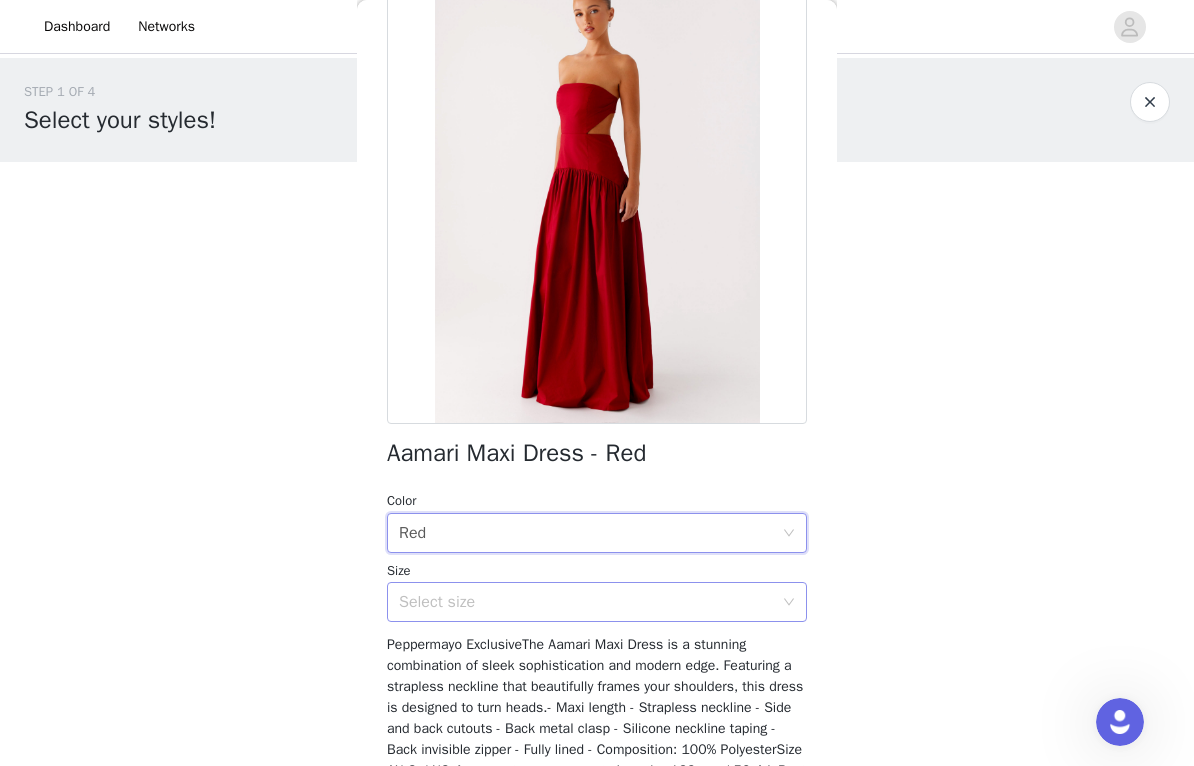 click on "Select size" at bounding box center (586, 602) 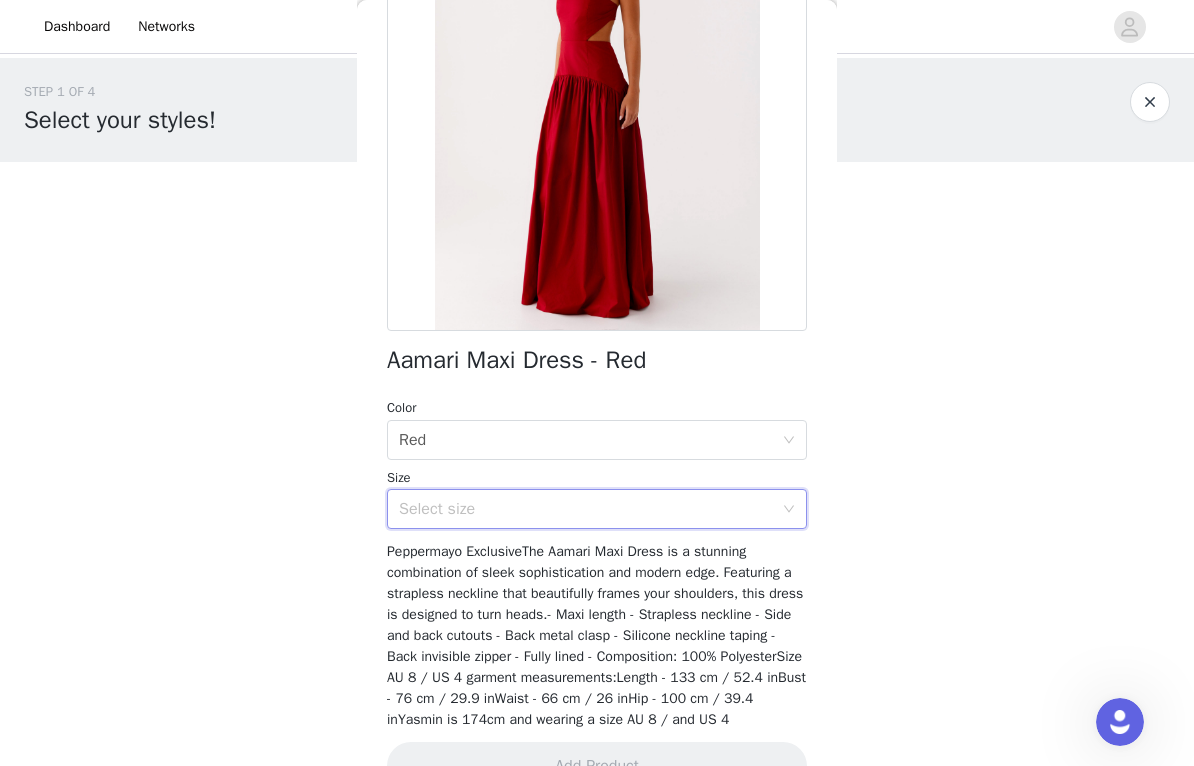 scroll, scrollTop: 203, scrollLeft: 0, axis: vertical 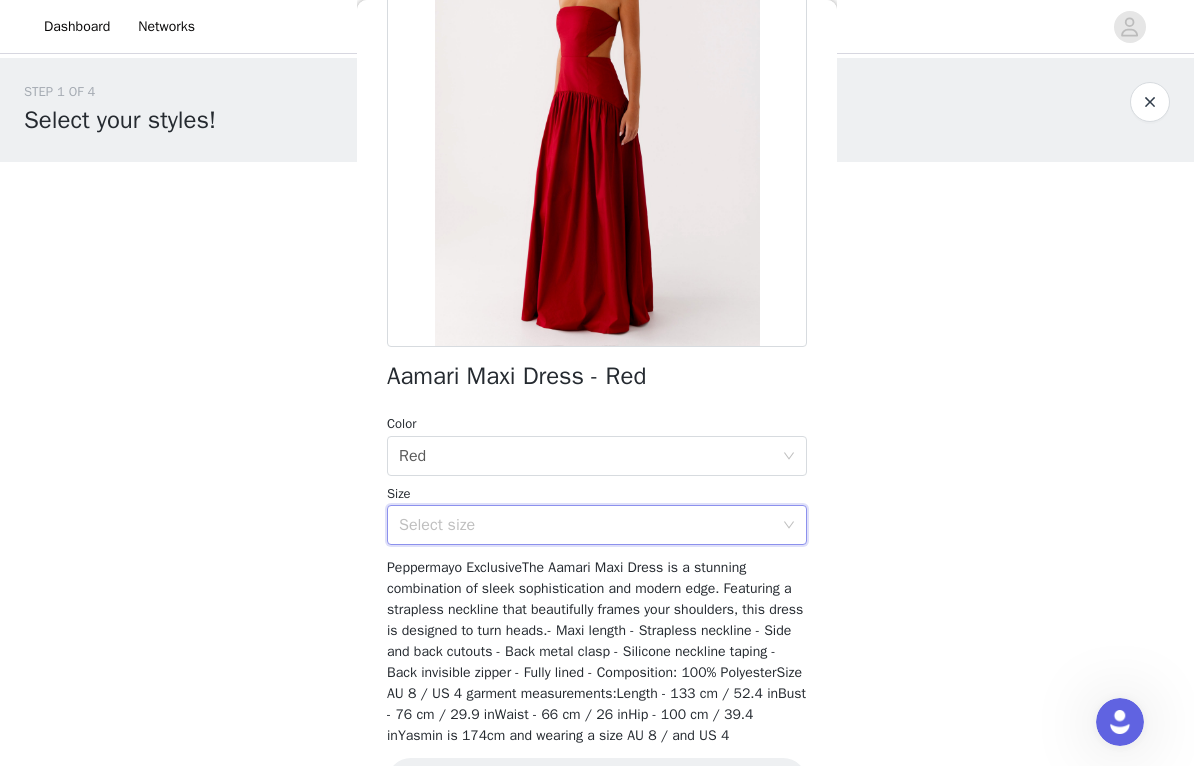click on "Select size" at bounding box center [586, 525] 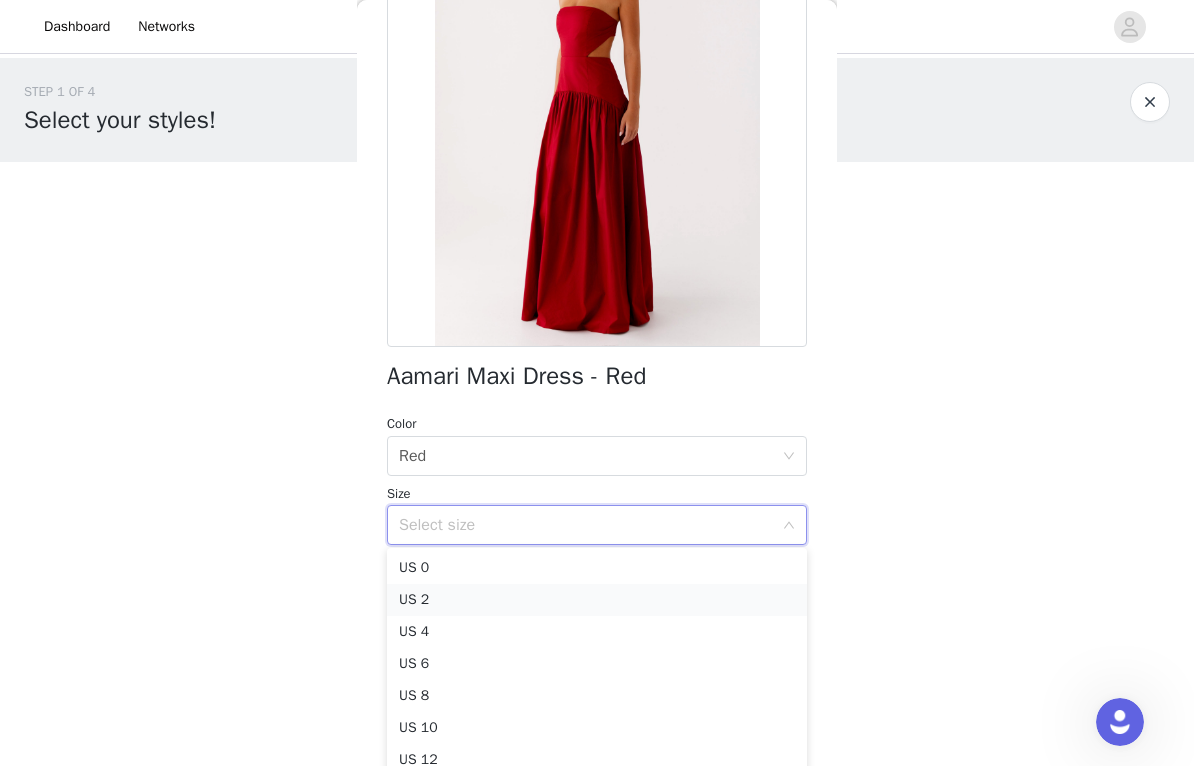 click on "US 2" at bounding box center (597, 600) 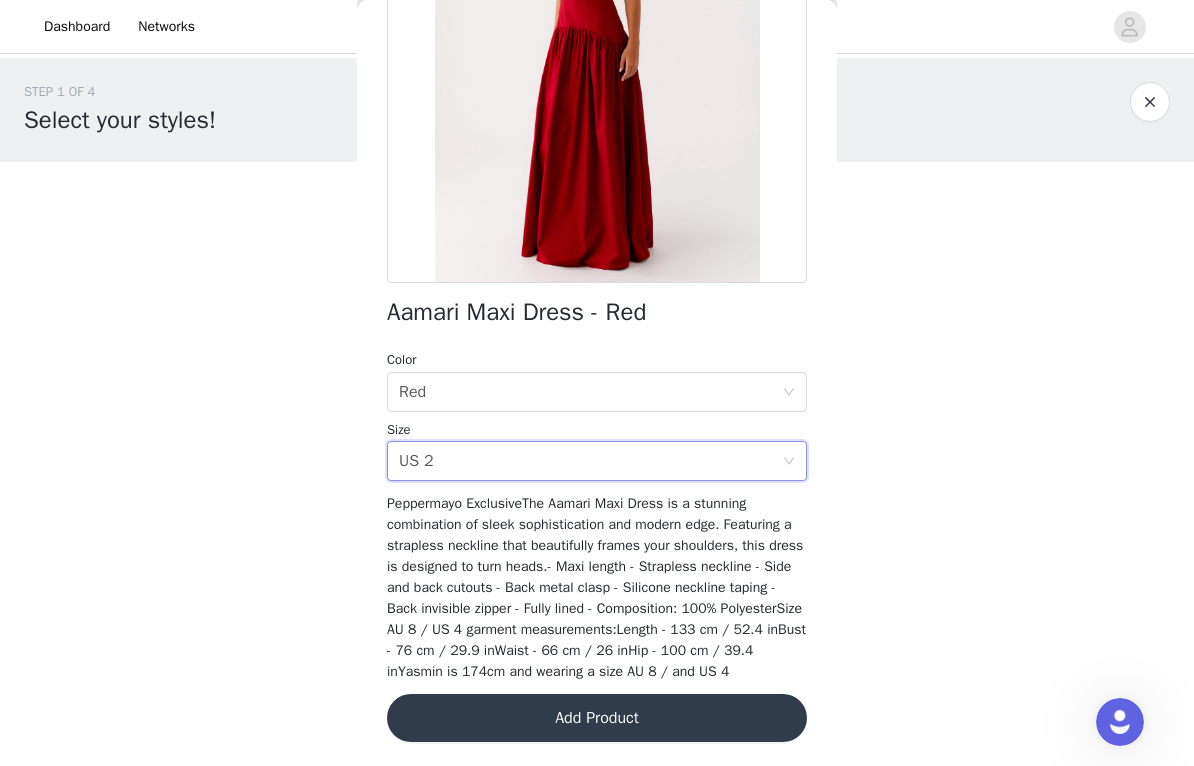 scroll, scrollTop: 287, scrollLeft: 0, axis: vertical 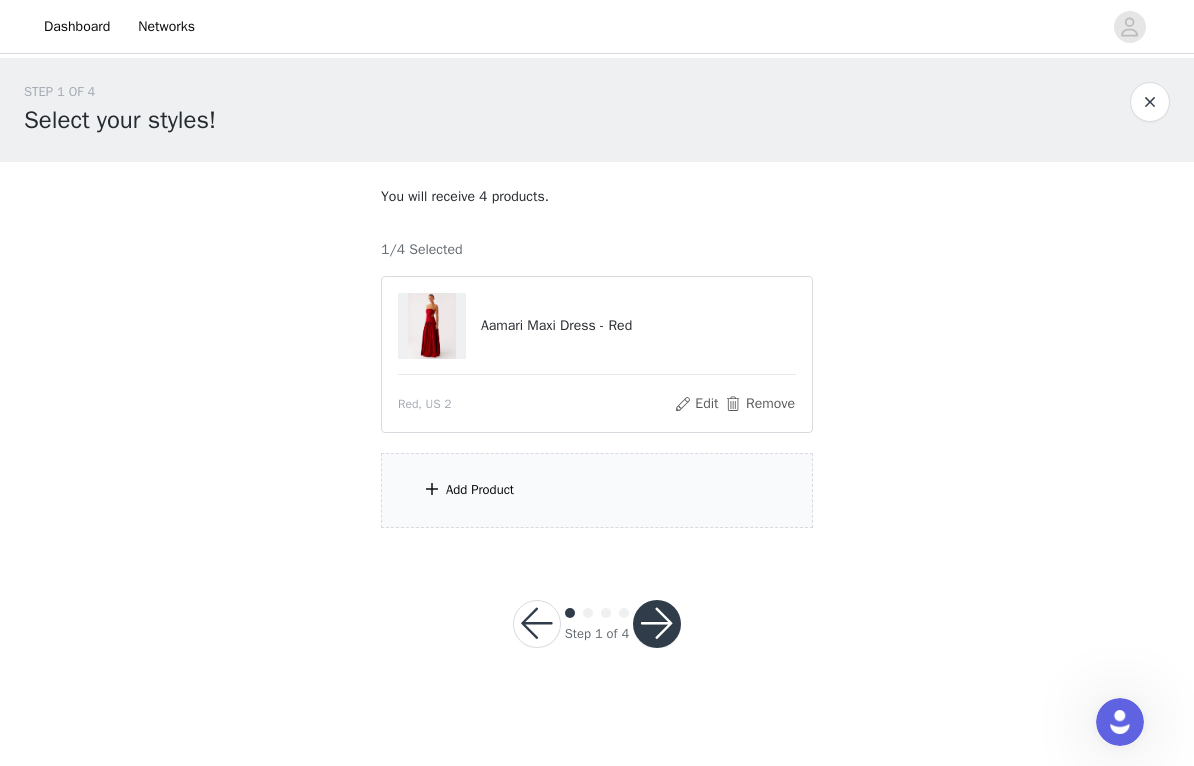 click on "Add Product" at bounding box center (597, 490) 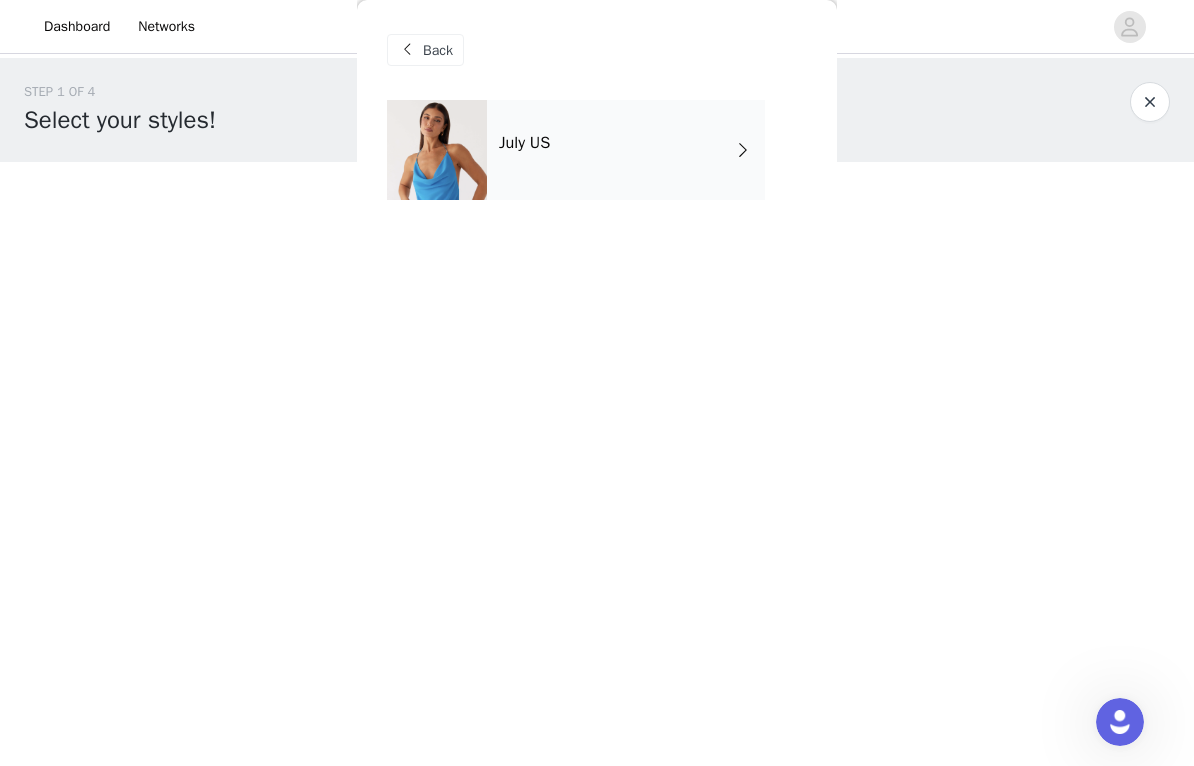 click on "July US" at bounding box center (626, 150) 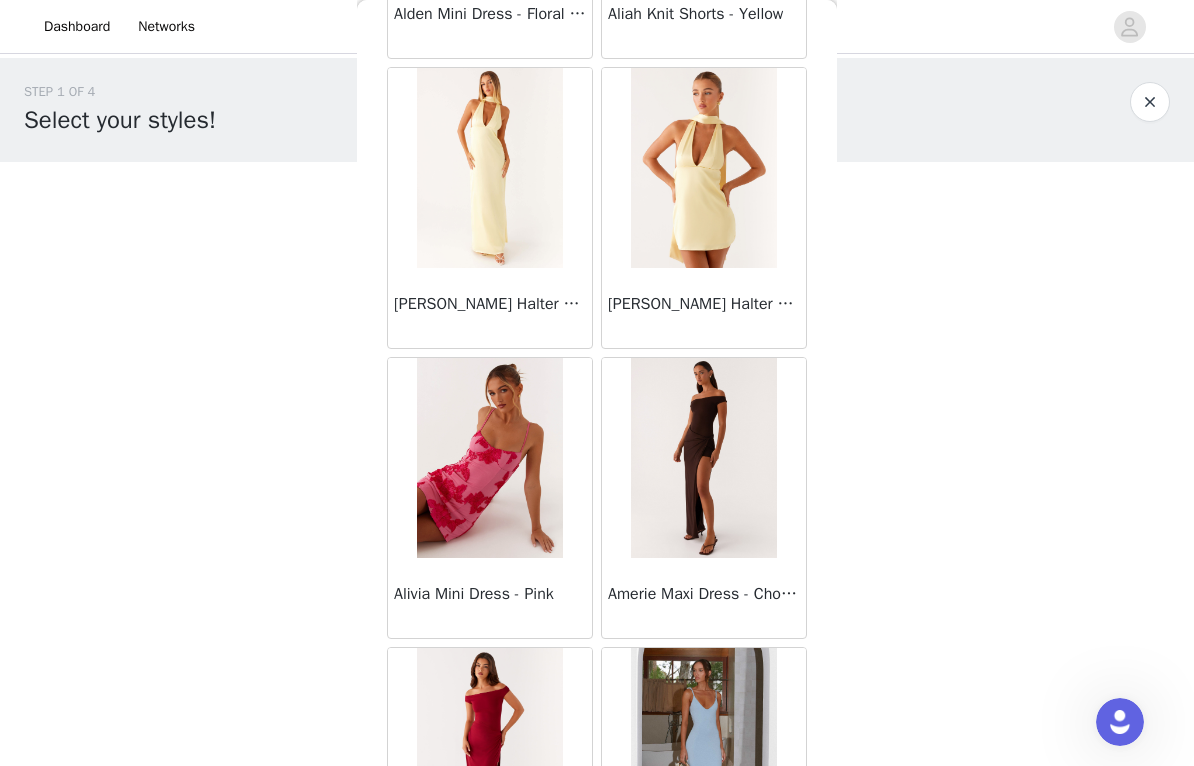 scroll, scrollTop: 1370, scrollLeft: 0, axis: vertical 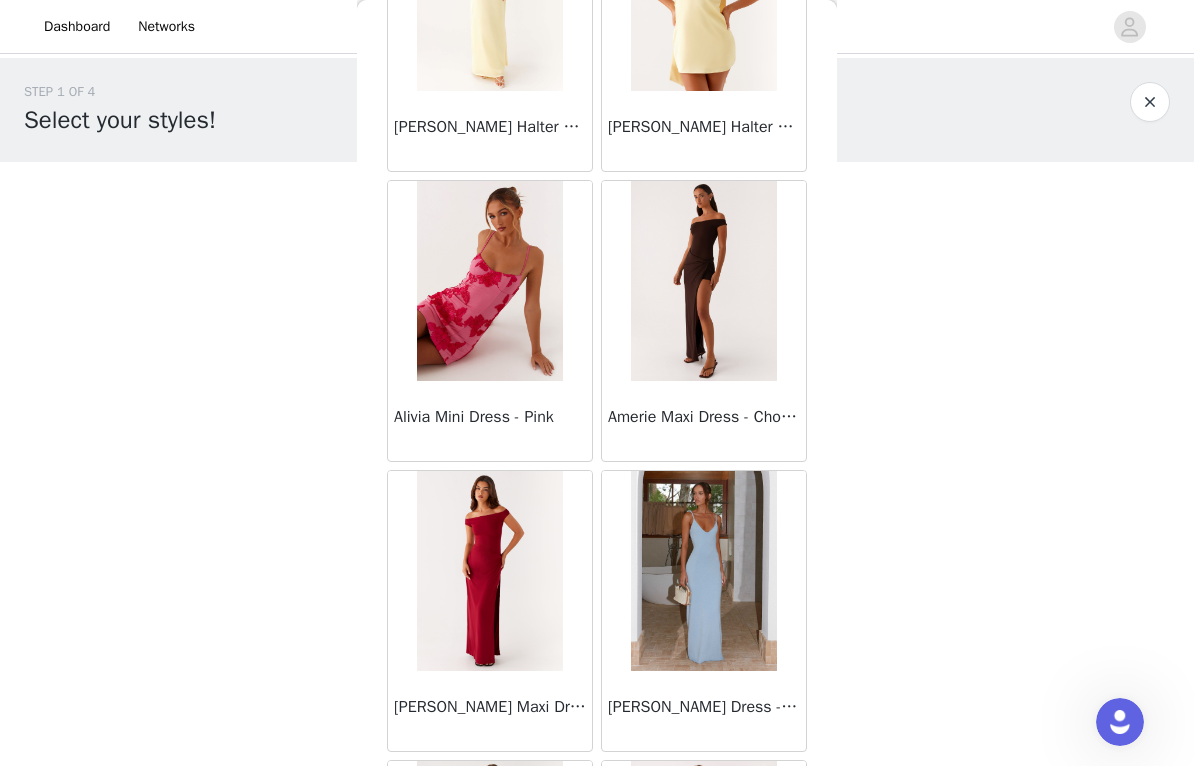 click at bounding box center (703, 281) 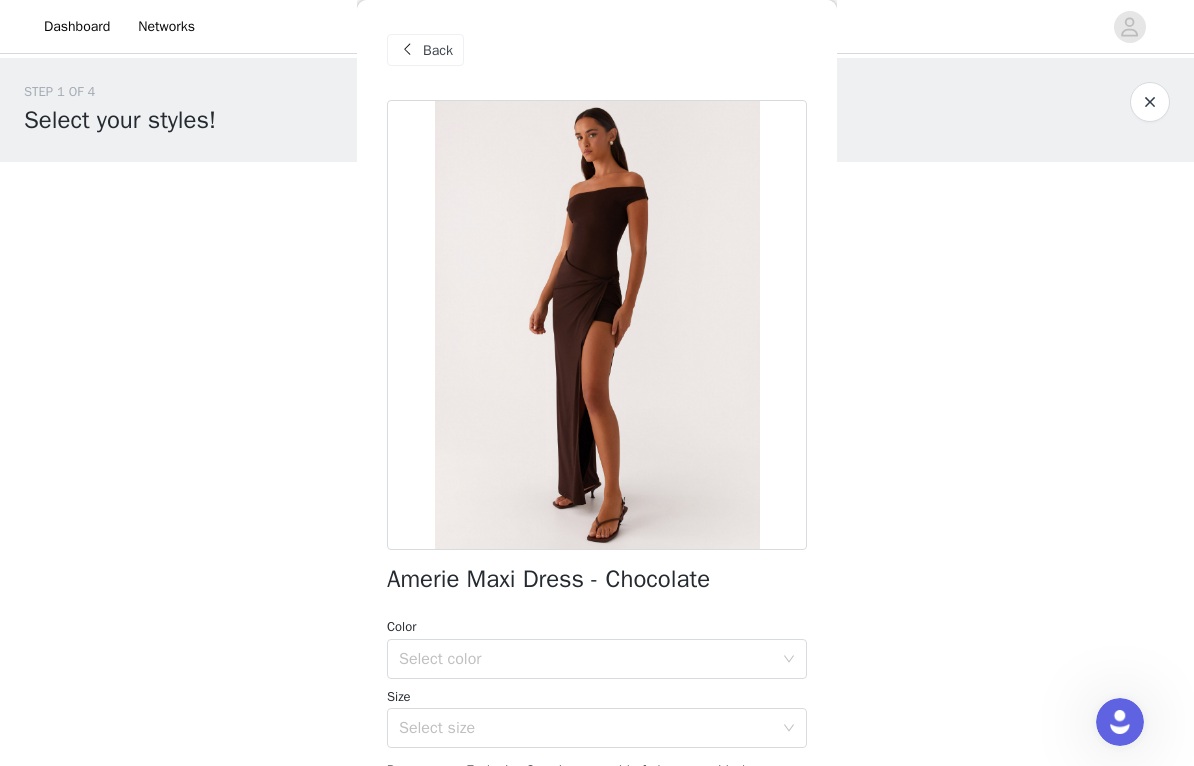 scroll, scrollTop: 0, scrollLeft: 0, axis: both 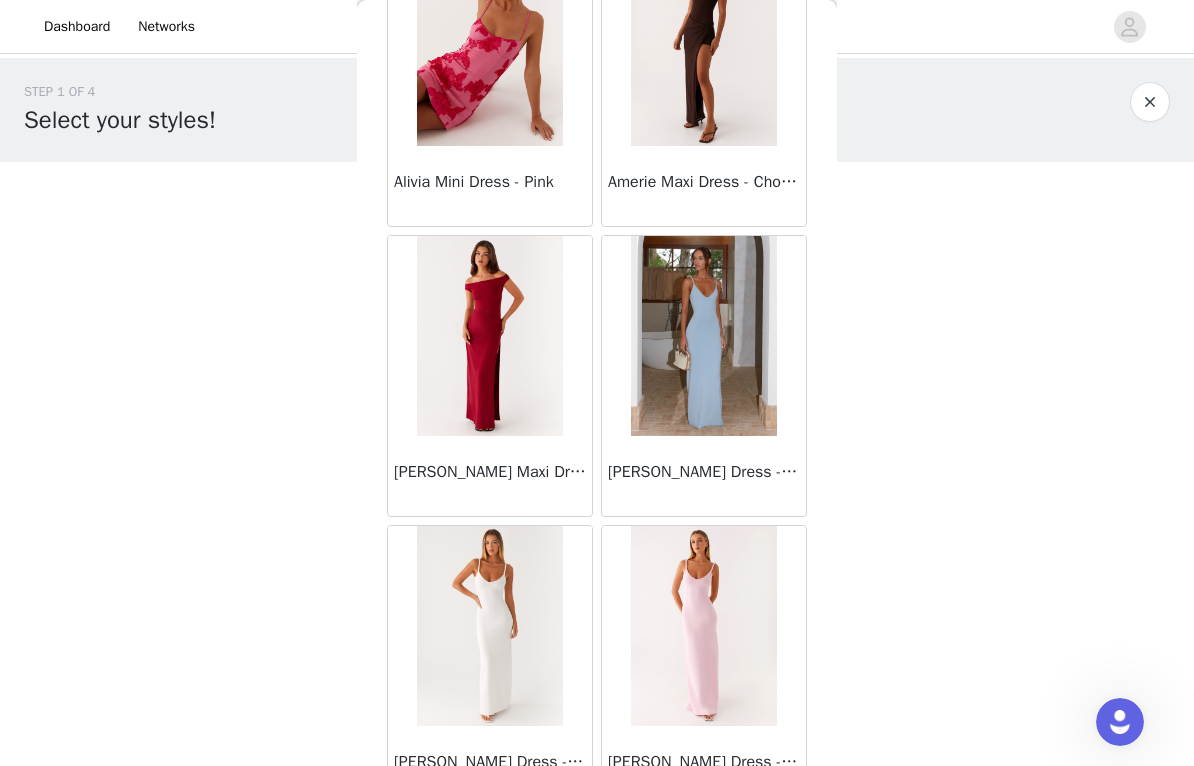 click at bounding box center (489, 336) 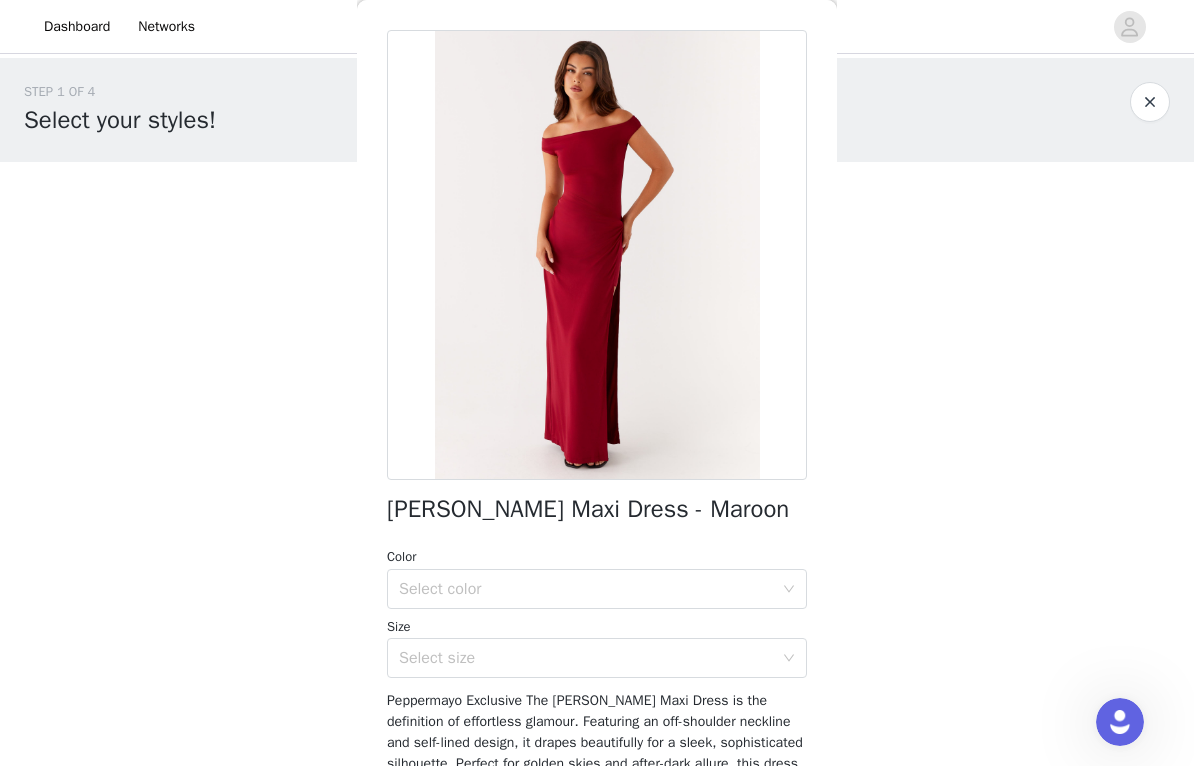 scroll, scrollTop: 63, scrollLeft: 0, axis: vertical 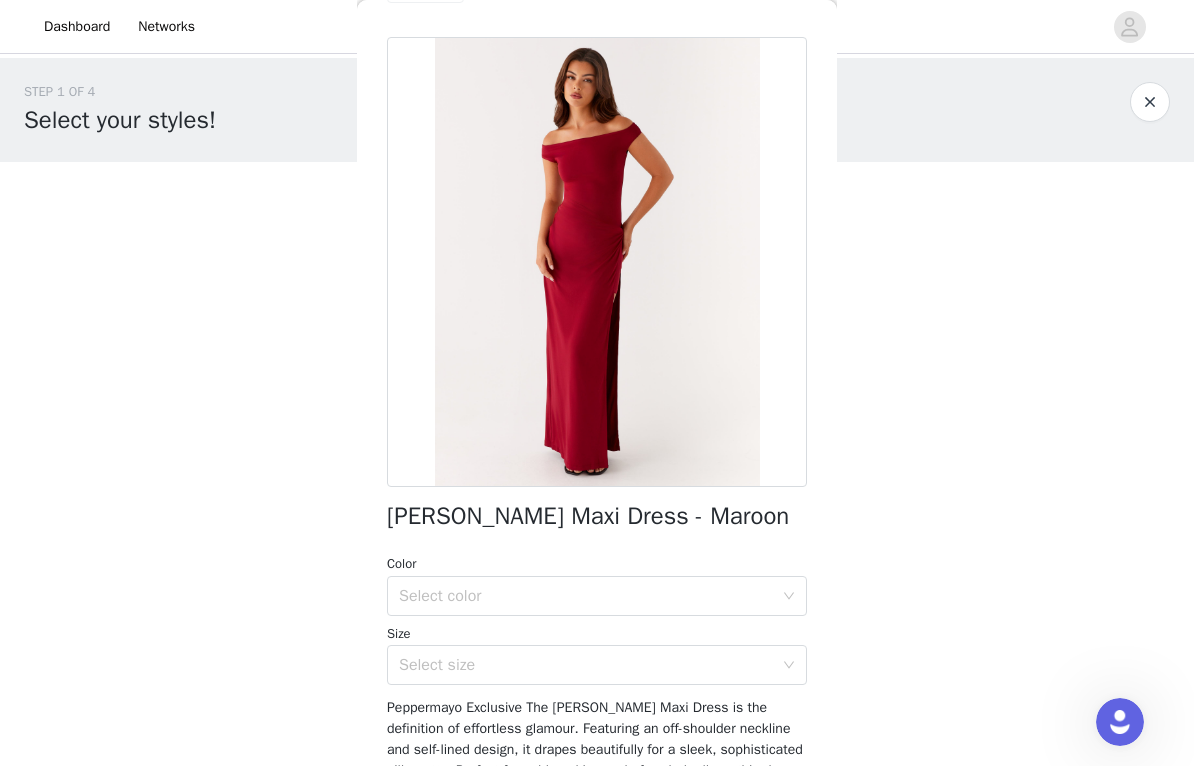 click at bounding box center [597, 262] 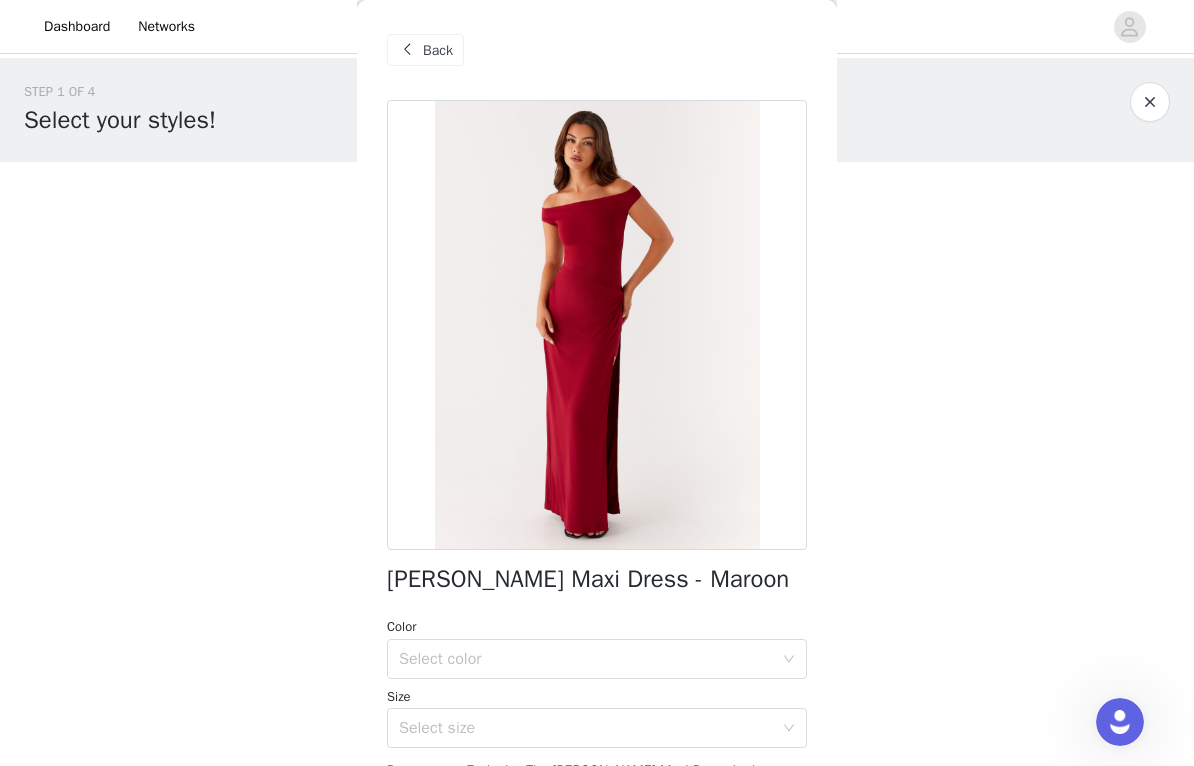 scroll, scrollTop: 0, scrollLeft: 0, axis: both 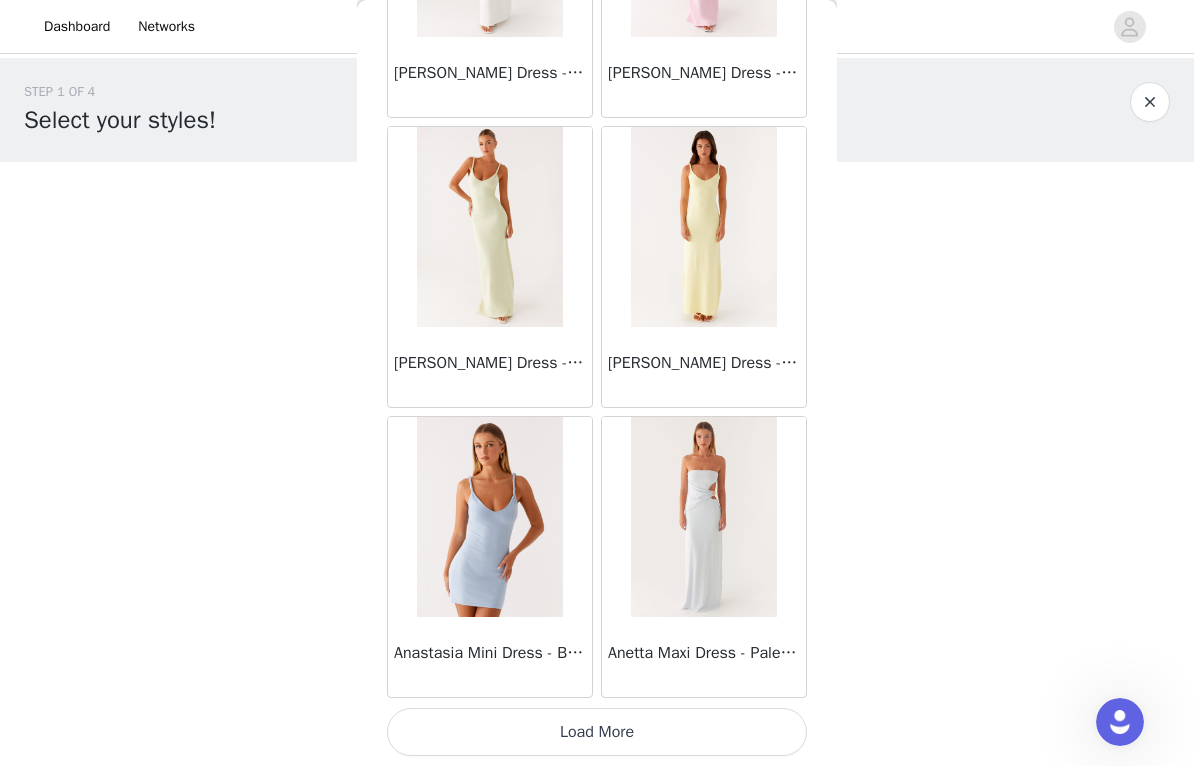 click on "Load More" at bounding box center (597, 732) 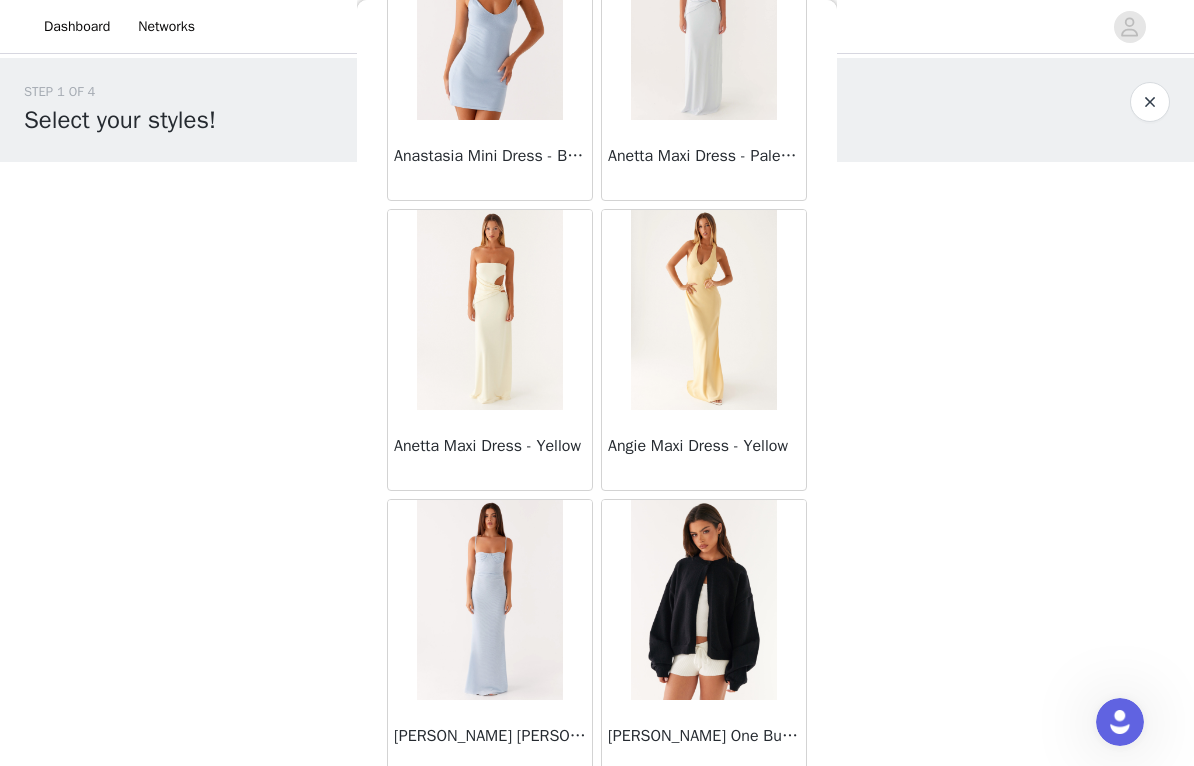 scroll, scrollTop: 2799, scrollLeft: 0, axis: vertical 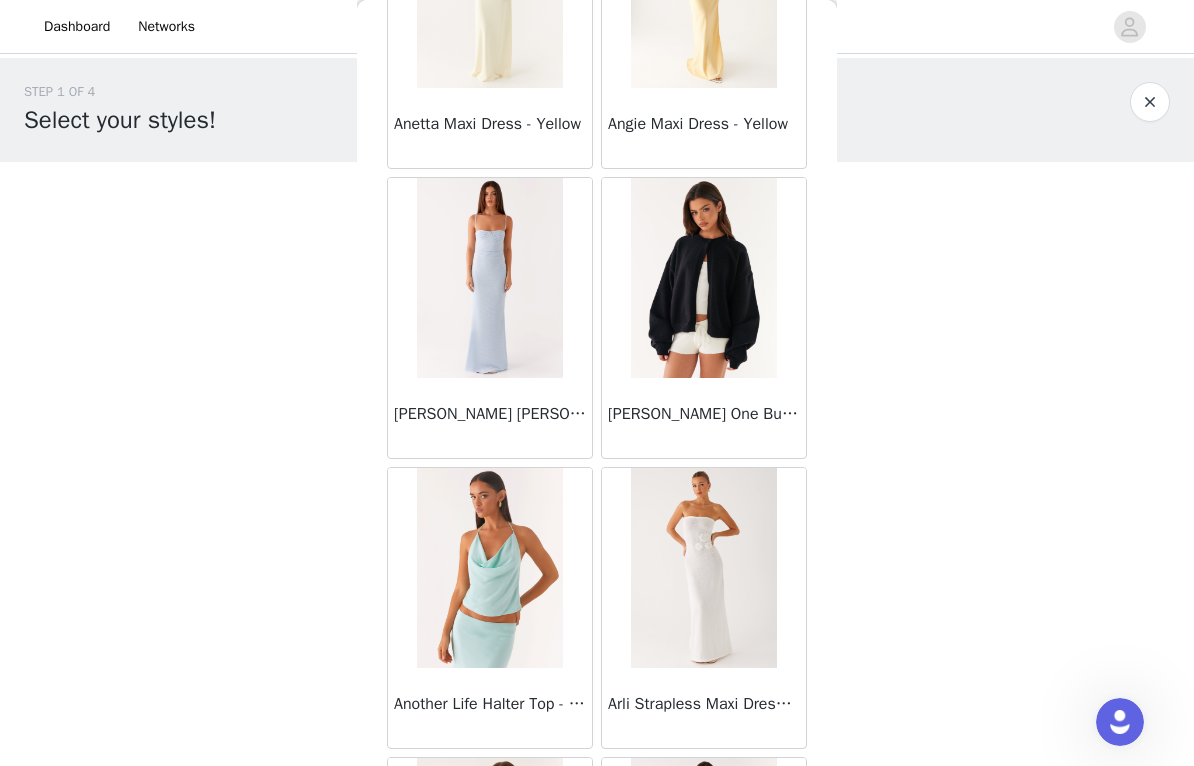 click on "Back       Mariella Linen Maxi Skirt - Pink       Aamari Maxi Dress - Red       Abby Mini Dress - Floral Print       Adrina Ruffle Mini Dress - Pink Floral Print       Aiva Mini Dress - Yellow Floral       Alberta Maxi Dress - Mulberry       Alden Mini Dress - Floral Print       Aliah Knit Shorts - Yellow       [PERSON_NAME] Halter Maxi Dress - Yellow       [PERSON_NAME] Halter Mini Dress - Pastel Yellow       Alivia Mini Dress - Pink       [PERSON_NAME] Maxi Dress - Chocolate       [PERSON_NAME] Maxi Dress - Maroon       Anastasia Maxi Dress - Blue       Anastasia Maxi Dress - Ivory       Anastasia Maxi Dress - Pink       Anastasia Maxi Dress - [PERSON_NAME] Maxi Dress - Yellow       Anastasia Mini Dress - Blue       Anetta Maxi Dress - Pale Blue       Anetta Maxi Dress - Yellow       [PERSON_NAME] Maxi Dress - Yellow       [PERSON_NAME] [PERSON_NAME] Maxi Dress - Blue       [PERSON_NAME] One Button Cardigan - Black       Another Life Halter Top - Pale Blue       Arli Strapless Maxi Dress - Ivory             Arya Maxi Dress - Black" at bounding box center (597, 383) 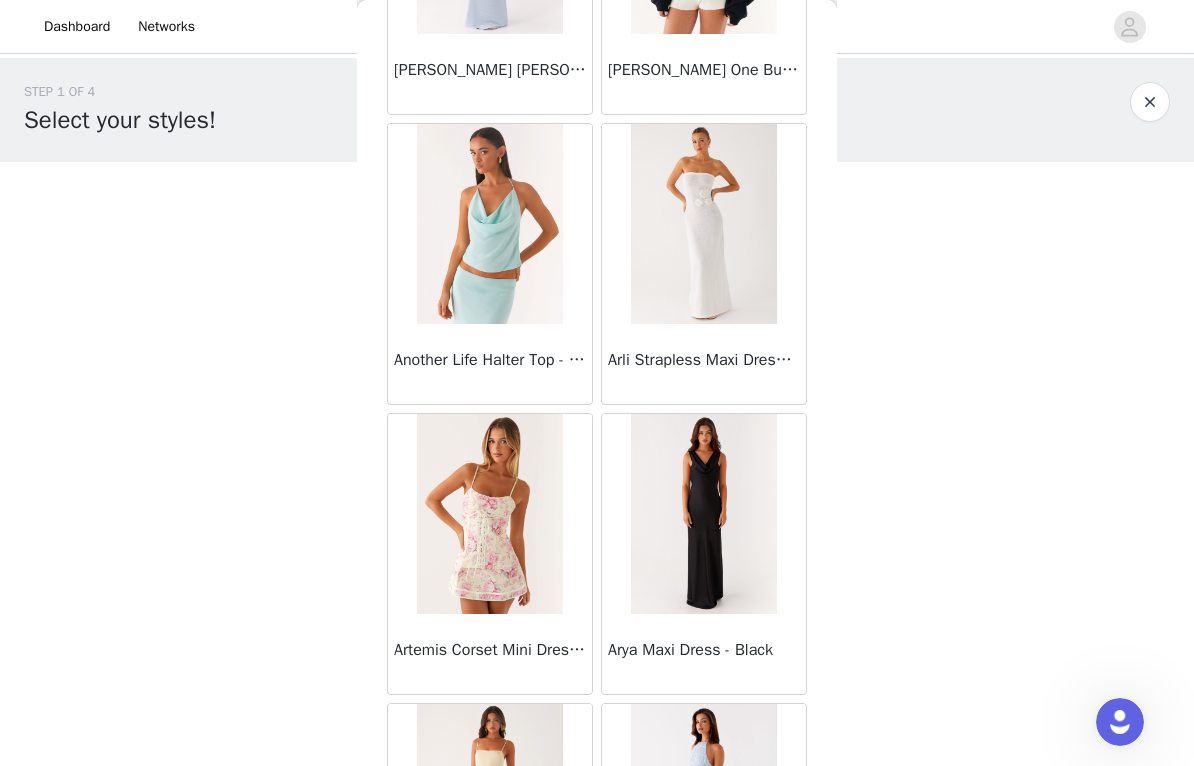 scroll, scrollTop: 3495, scrollLeft: 0, axis: vertical 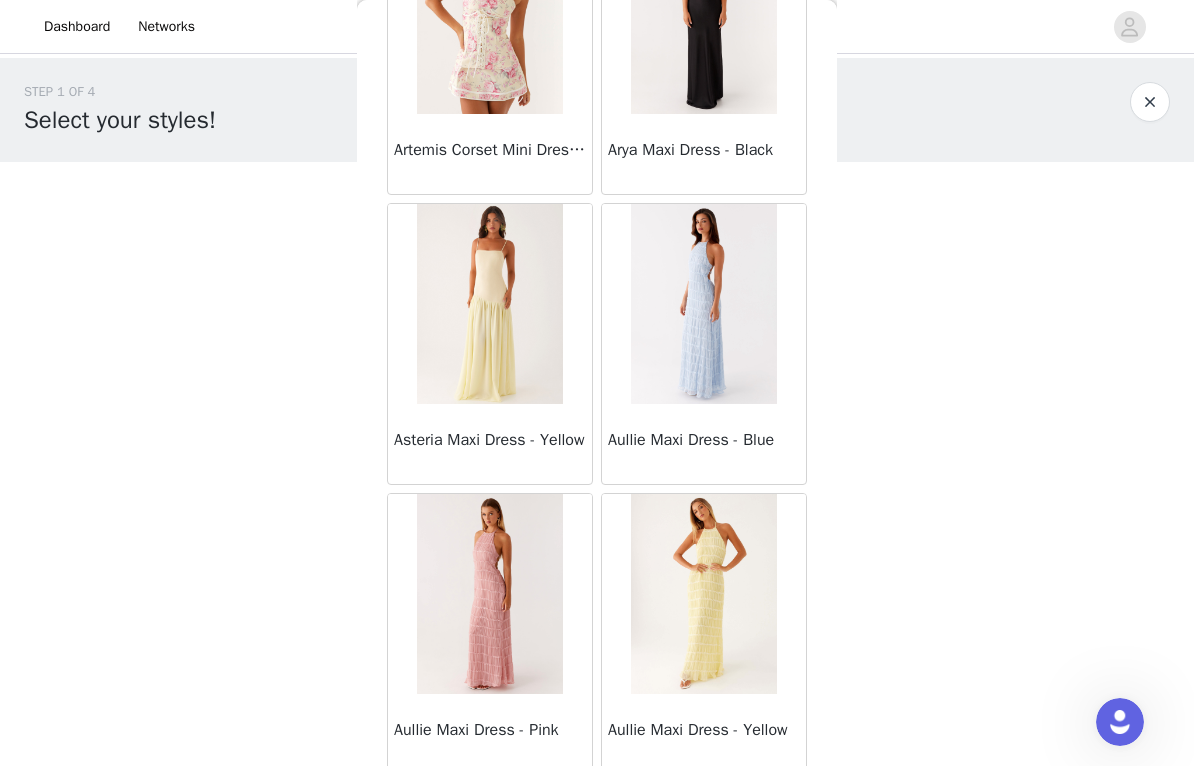 click on "STEP 1 OF 4
Select your styles!
You will receive 4 products.       1/4 Selected           Aamari Maxi Dress - Red           Red, [GEOGRAPHIC_DATA] 2       Edit   Remove     Add Product       Back       Mariella Linen Maxi Skirt - Pink       Aamari Maxi Dress - Red       Abby Mini Dress - Floral Print       Adrina Ruffle Mini Dress - Pink Floral Print       Aiva Mini Dress - Yellow Floral       Alberta Maxi Dress - Mulberry       Alden Mini Dress - Floral Print       Aliah Knit Shorts - Yellow       [PERSON_NAME] Halter Maxi Dress - Yellow       [PERSON_NAME] Halter Mini Dress - Pastel Yellow       Alivia Mini Dress - Pink       [PERSON_NAME] Maxi Dress - Chocolate       [PERSON_NAME] Maxi Dress - Maroon       Anastasia Maxi Dress - Blue       Anastasia Maxi Dress - Ivory       Anastasia Maxi Dress - Pink       Anastasia Maxi Dress - [PERSON_NAME] Maxi Dress - Yellow       Anastasia Mini Dress - Blue       Anetta Maxi Dress - Pale Blue" at bounding box center [597, 305] 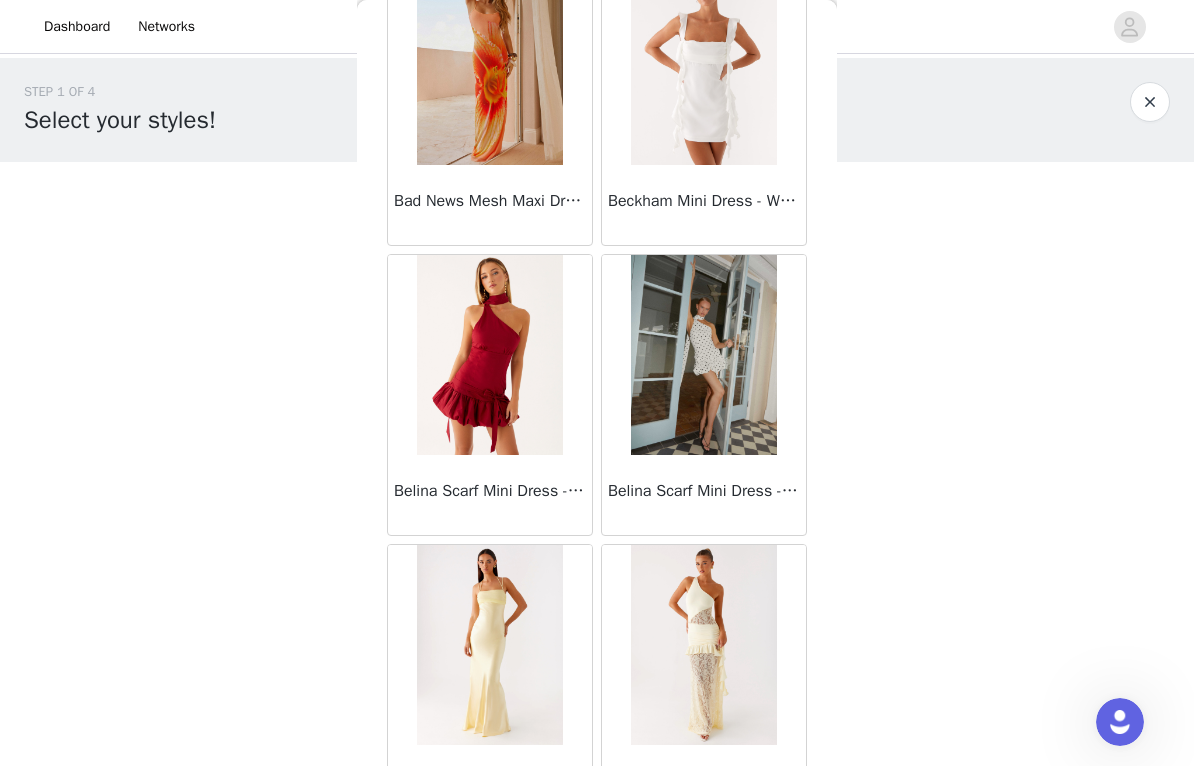 scroll, scrollTop: 5075, scrollLeft: 0, axis: vertical 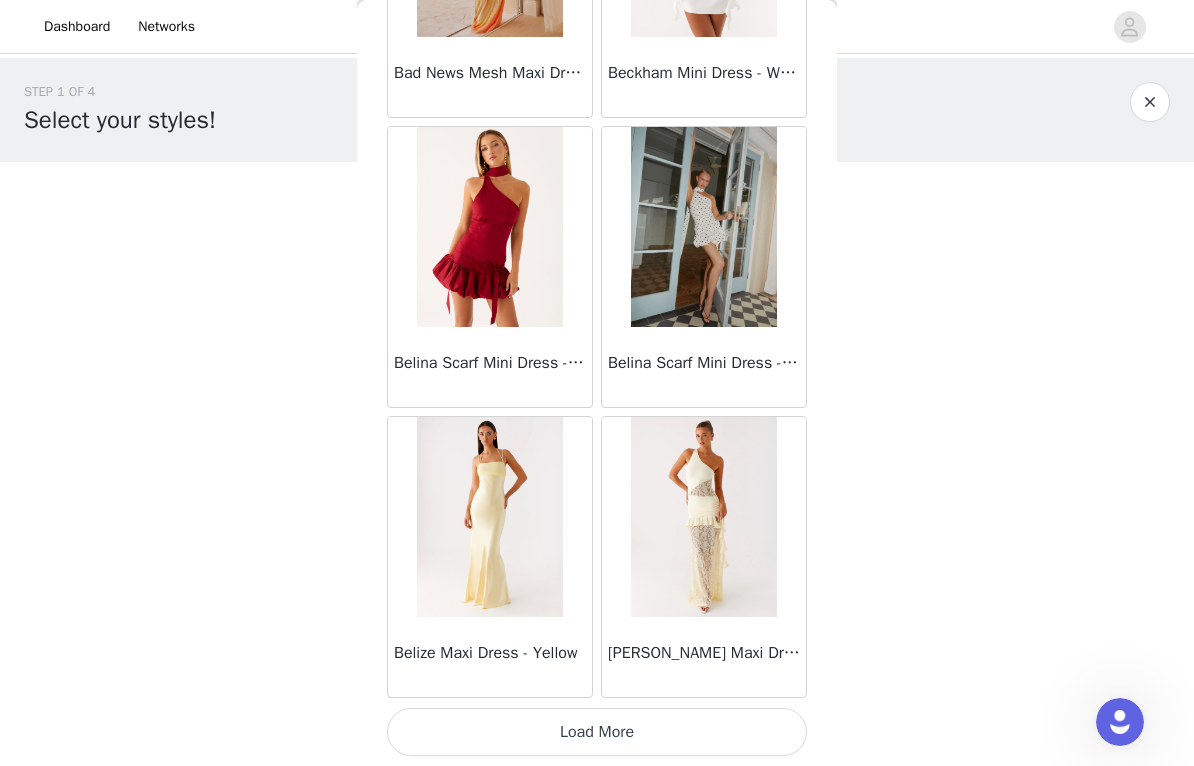 click on "Load More" at bounding box center (597, 732) 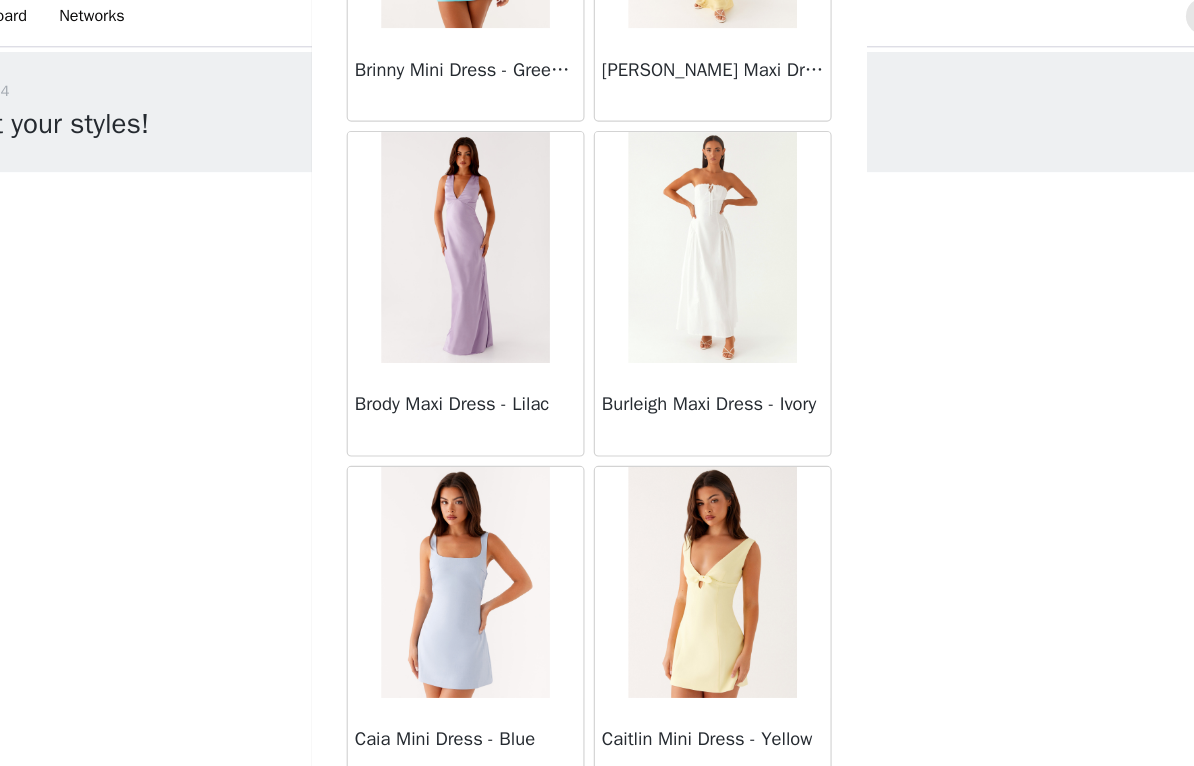 scroll, scrollTop: 8094, scrollLeft: 0, axis: vertical 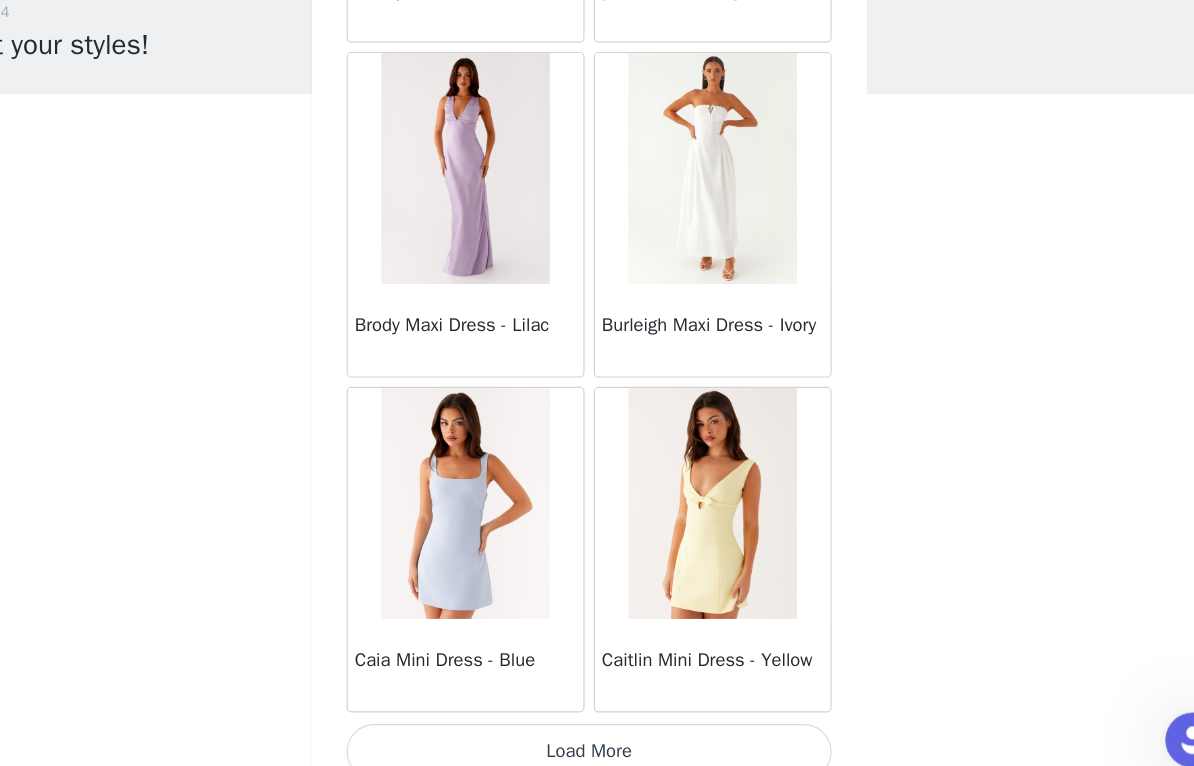 click on "Load More" at bounding box center [597, 732] 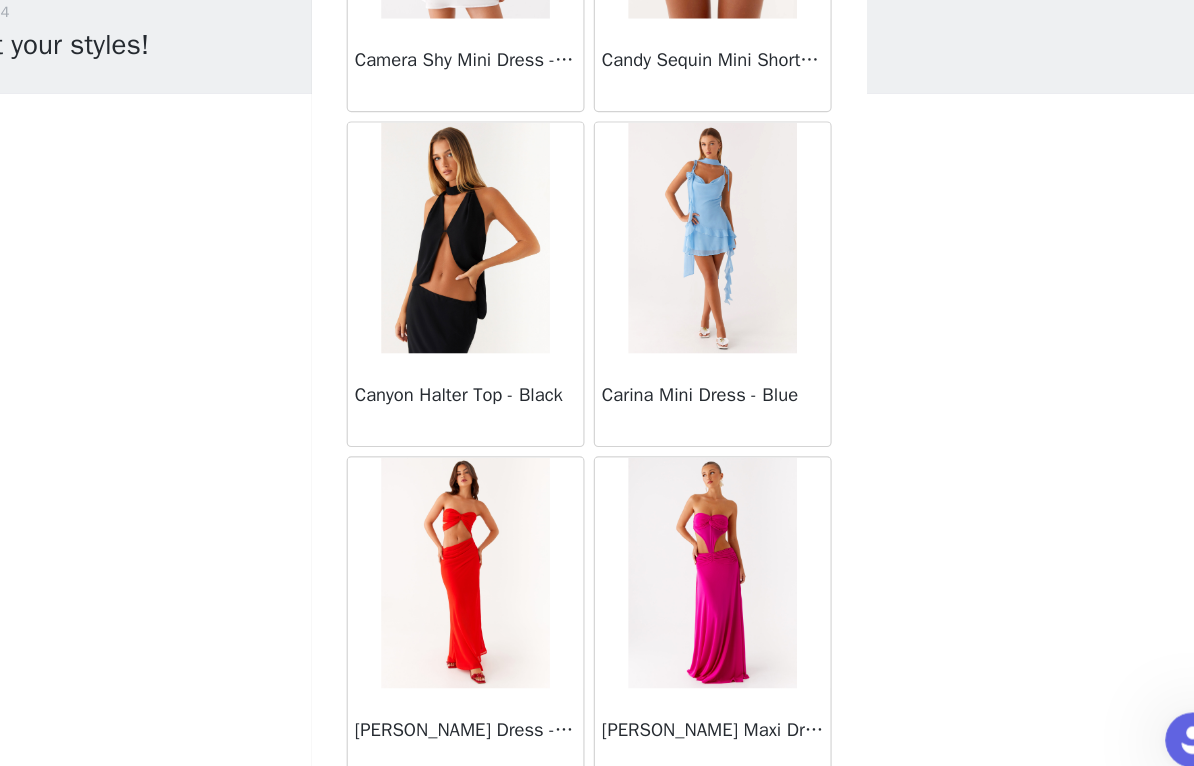 scroll, scrollTop: 9186, scrollLeft: 0, axis: vertical 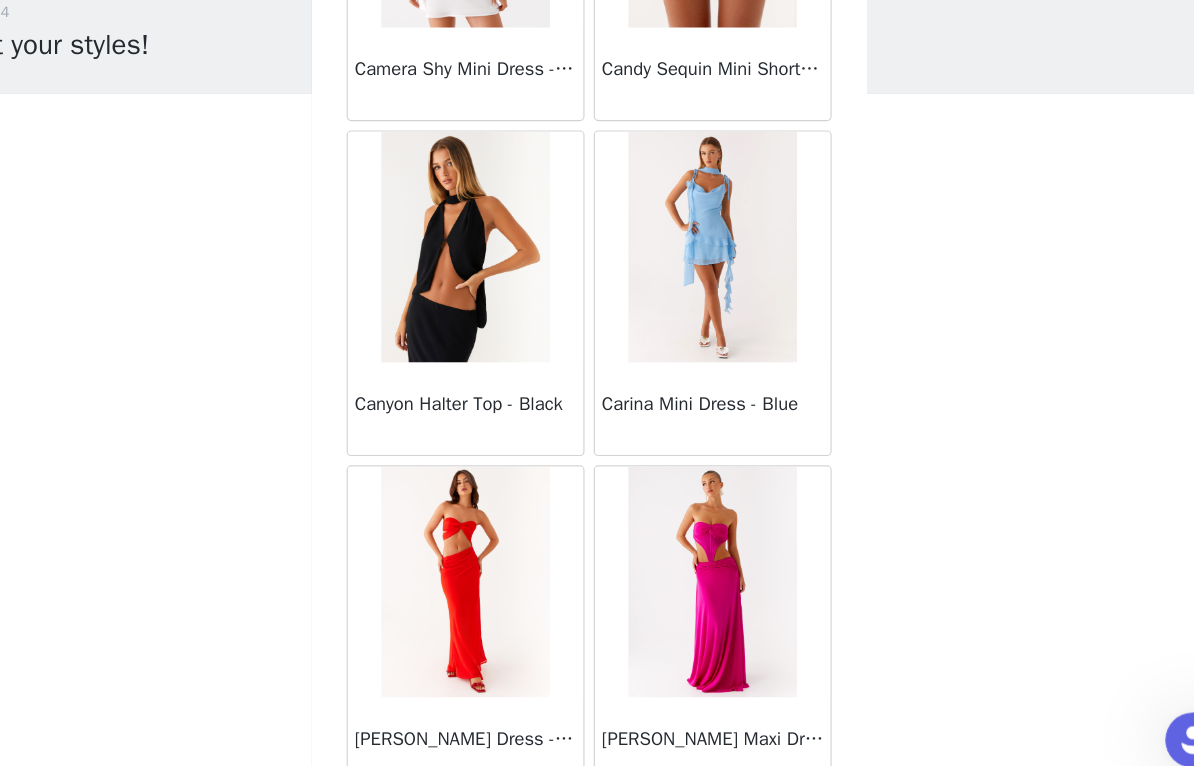 click on "Canyon Halter Top - Black" at bounding box center [490, 435] 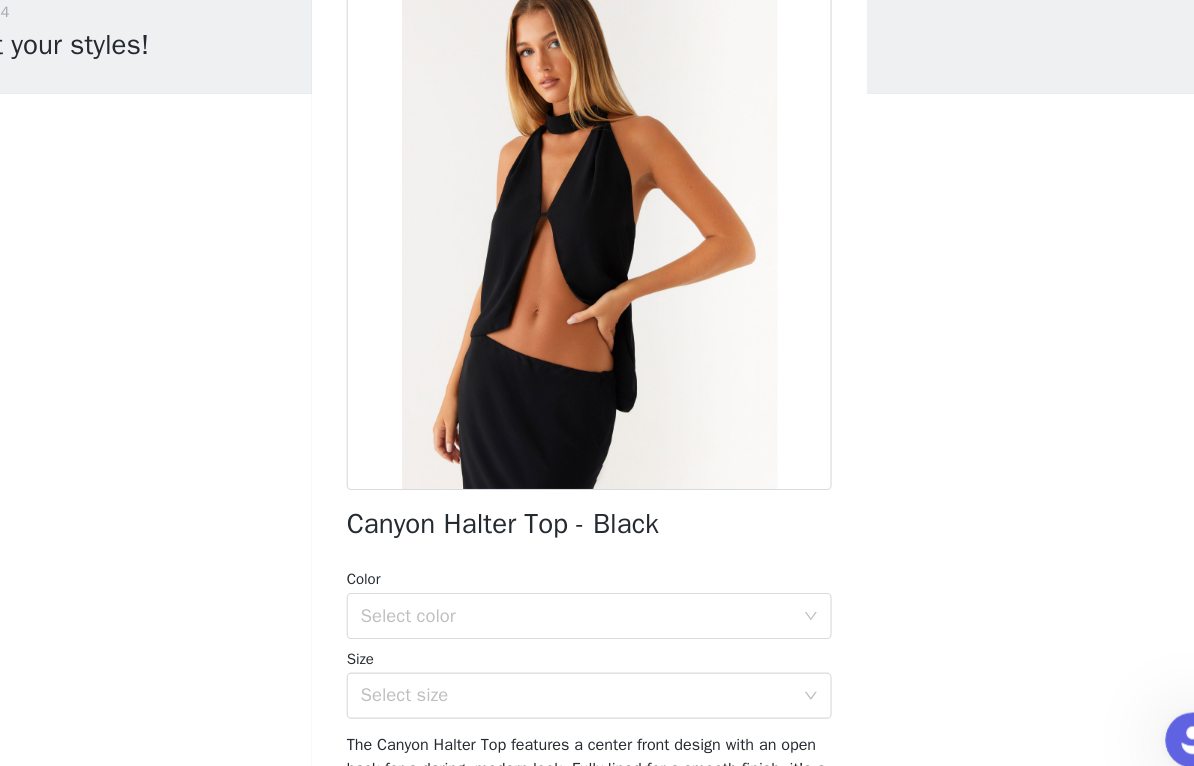 scroll, scrollTop: 50, scrollLeft: 0, axis: vertical 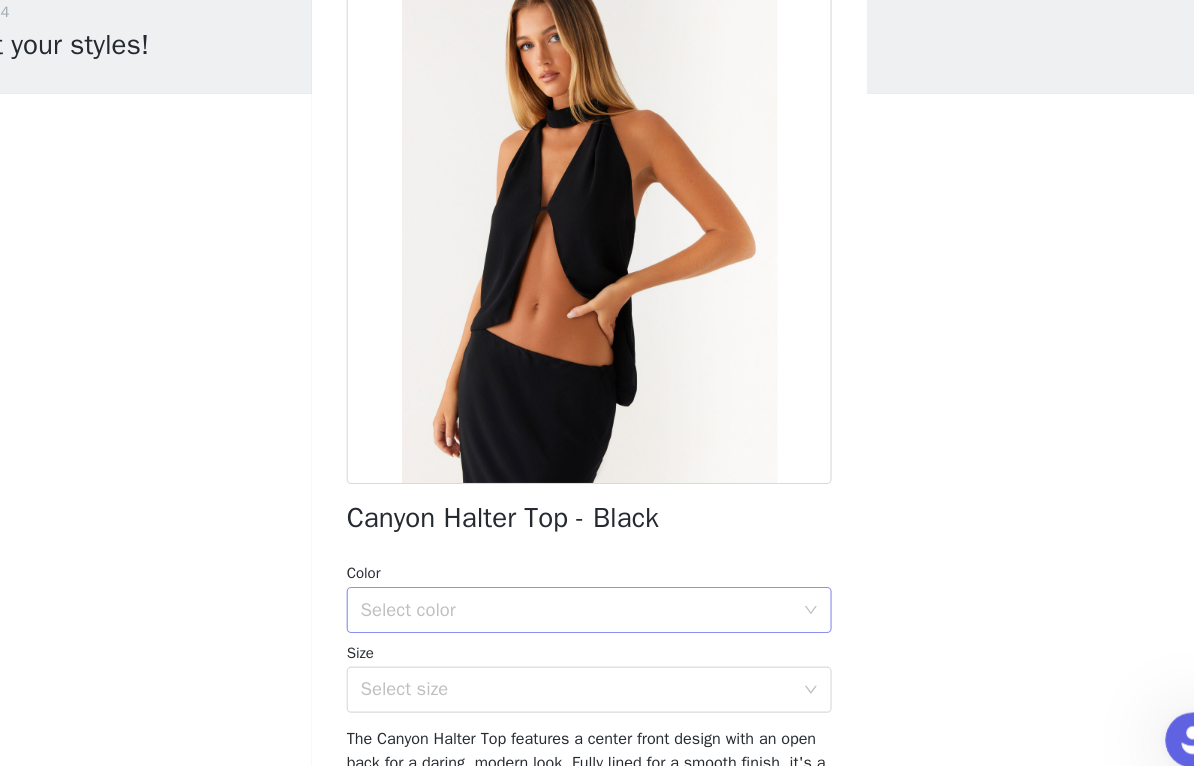 click on "Select color" at bounding box center [590, 609] 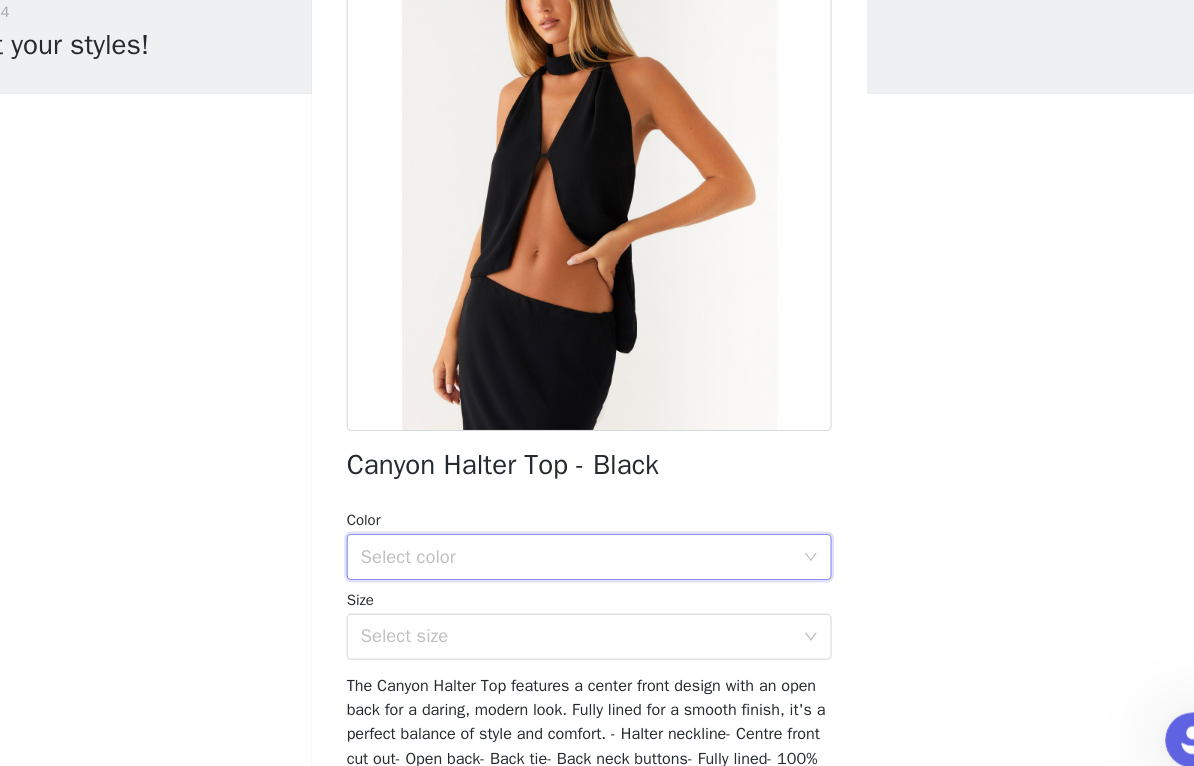 scroll, scrollTop: 104, scrollLeft: 0, axis: vertical 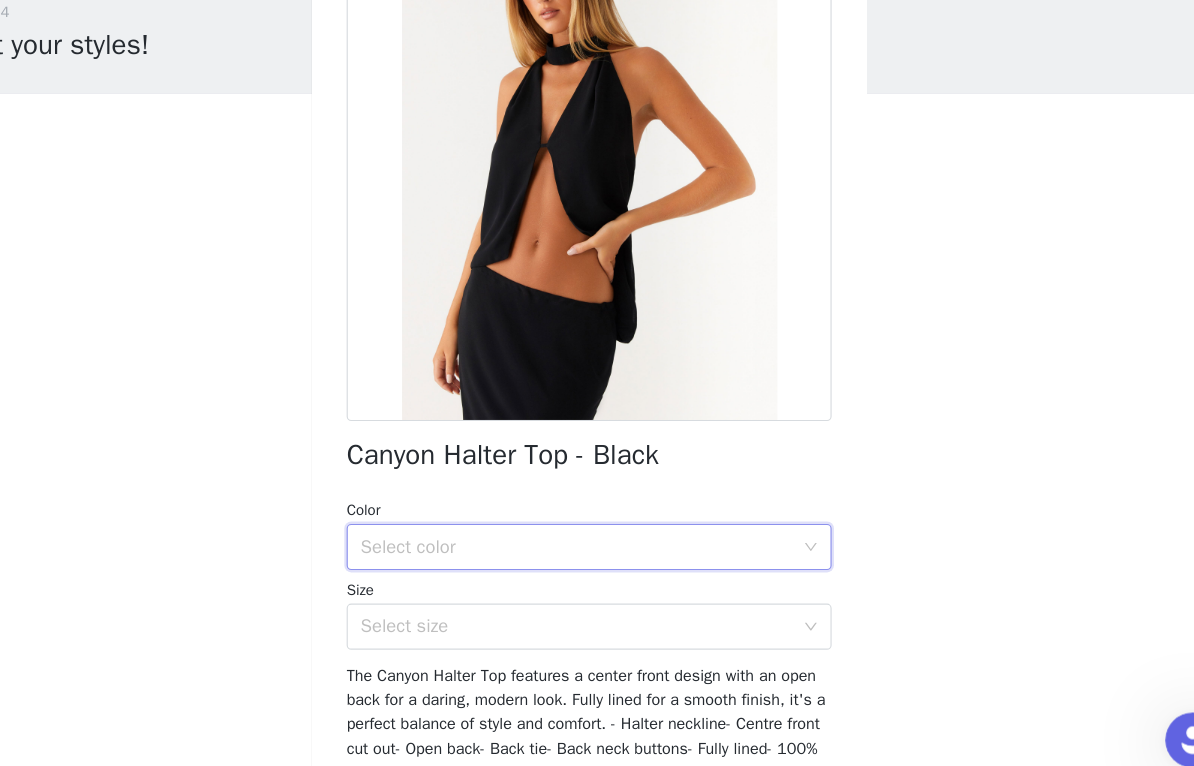 click on "Select color" at bounding box center [586, 555] 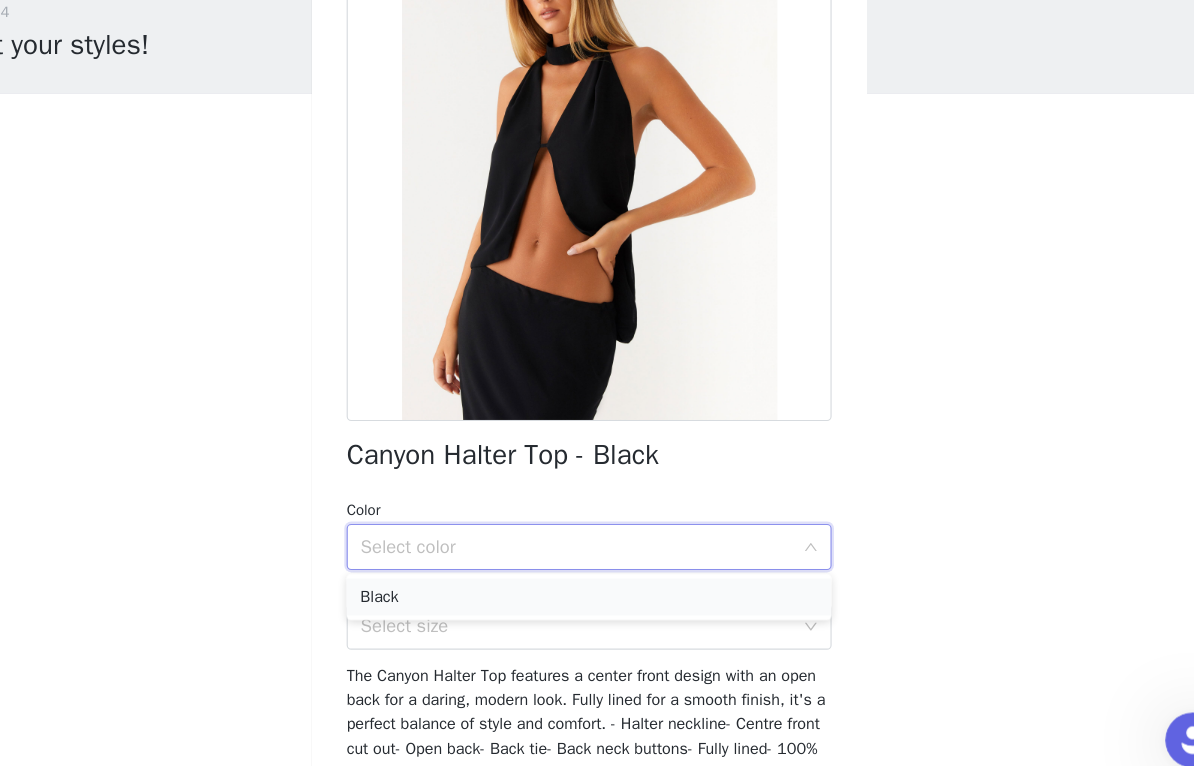click on "Black" at bounding box center [597, 598] 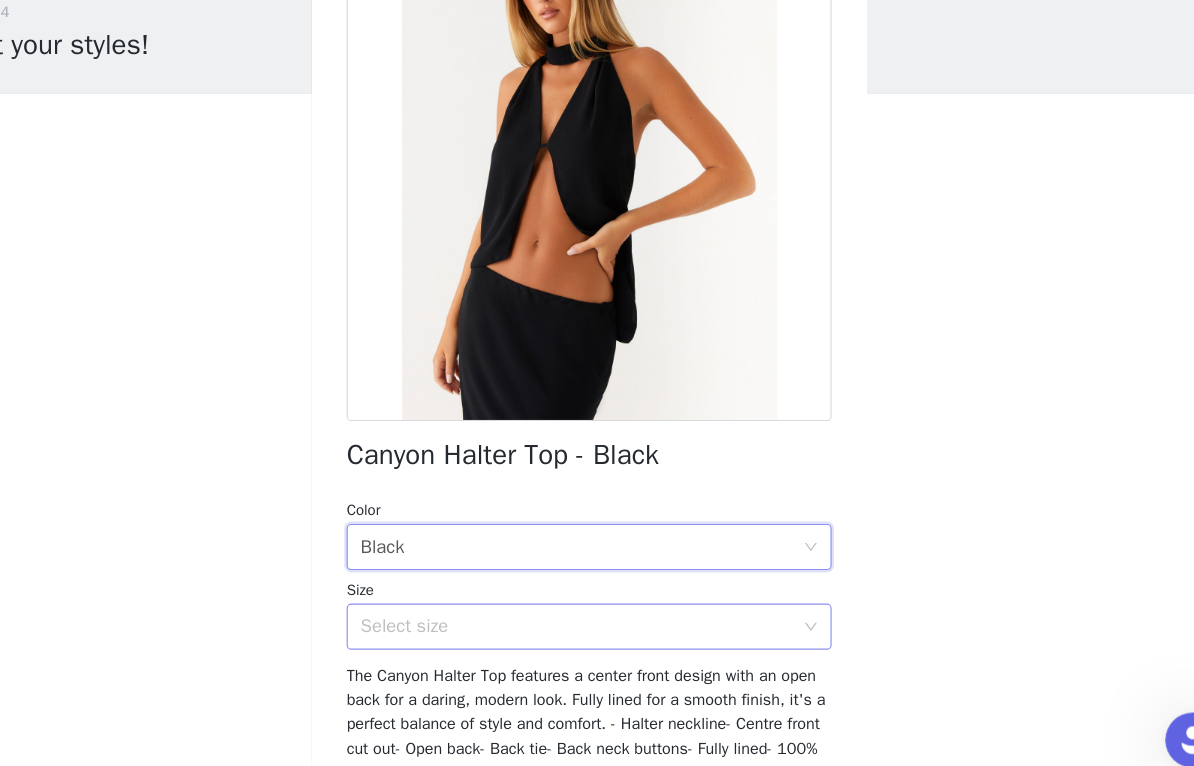 click on "Select size" at bounding box center (586, 624) 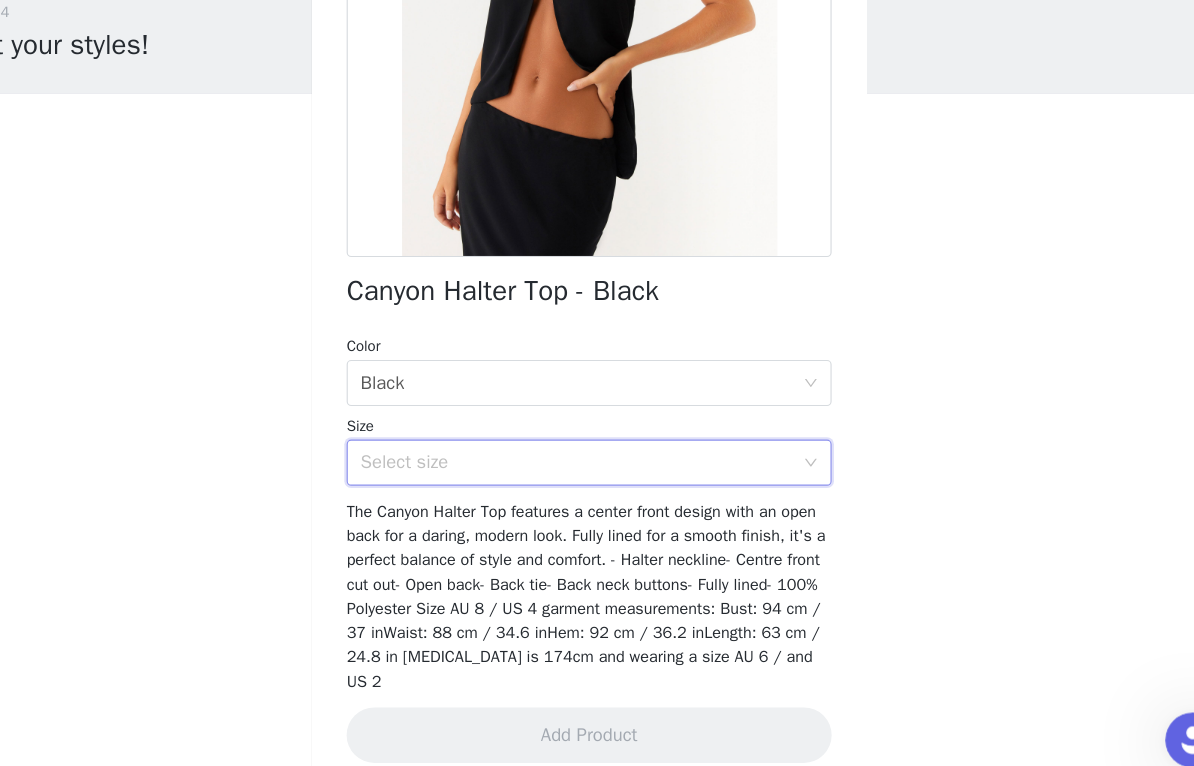 scroll, scrollTop: 245, scrollLeft: 0, axis: vertical 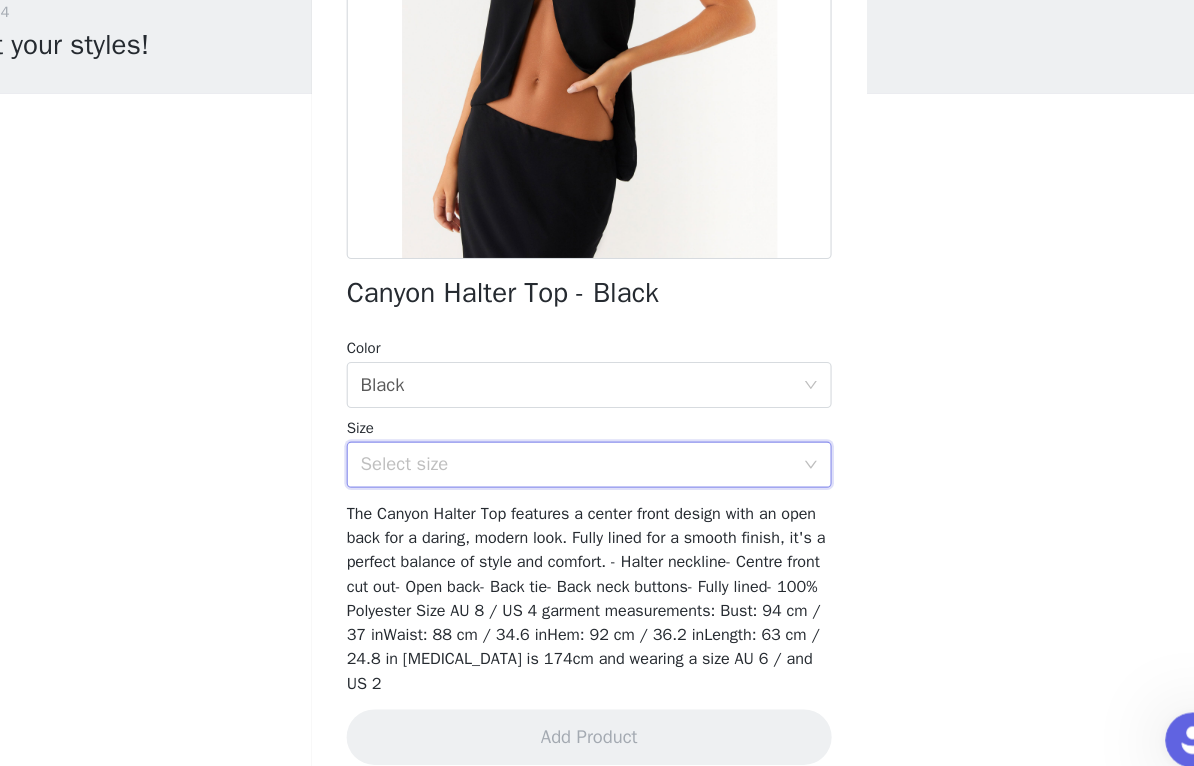 click on "Select size" at bounding box center (586, 483) 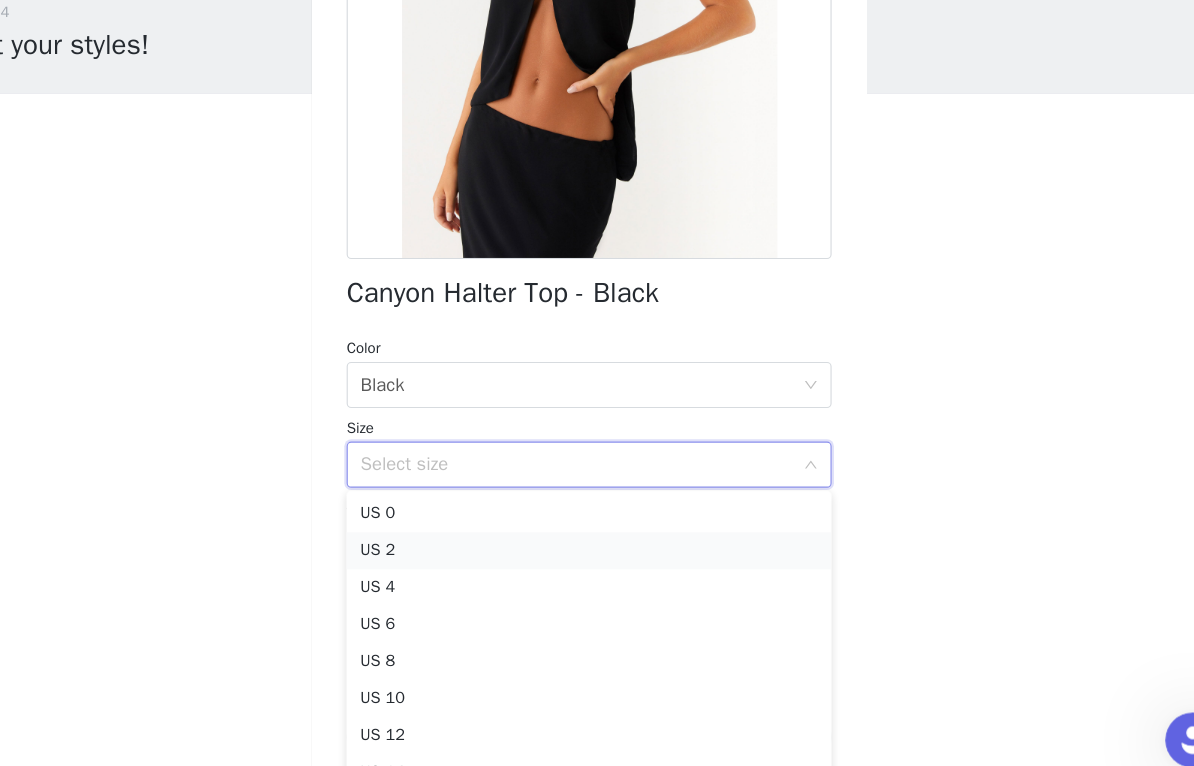 click on "US 2" at bounding box center (597, 558) 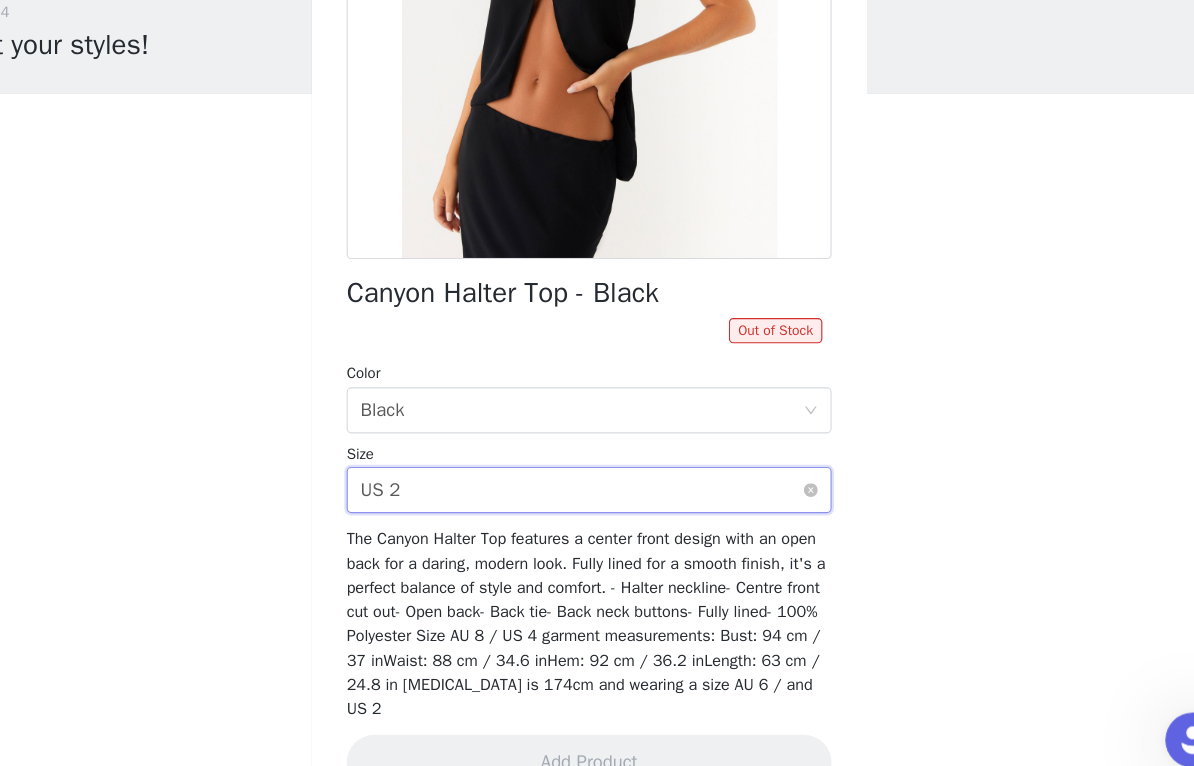 click on "Select size US 2" at bounding box center (590, 505) 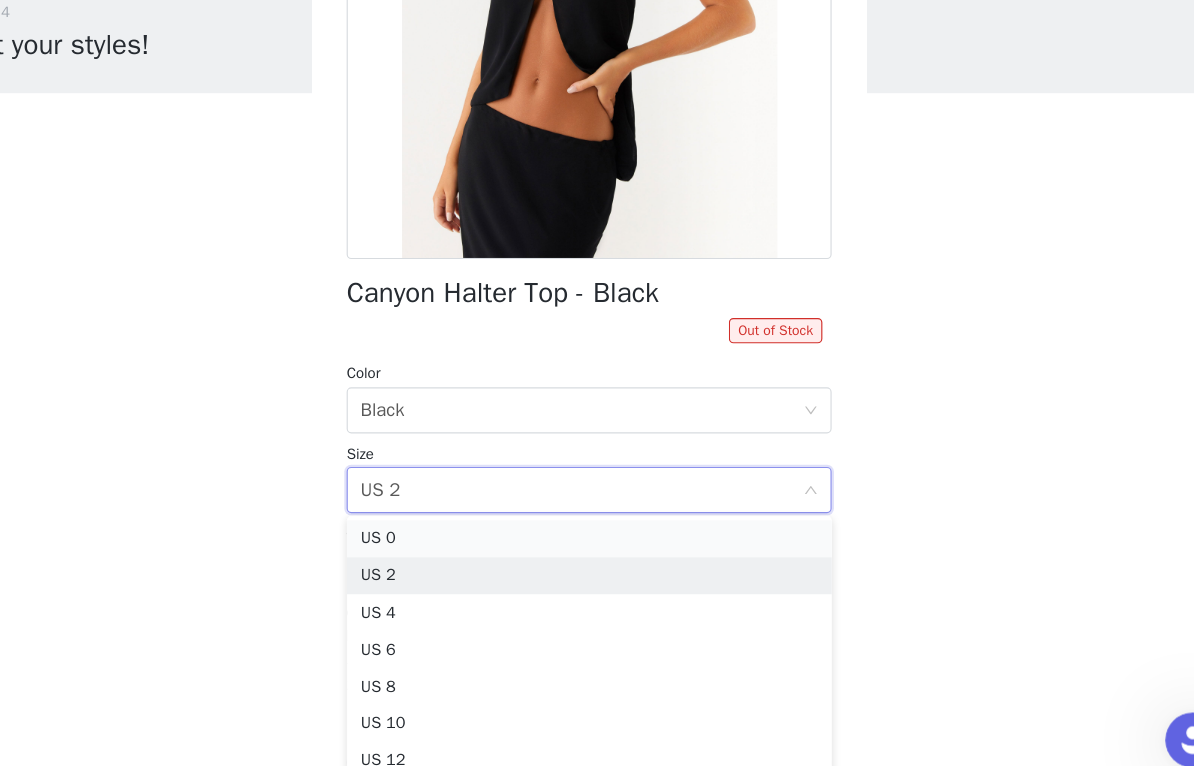 click on "US 0" at bounding box center [597, 548] 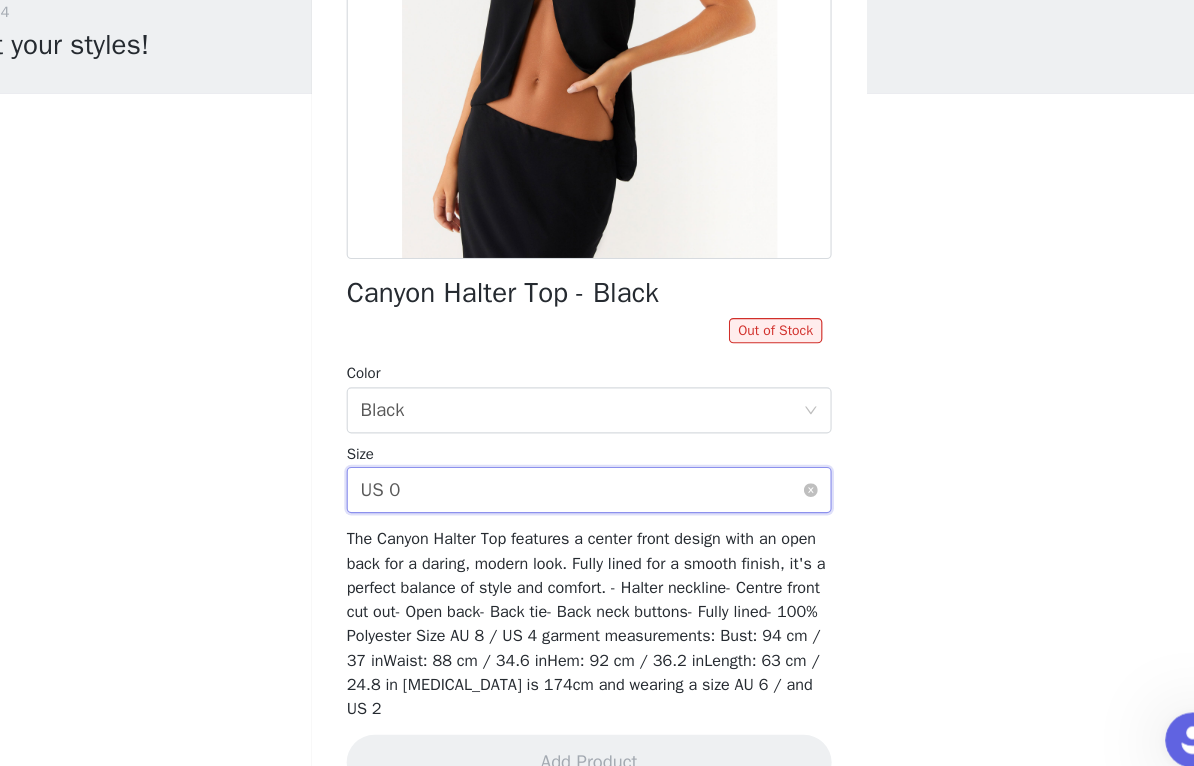 click on "Select size US 0" at bounding box center (590, 505) 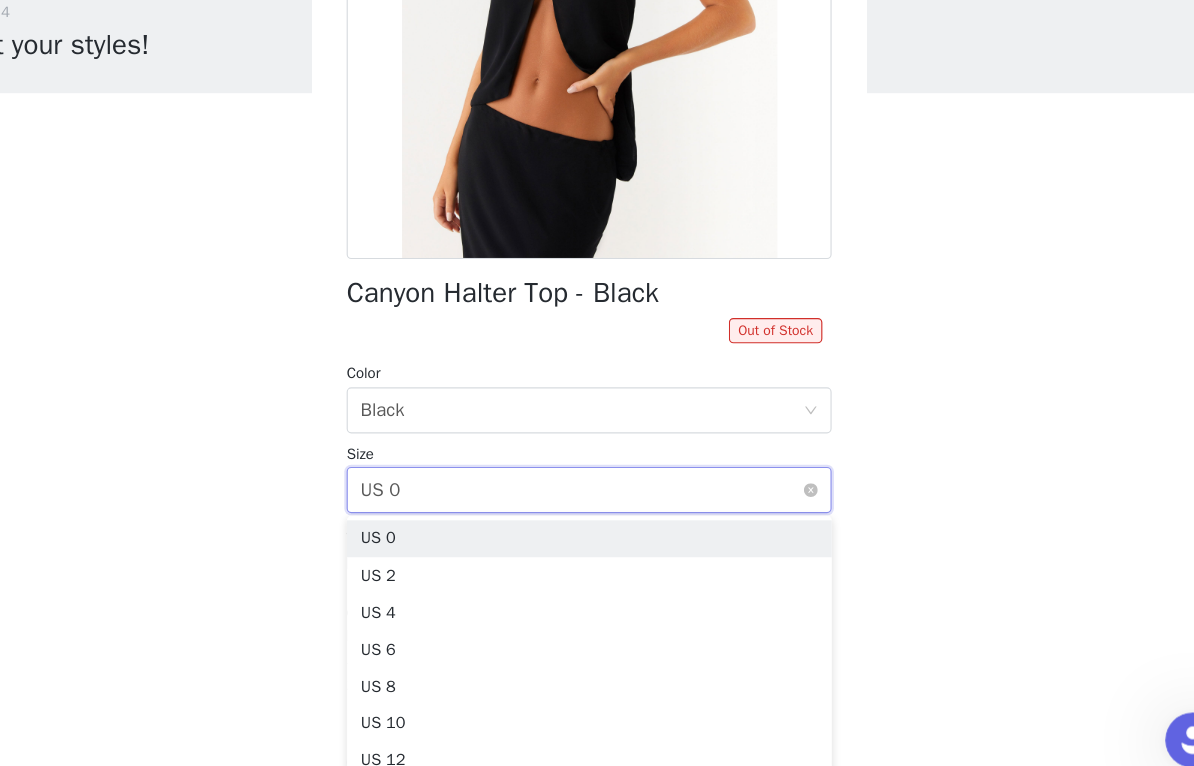 click on "Select size US 0" at bounding box center [590, 505] 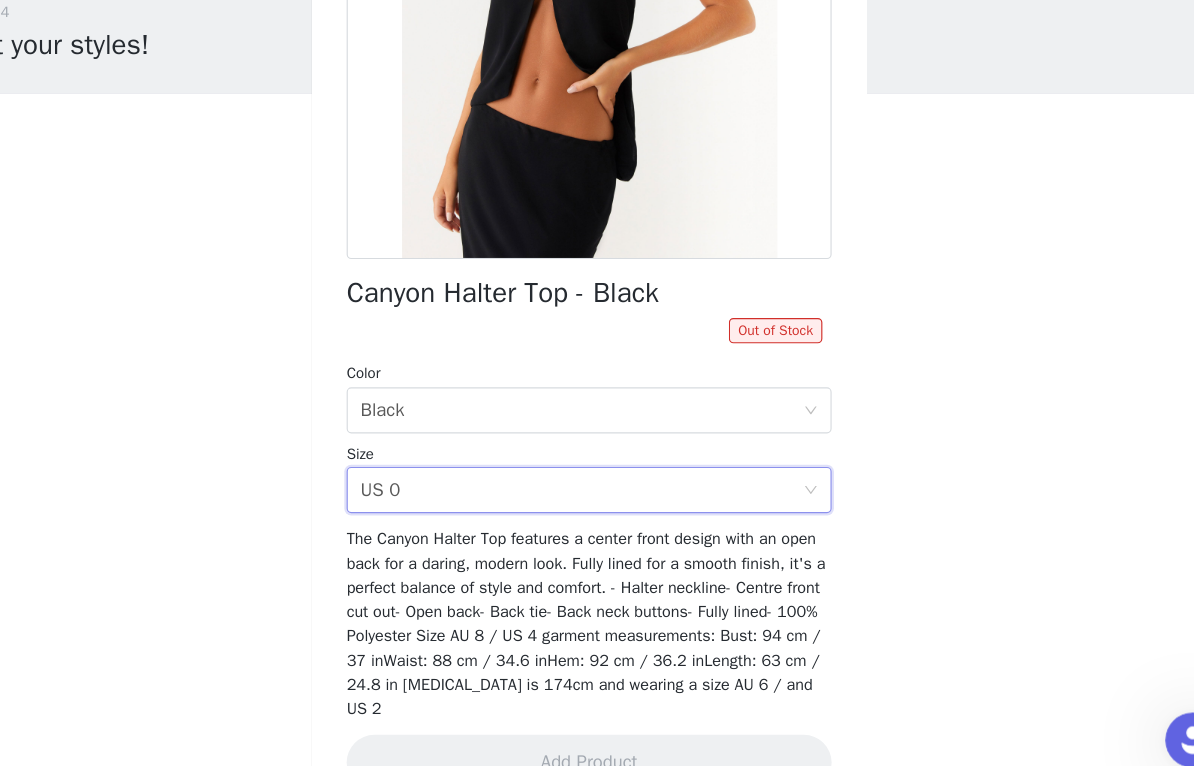 click on "The Canyon Halter Top features a center front design with an open back for a daring, modern look. Fully lined for a smooth finish, it's a perfect balance of style and comfort. - Halter neckline- Centre front cut out- Open back- Back tie- Back neck buttons- Fully lined- 100% Polyester Size AU 8 / US 4 garment measurements: Bust: 94 cm / 37 inWaist: 88 cm / 34.6 inHem: 92 cm / 36.2 inLength: 63 cm / 24.8 in [MEDICAL_DATA] is 174cm and wearing a size AU 6 / and US 2" at bounding box center (594, 621) 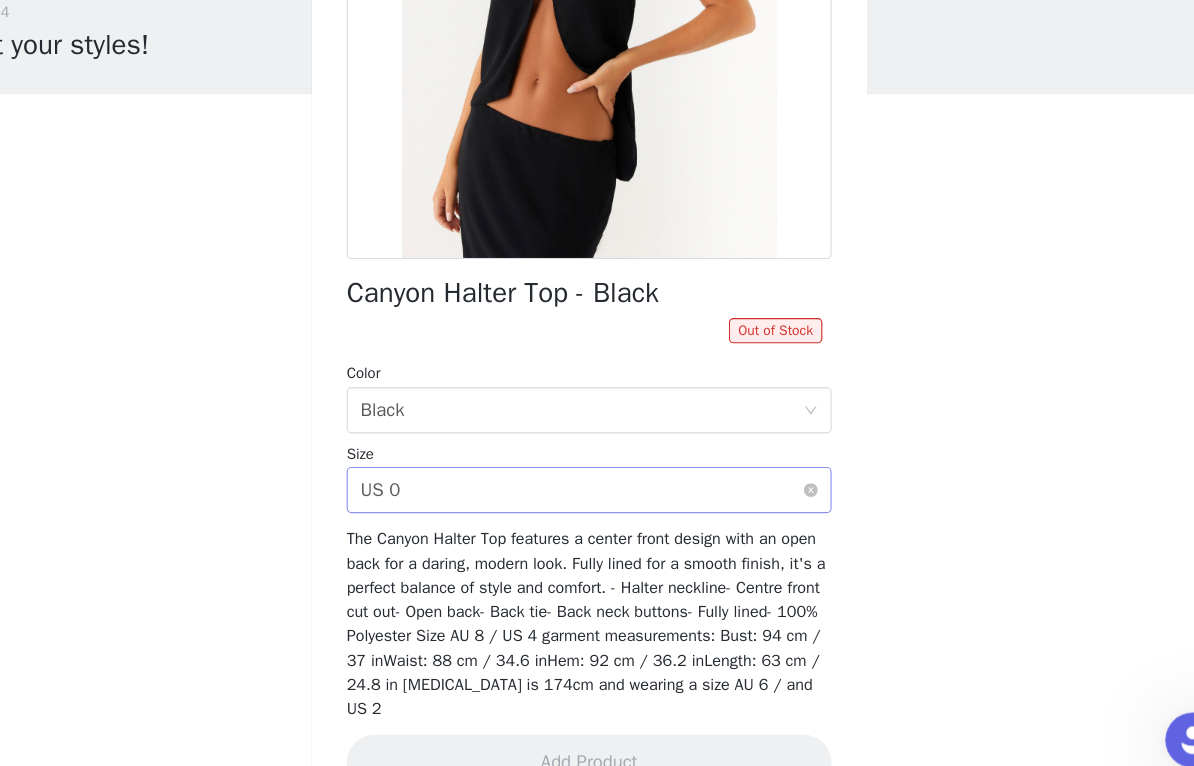 click on "Select size US 0" at bounding box center [590, 505] 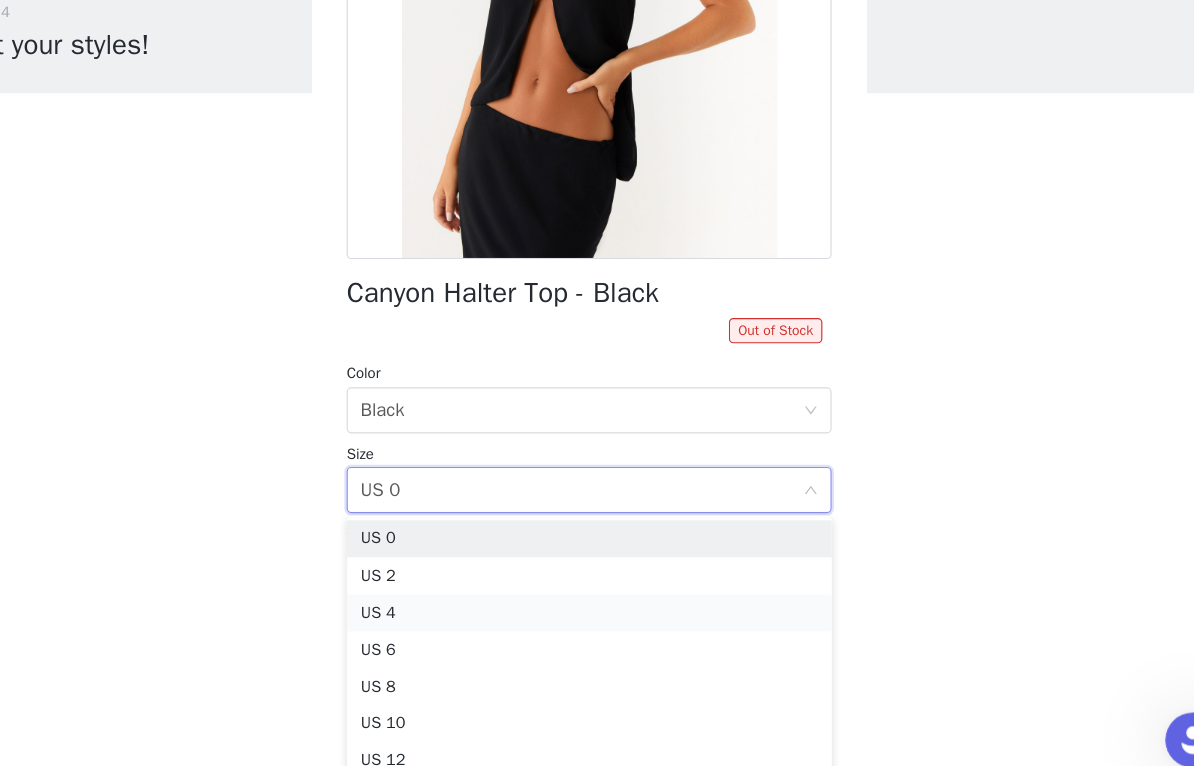click on "US 4" at bounding box center [597, 612] 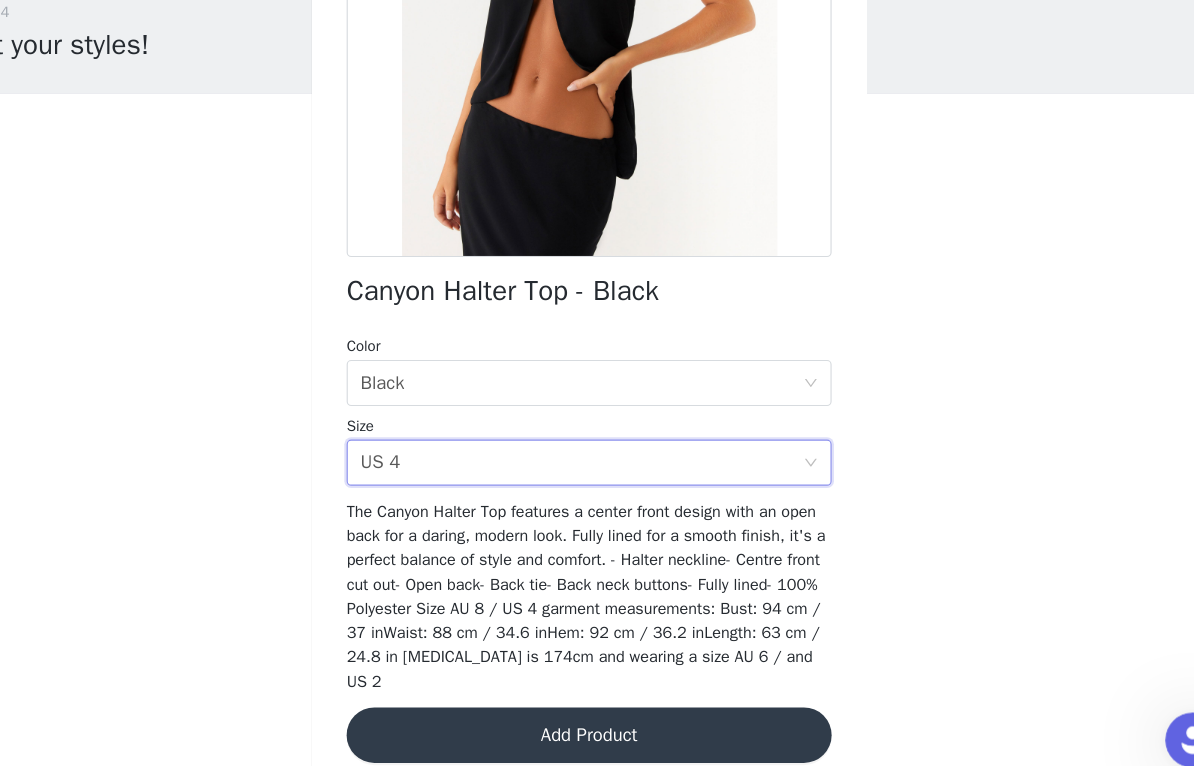 scroll, scrollTop: 245, scrollLeft: 0, axis: vertical 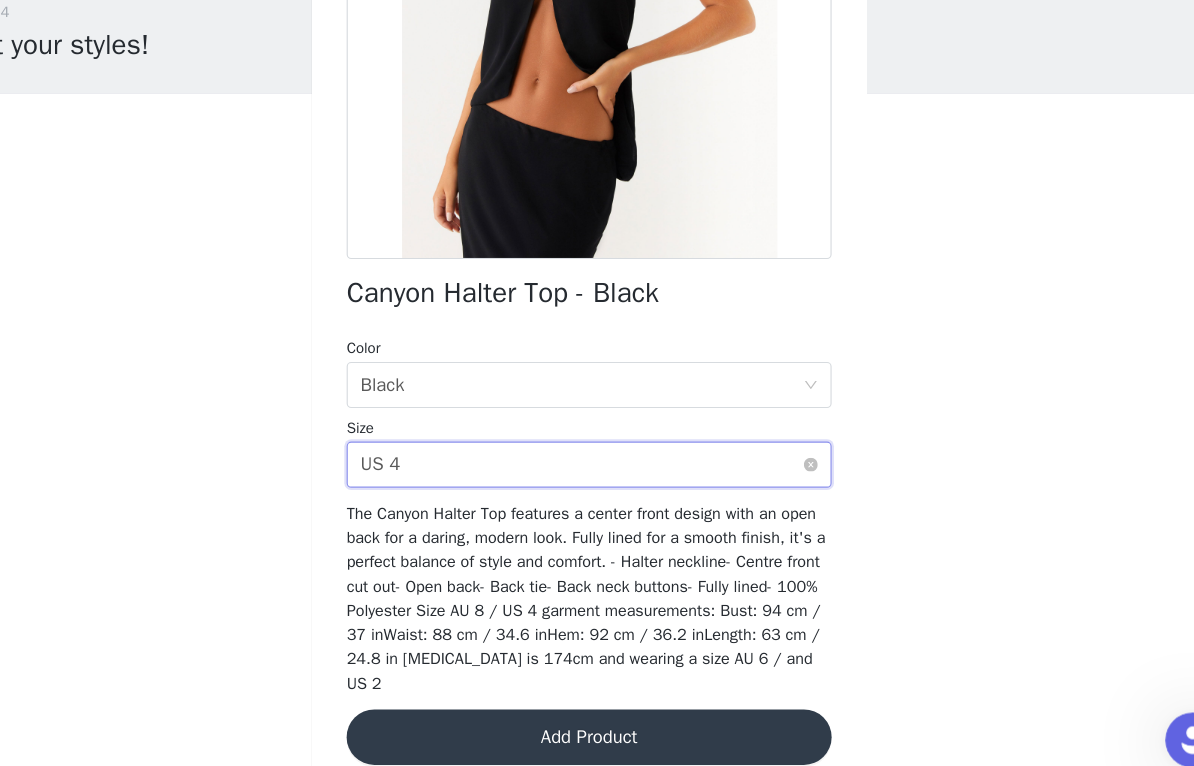 click on "Select size US 4" at bounding box center (590, 483) 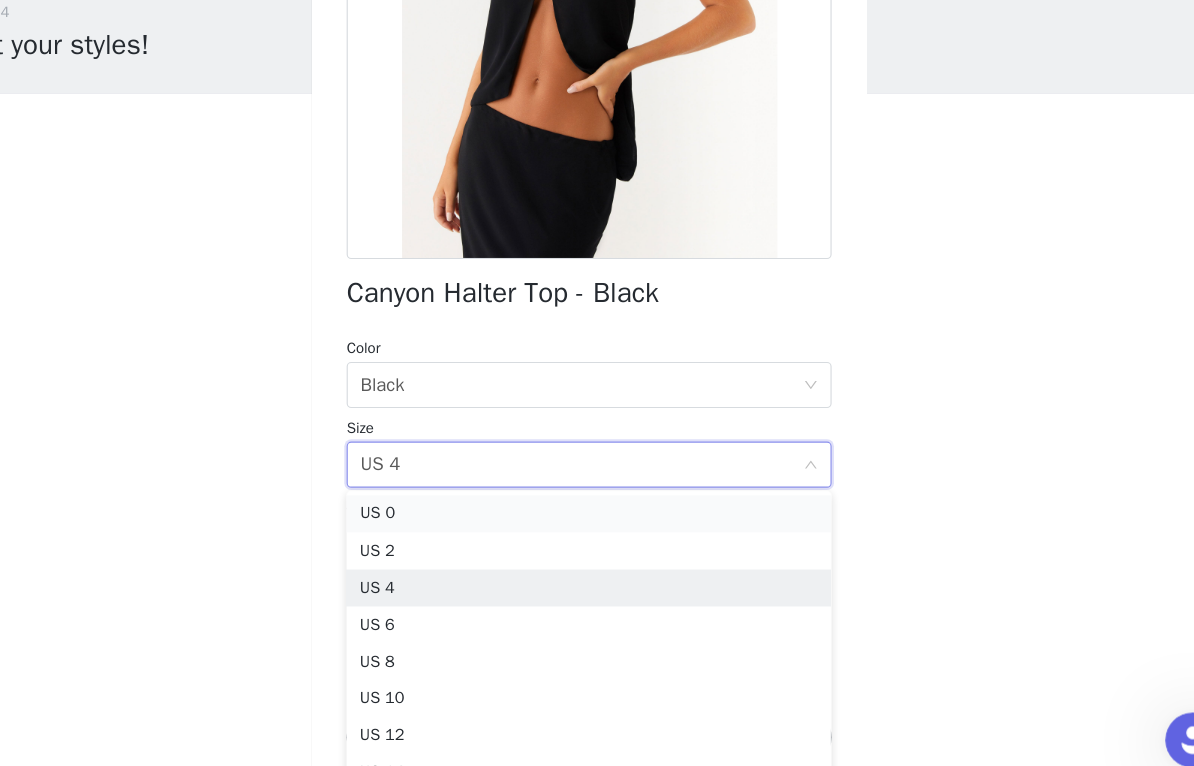 click on "US 0" at bounding box center (597, 526) 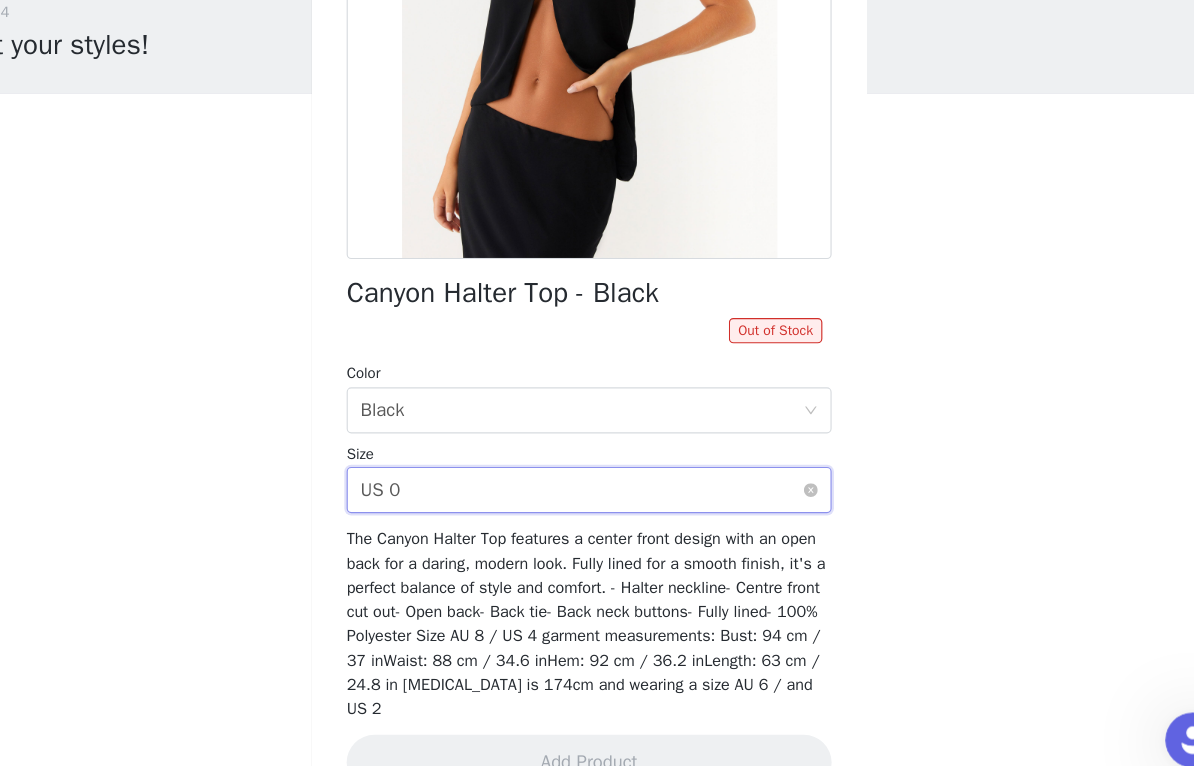 click on "Select size US 0" at bounding box center [590, 505] 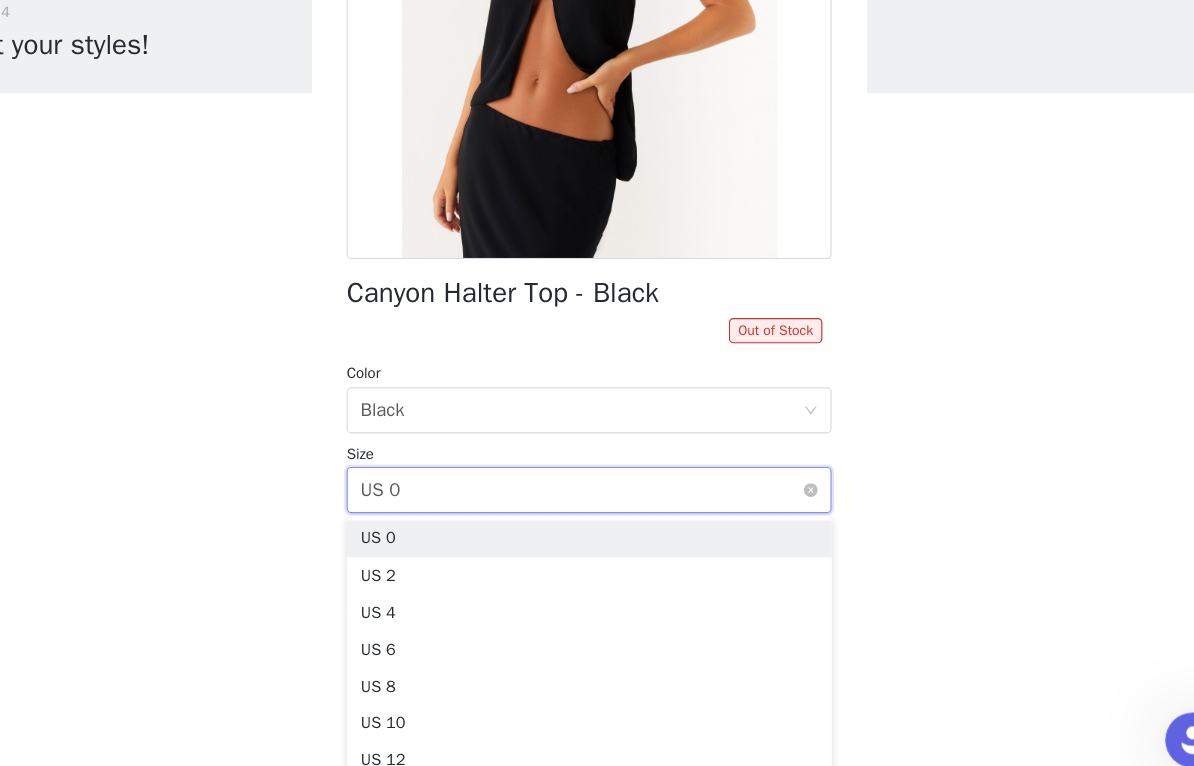 click on "Select size US 0" at bounding box center [590, 505] 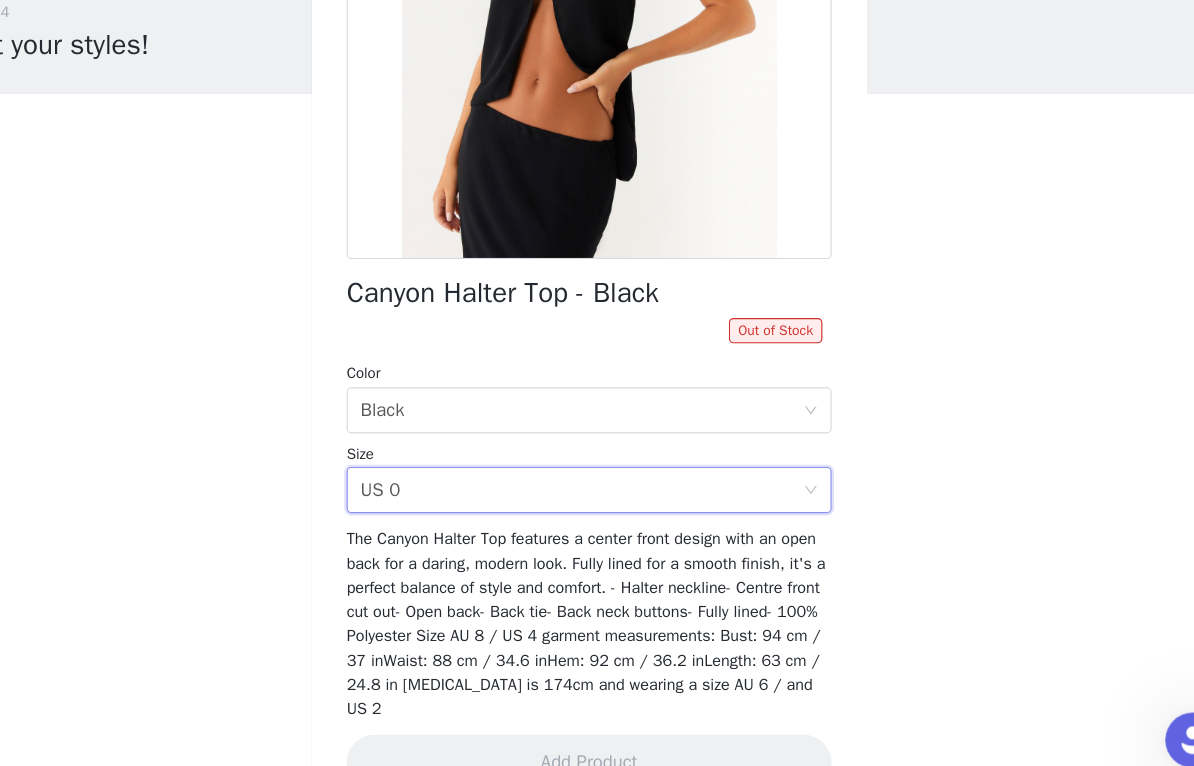 click on "The Canyon Halter Top features a center front design with an open back for a daring, modern look. Fully lined for a smooth finish, it's a perfect balance of style and comfort. - Halter neckline- Centre front cut out- Open back- Back tie- Back neck buttons- Fully lined- 100% Polyester Size AU 8 / US 4 garment measurements: Bust: 94 cm / 37 inWaist: 88 cm / 34.6 inHem: 92 cm / 36.2 inLength: 63 cm / 24.8 in [MEDICAL_DATA] is 174cm and wearing a size AU 6 / and US 2" at bounding box center (594, 621) 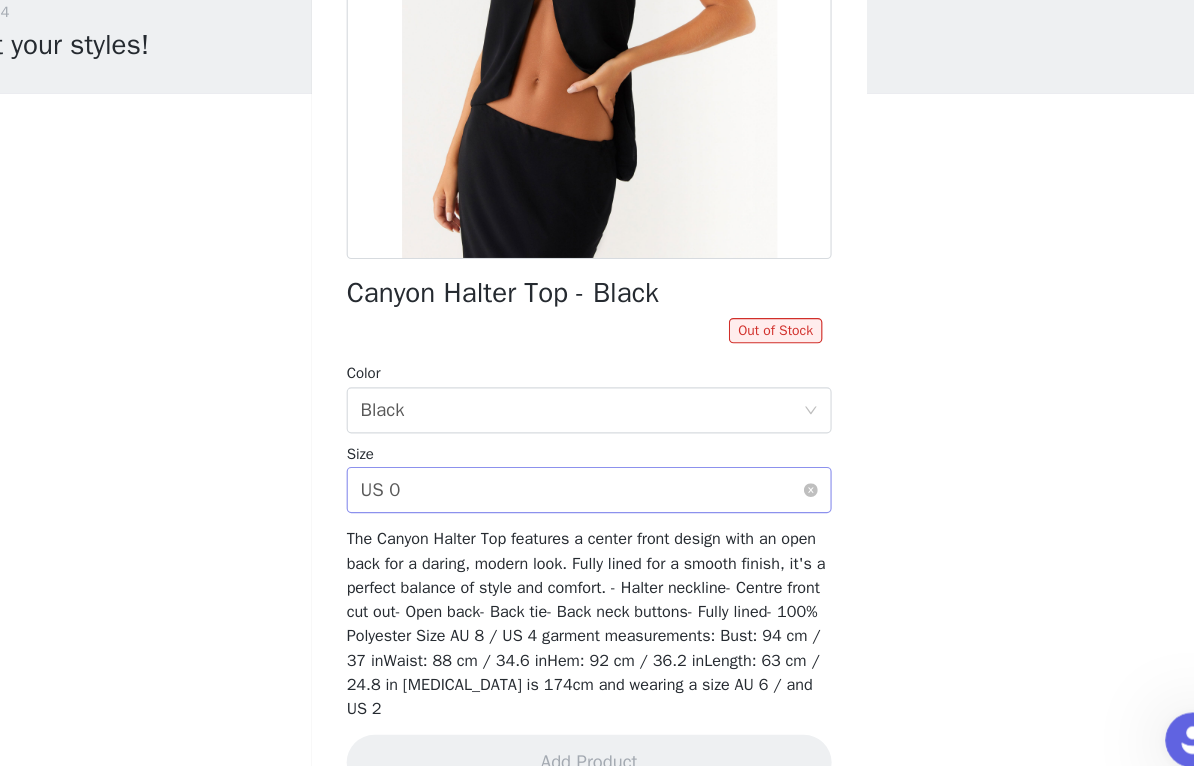 click on "Select size US 0" at bounding box center (590, 505) 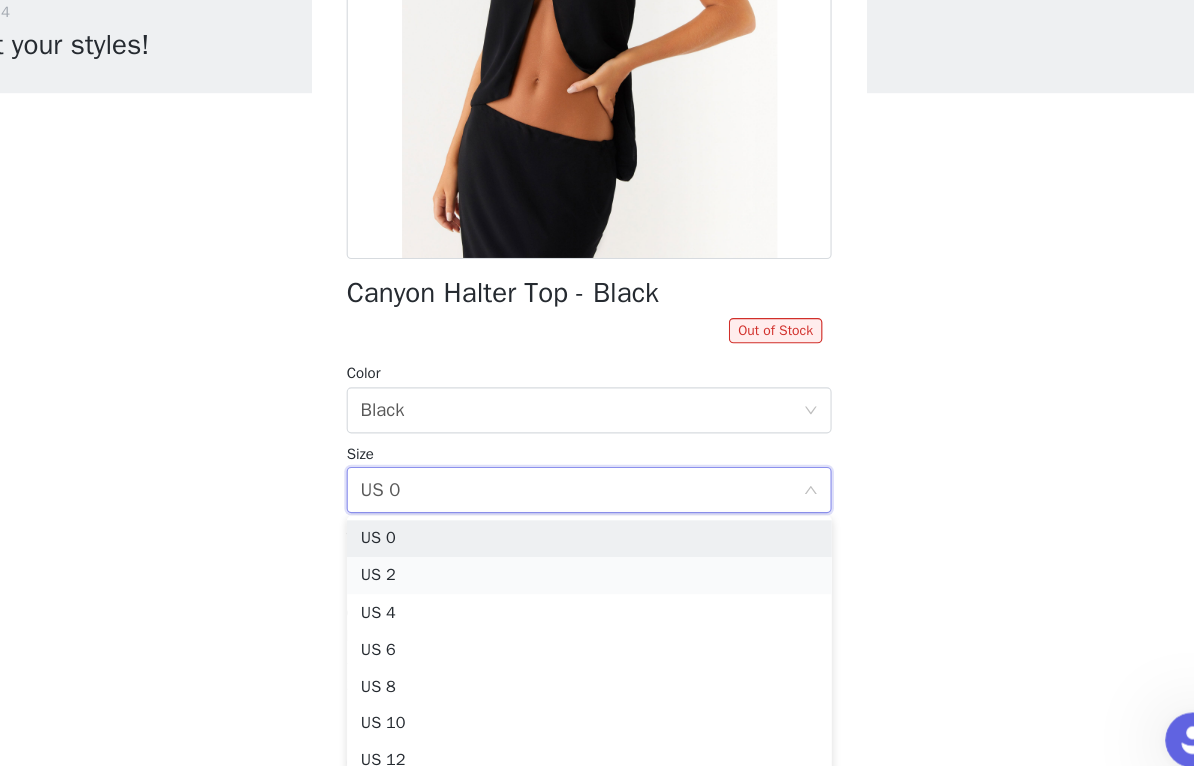 click on "US 2" at bounding box center (597, 580) 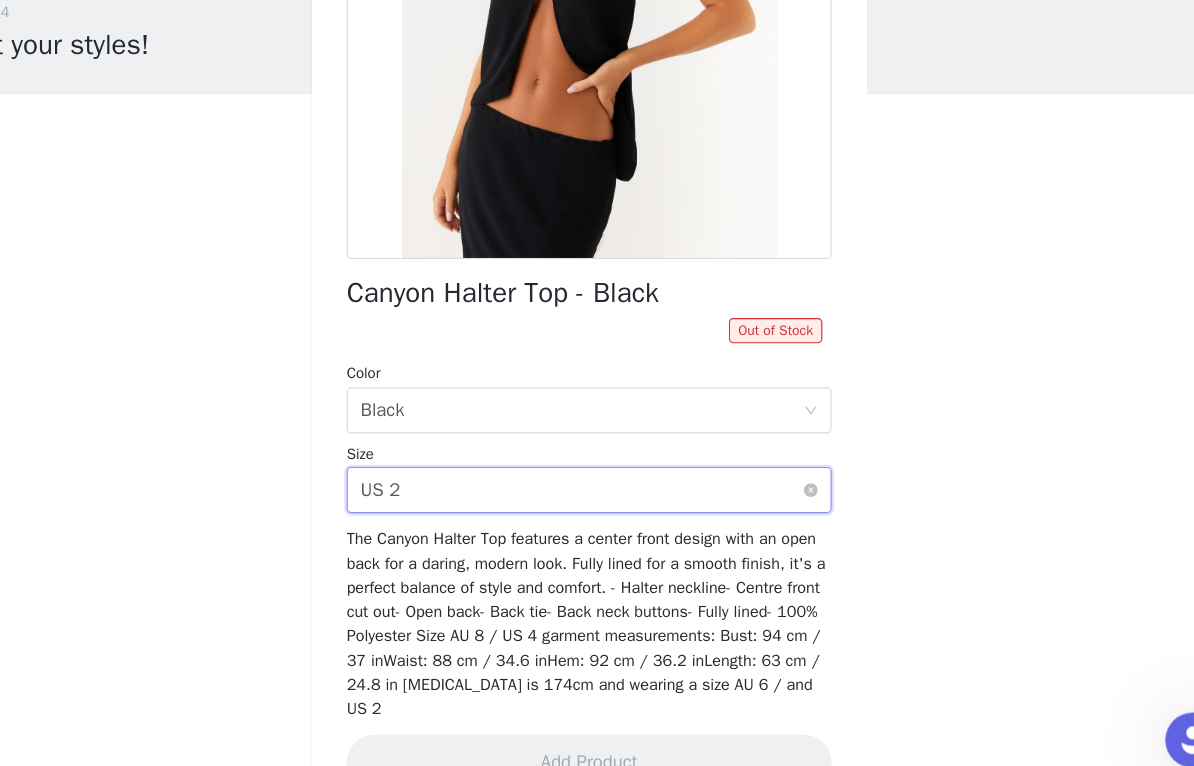 click on "Select size US 2" at bounding box center [590, 505] 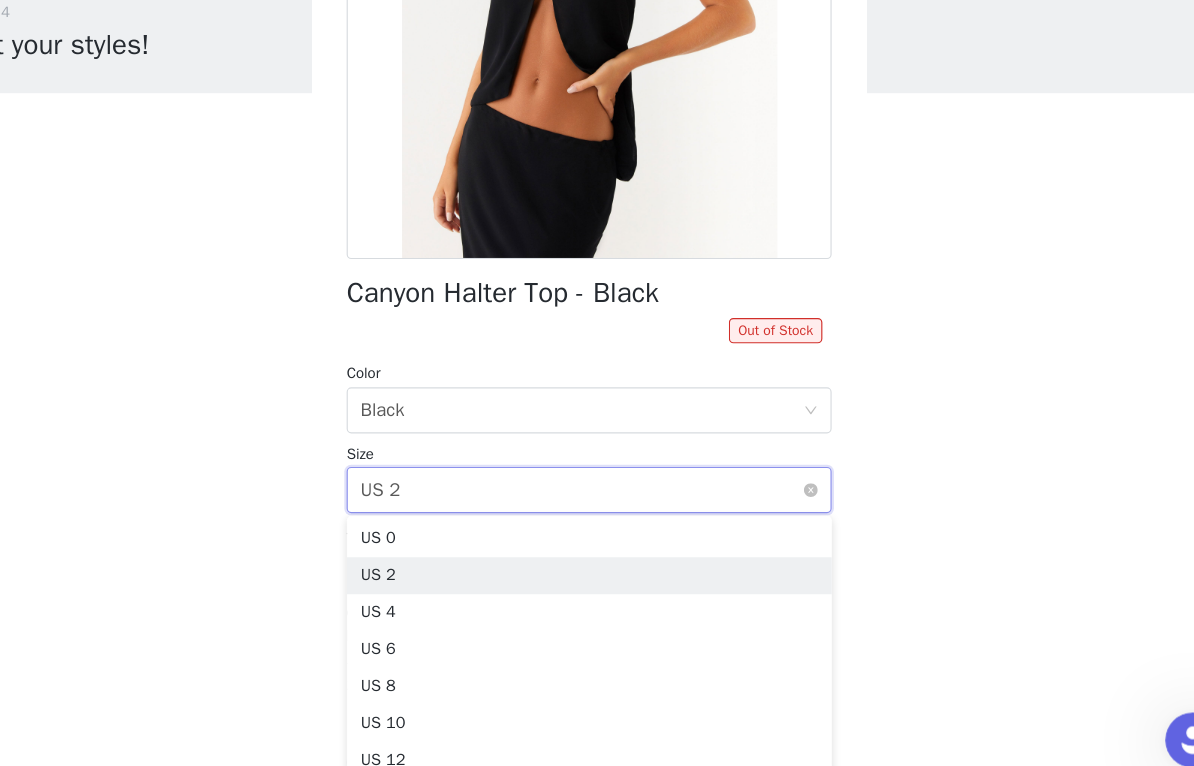 click on "Select size US 2" at bounding box center [590, 505] 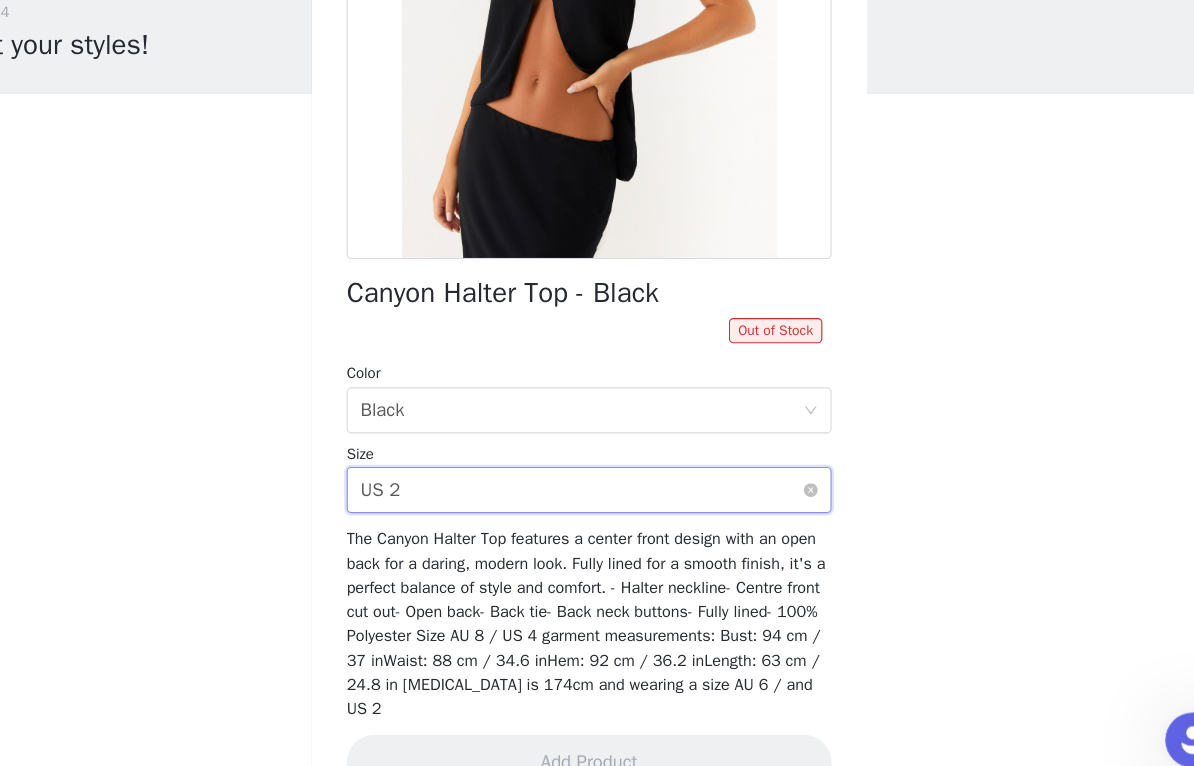 click on "Select size US 2" at bounding box center [590, 505] 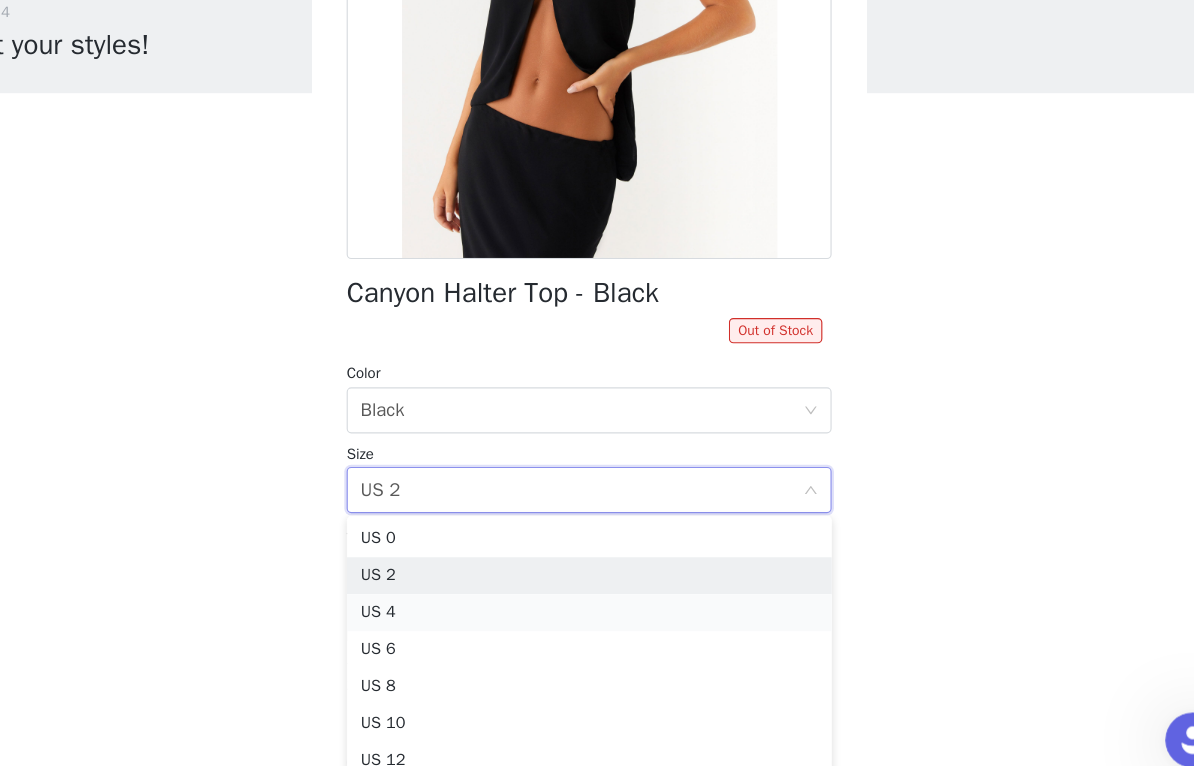 click on "US 4" at bounding box center (597, 612) 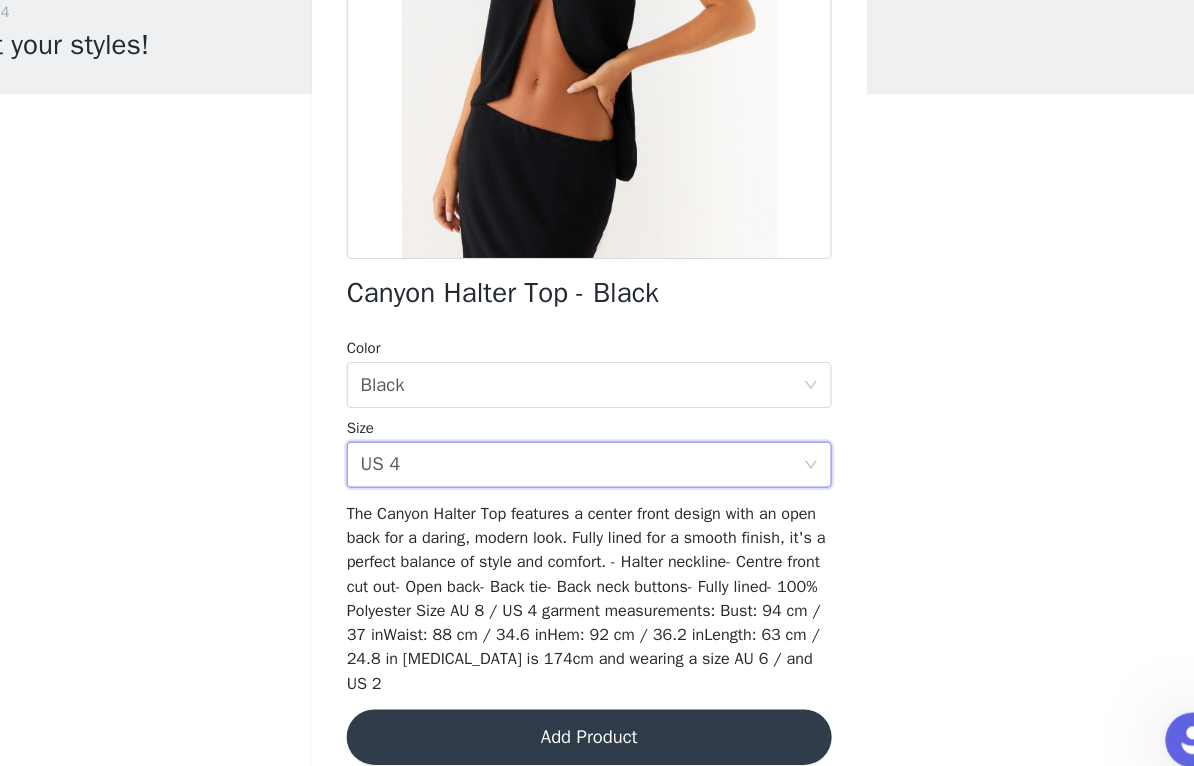 click on "Add Product" at bounding box center (597, 719) 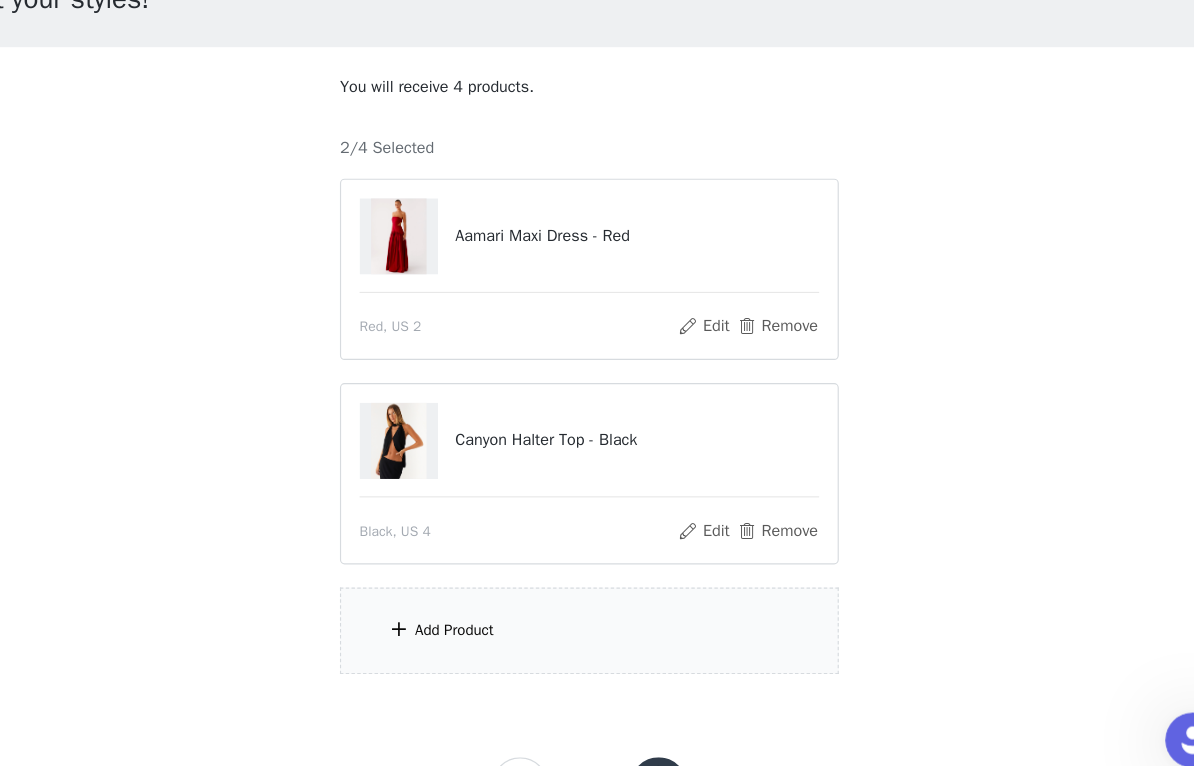 scroll, scrollTop: 71, scrollLeft: 0, axis: vertical 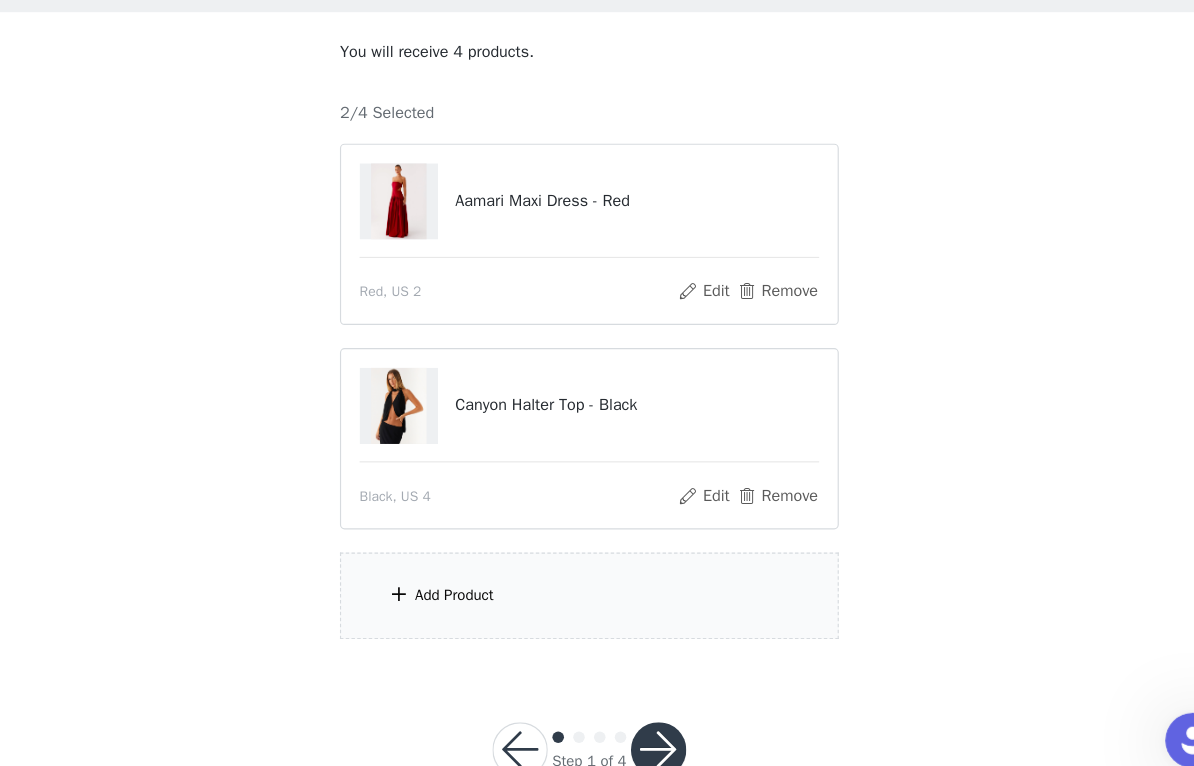 click on "Add Product" at bounding box center [597, 596] 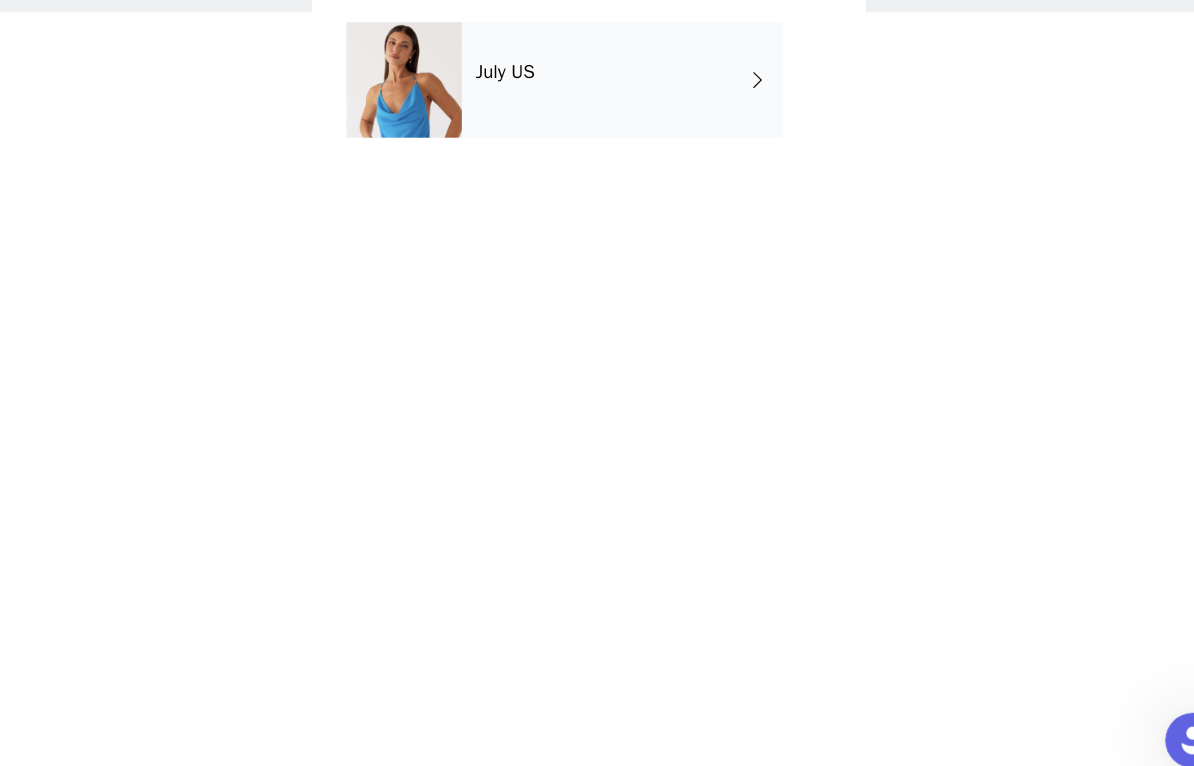 click on "July US" at bounding box center [626, 150] 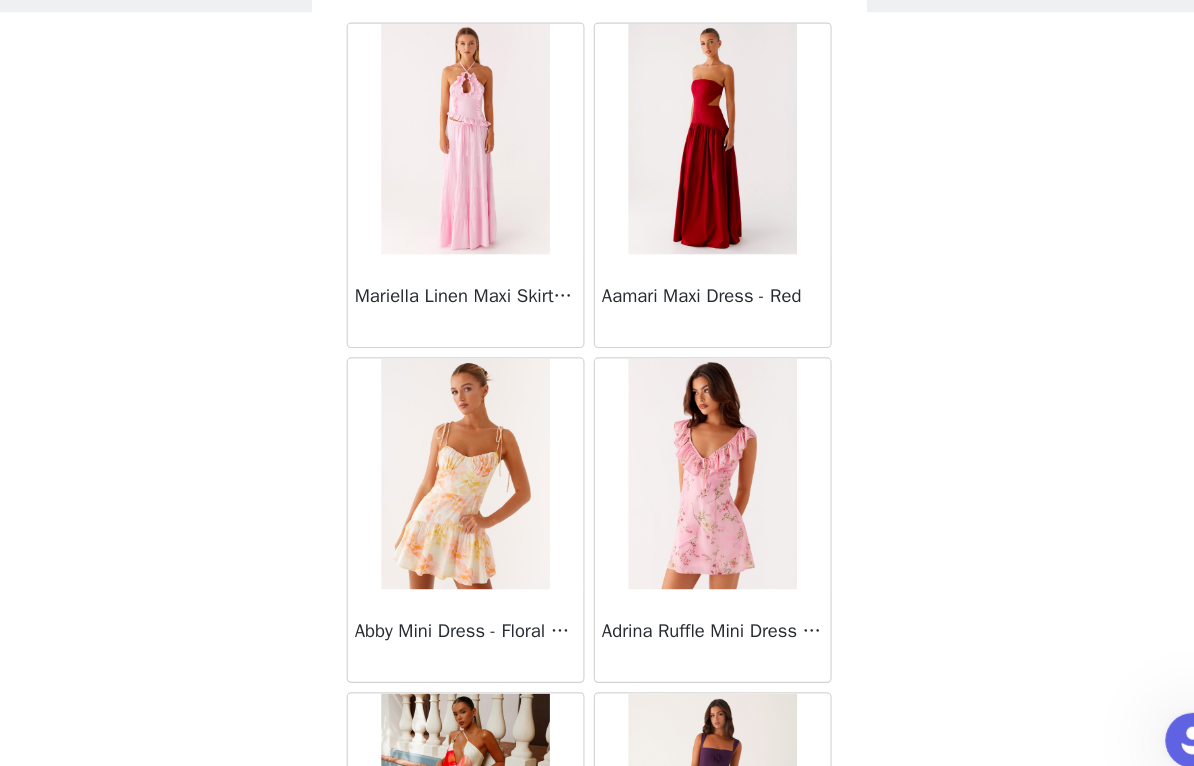 scroll, scrollTop: 106, scrollLeft: 0, axis: vertical 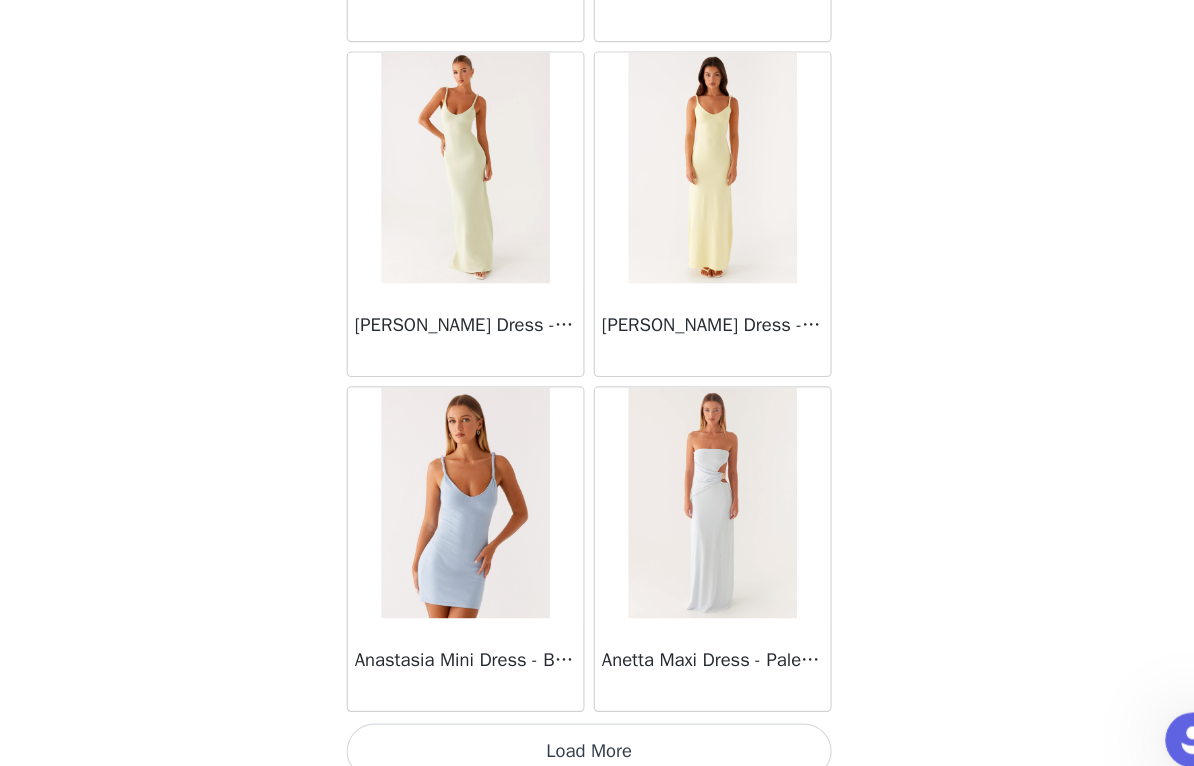 click on "Load More" at bounding box center (597, 732) 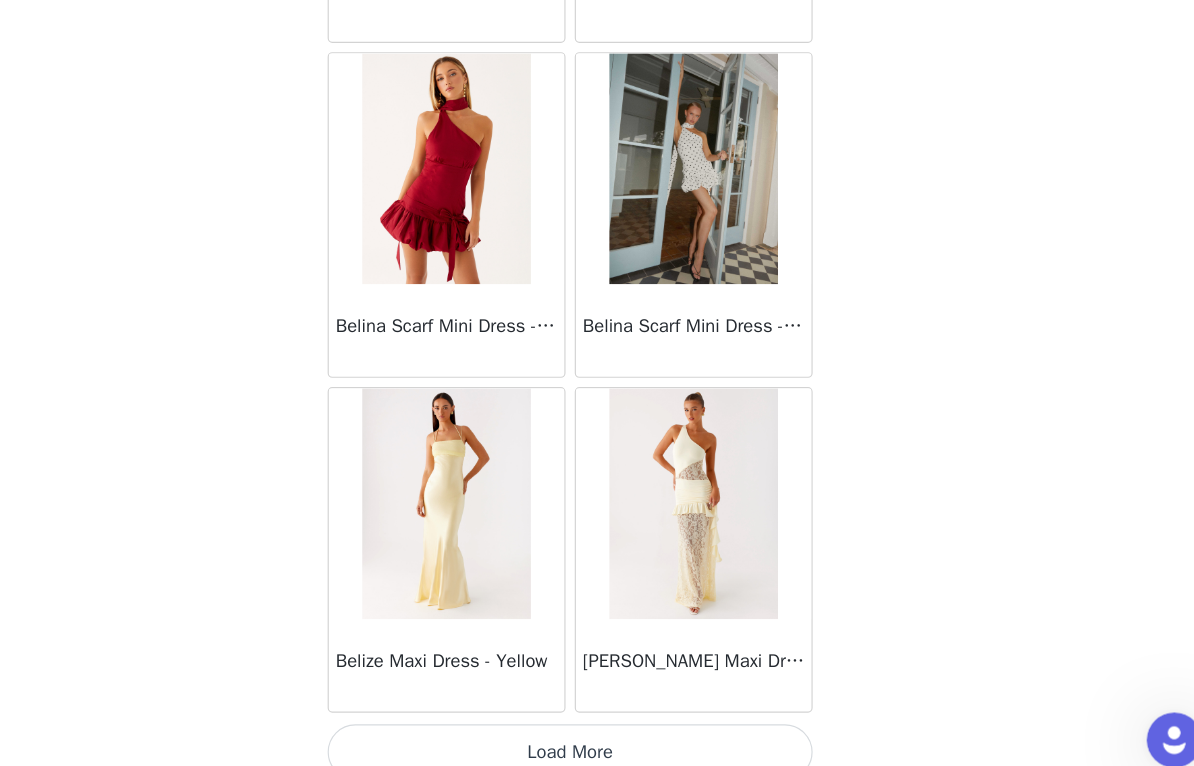 scroll, scrollTop: 5194, scrollLeft: 0, axis: vertical 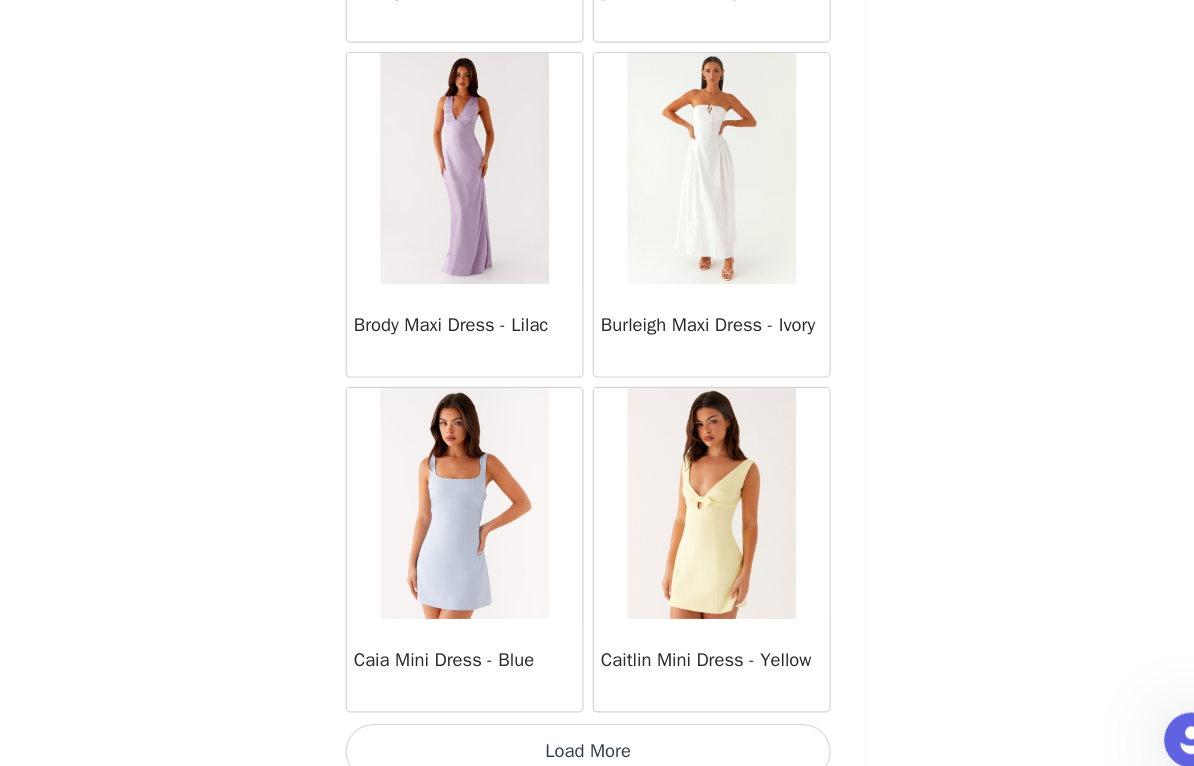 click on "Load More" at bounding box center (597, 732) 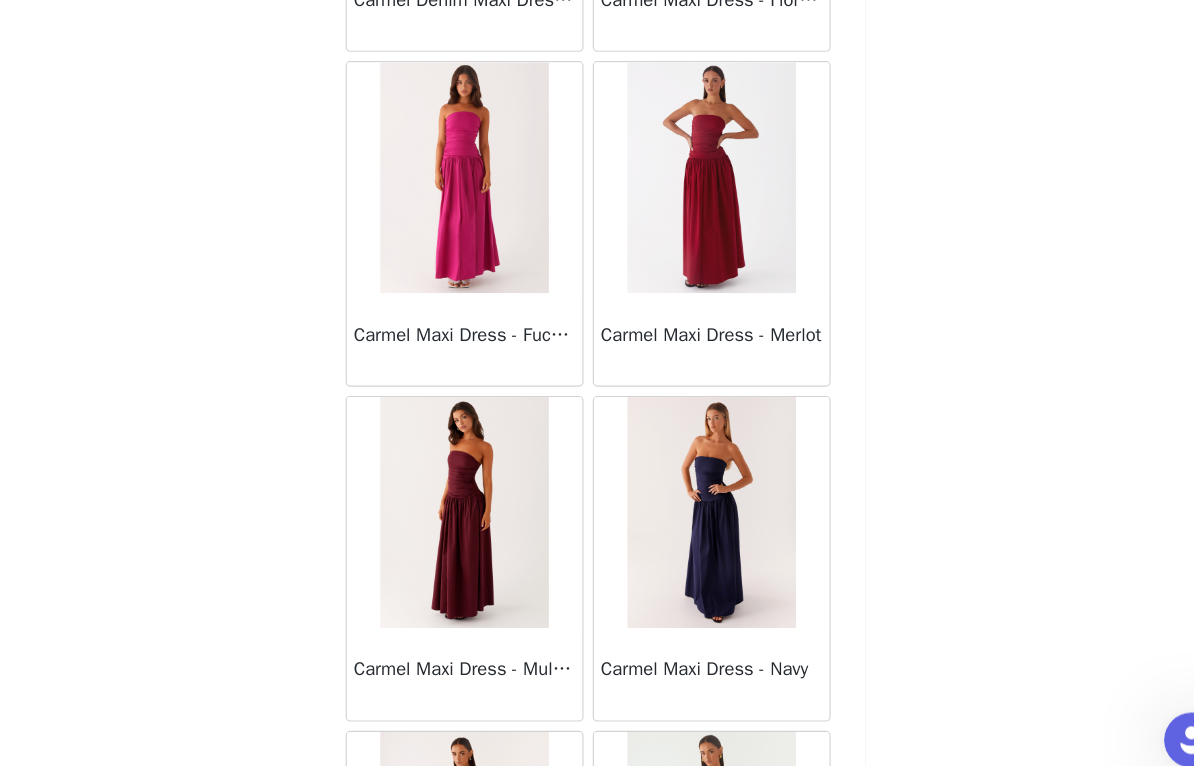 scroll, scrollTop: 10117, scrollLeft: 0, axis: vertical 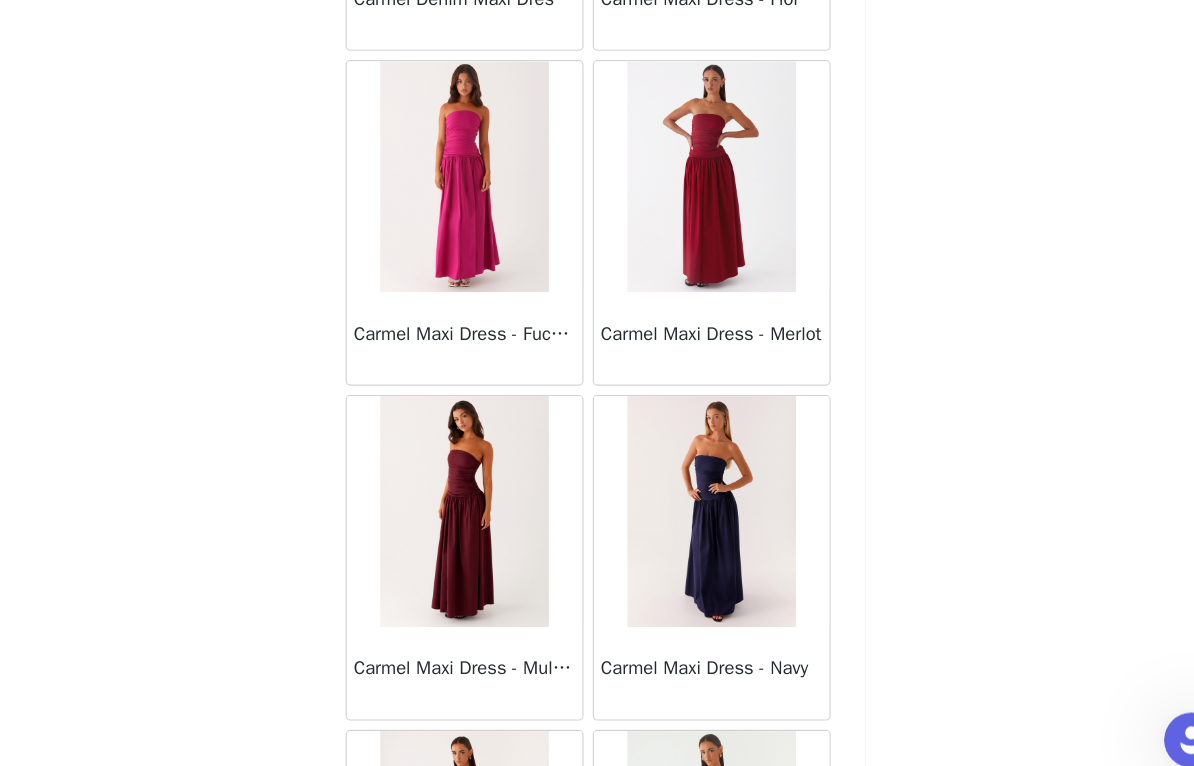 click at bounding box center (489, 524) 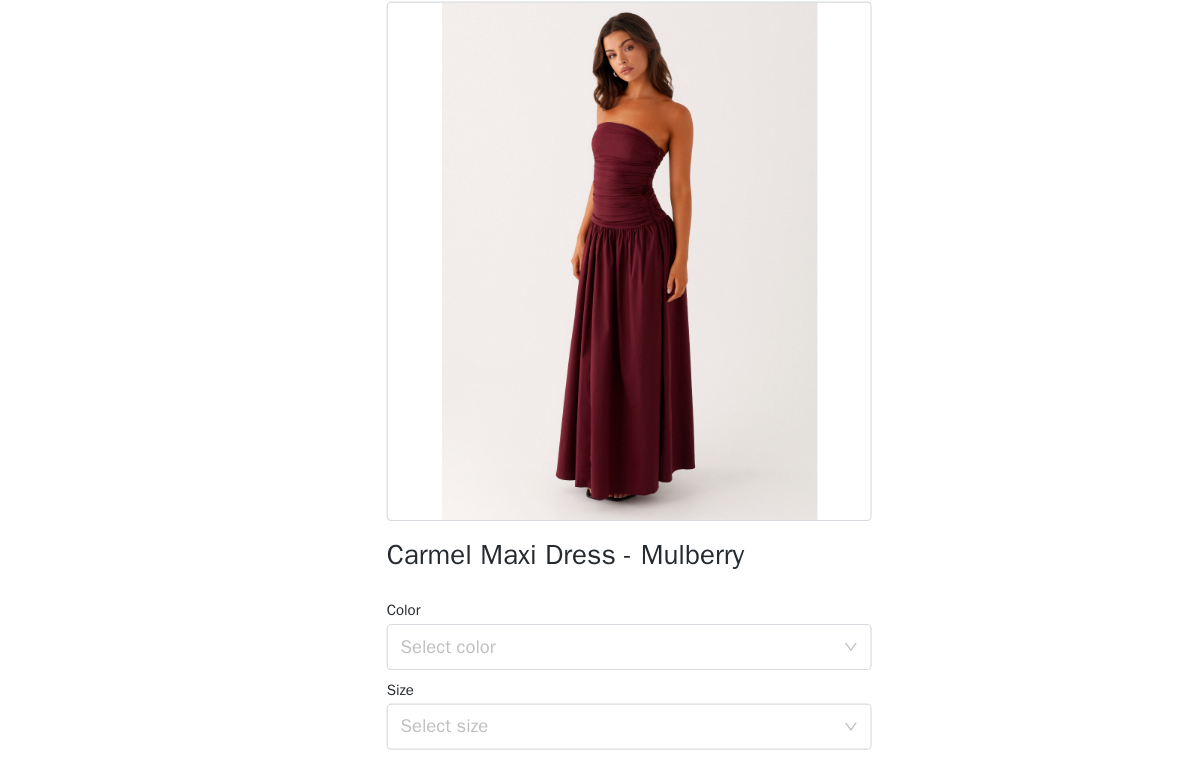 scroll, scrollTop: 10, scrollLeft: 0, axis: vertical 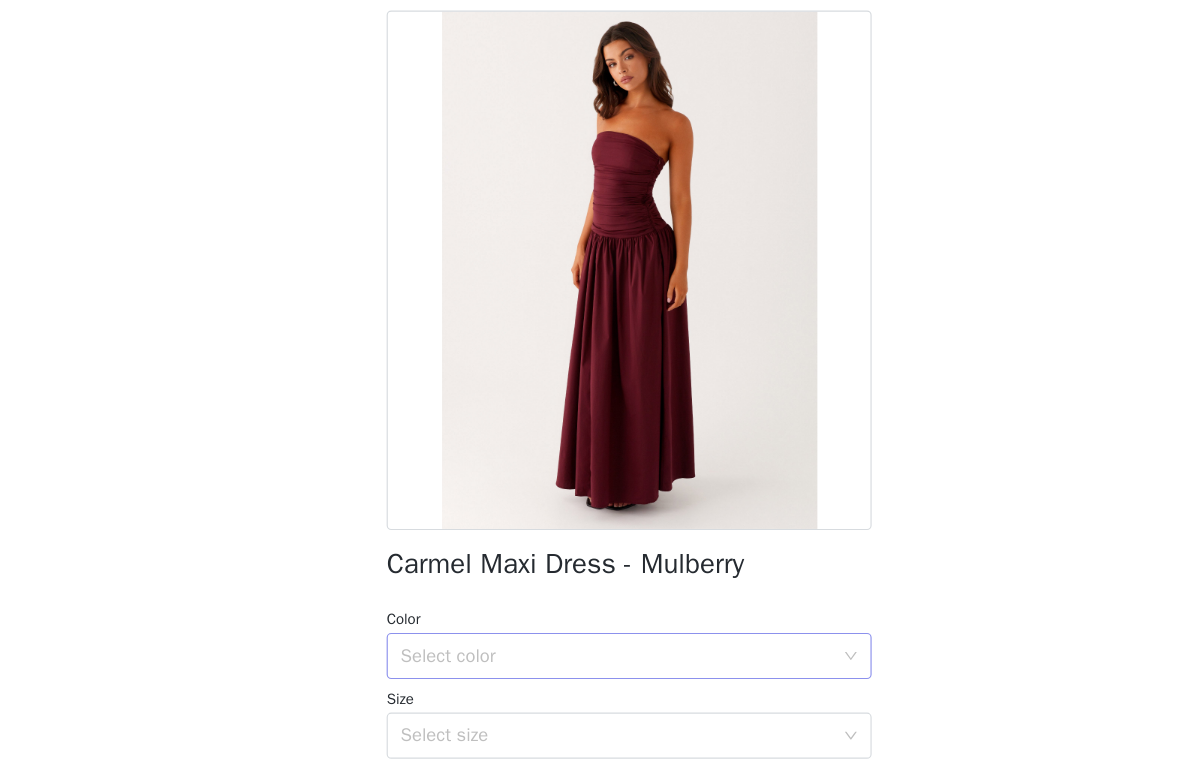 click on "Select color" at bounding box center (586, 649) 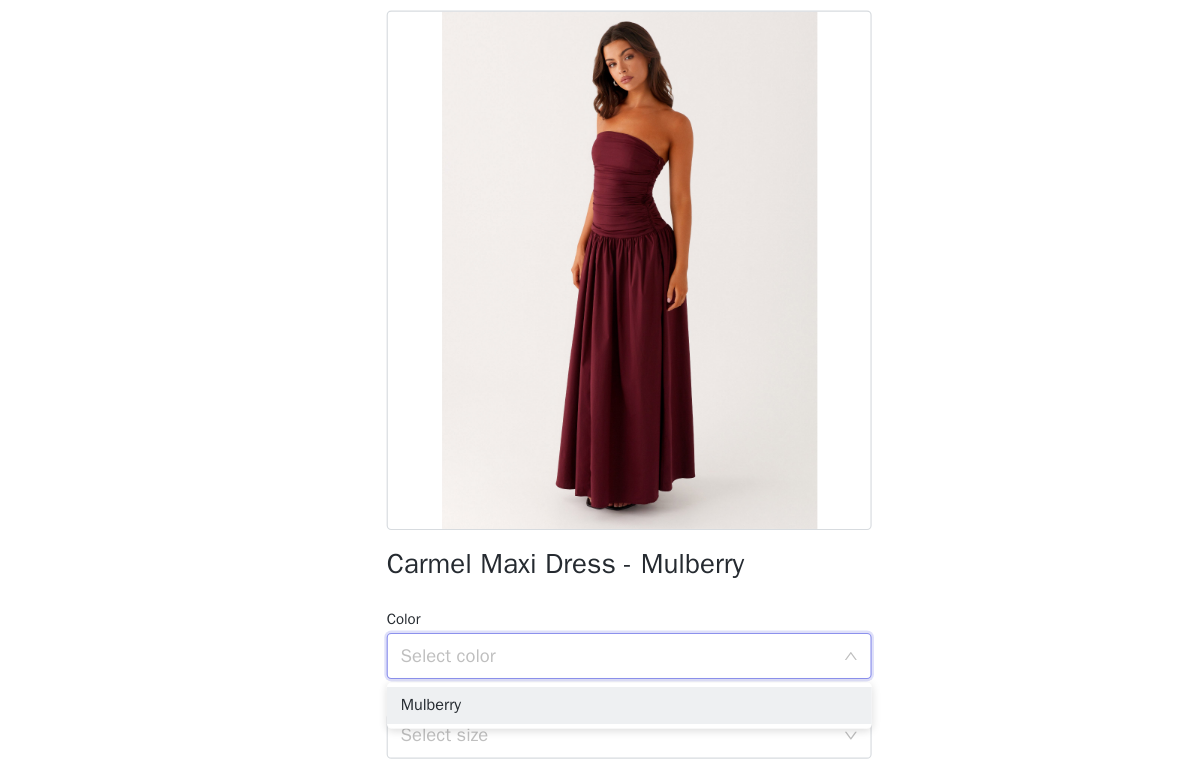 click on "Select color" at bounding box center (586, 649) 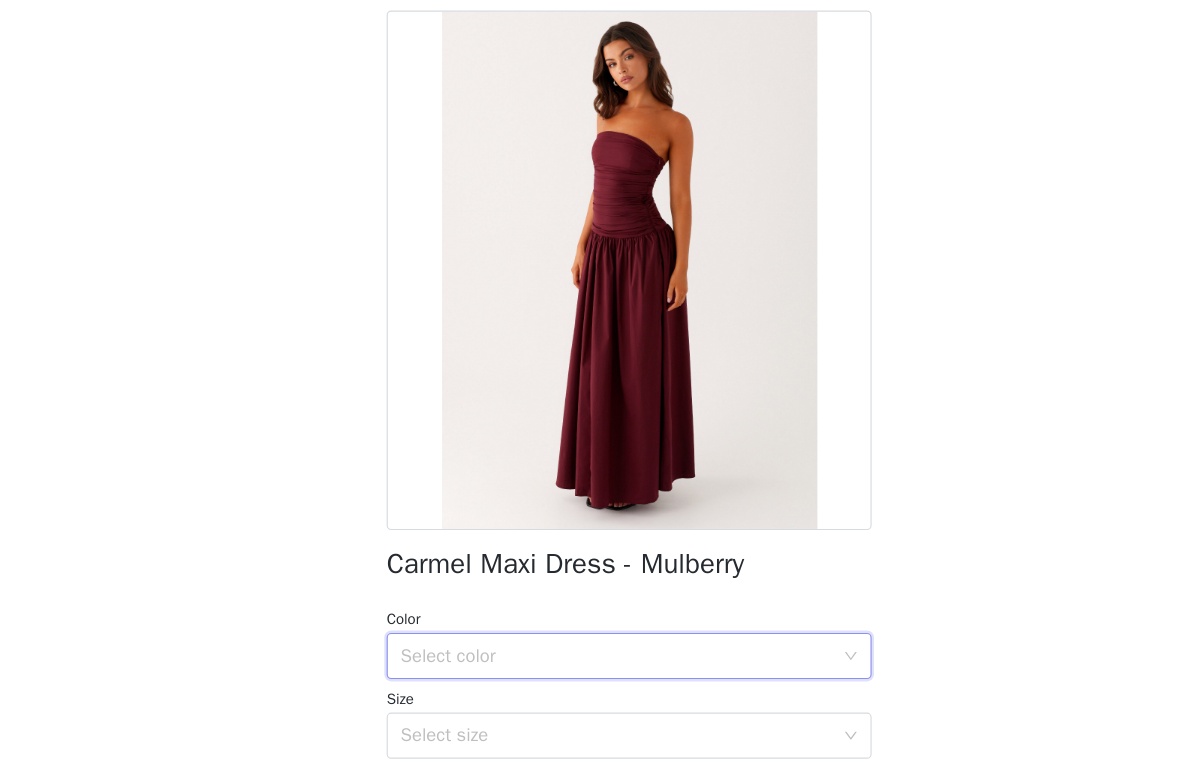 click on "Size" at bounding box center (597, 687) 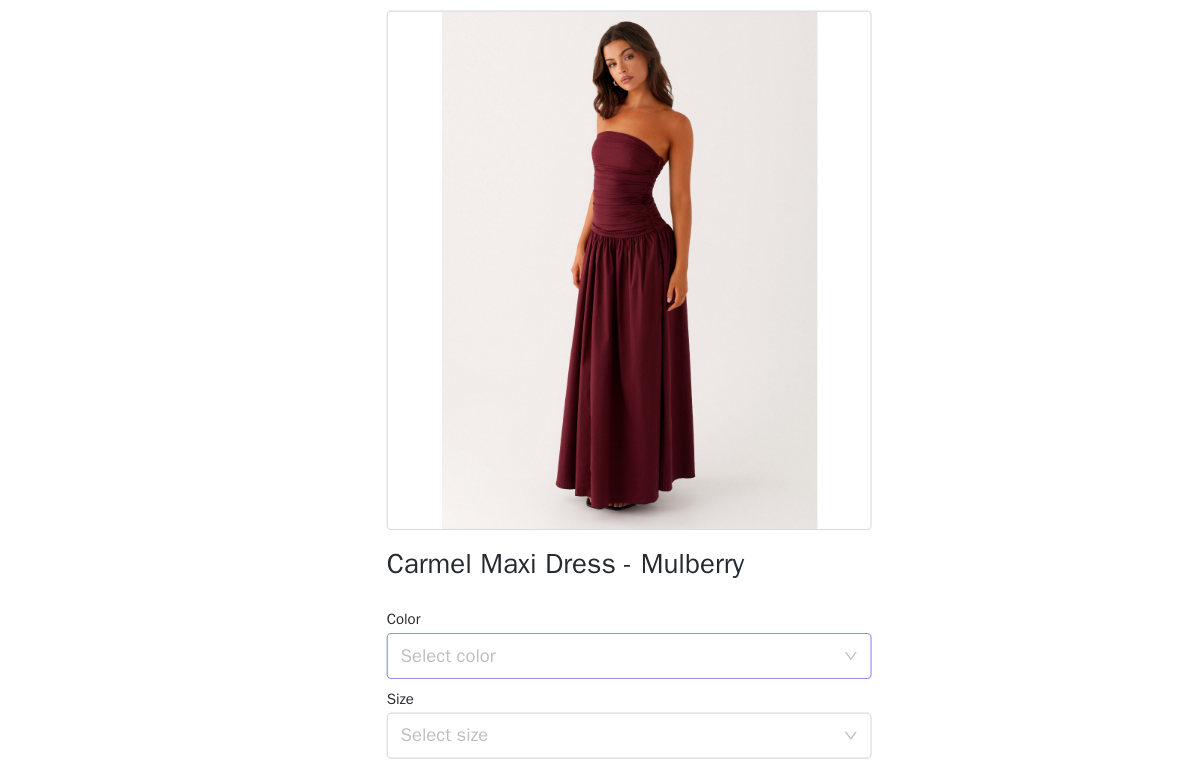 click on "Select color" at bounding box center (586, 649) 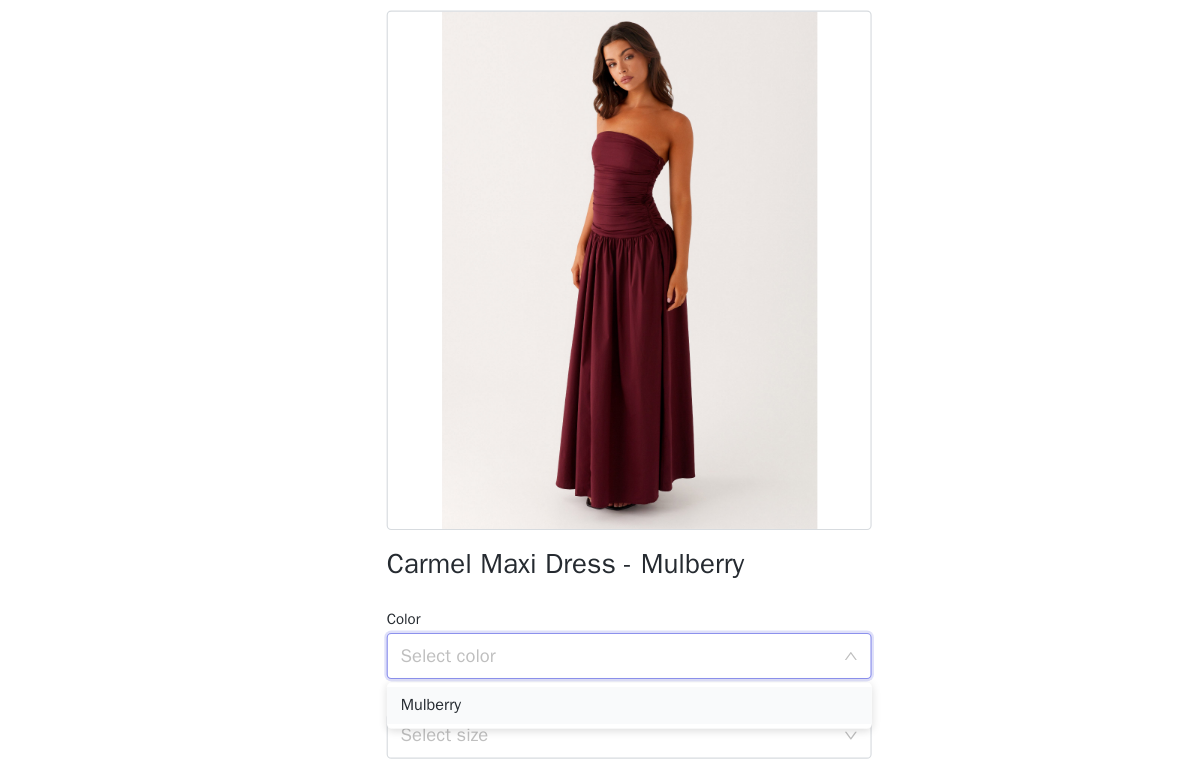 click on "Mulberry" at bounding box center (597, 692) 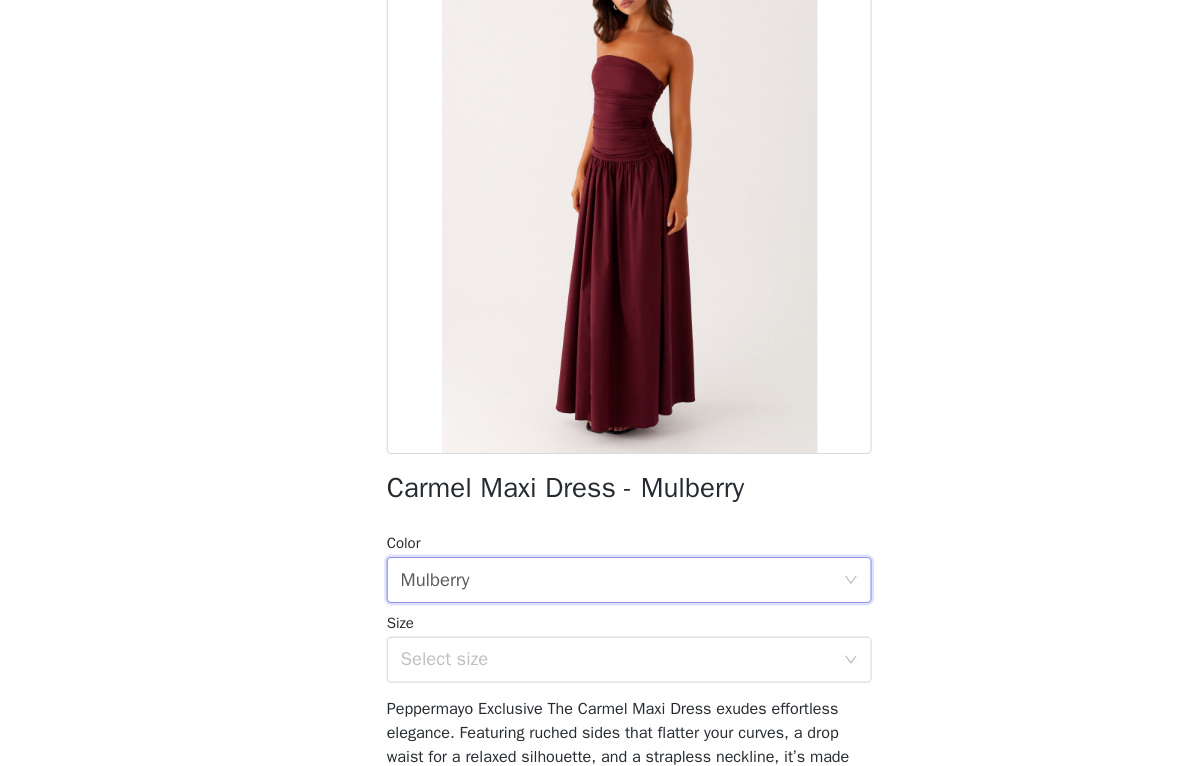 scroll, scrollTop: 79, scrollLeft: 0, axis: vertical 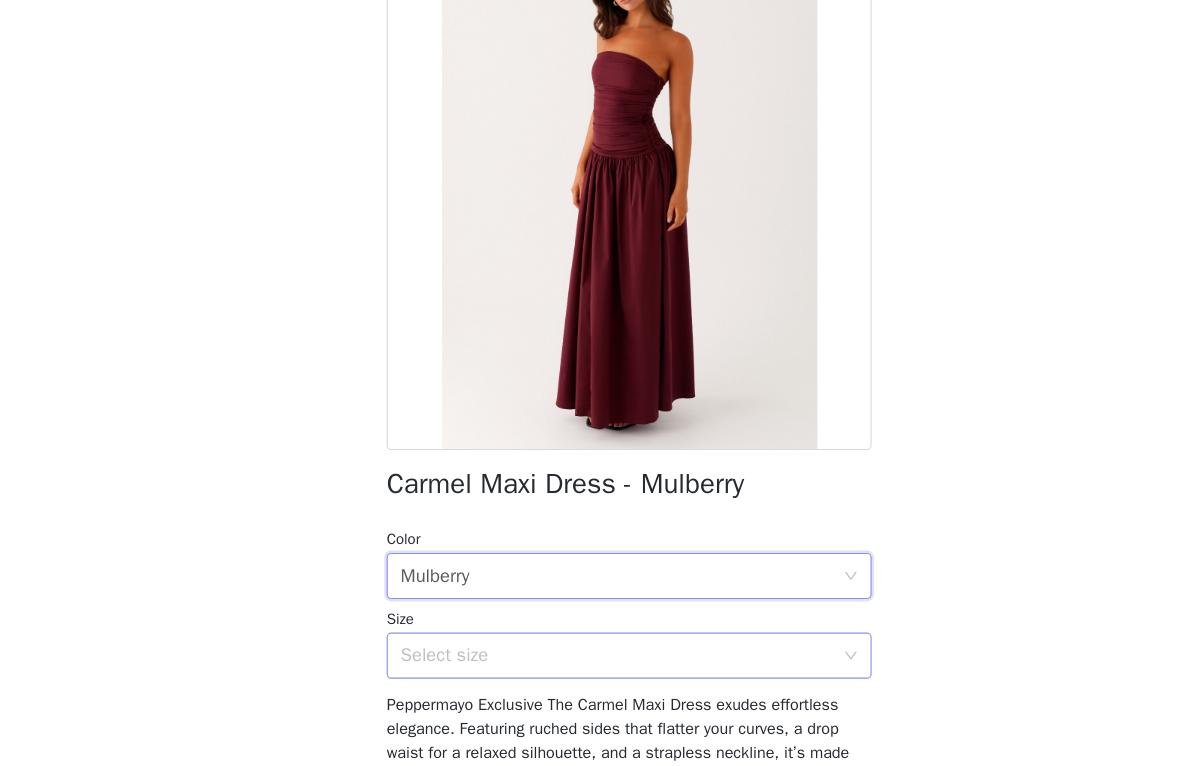 click on "Select size" at bounding box center [586, 649] 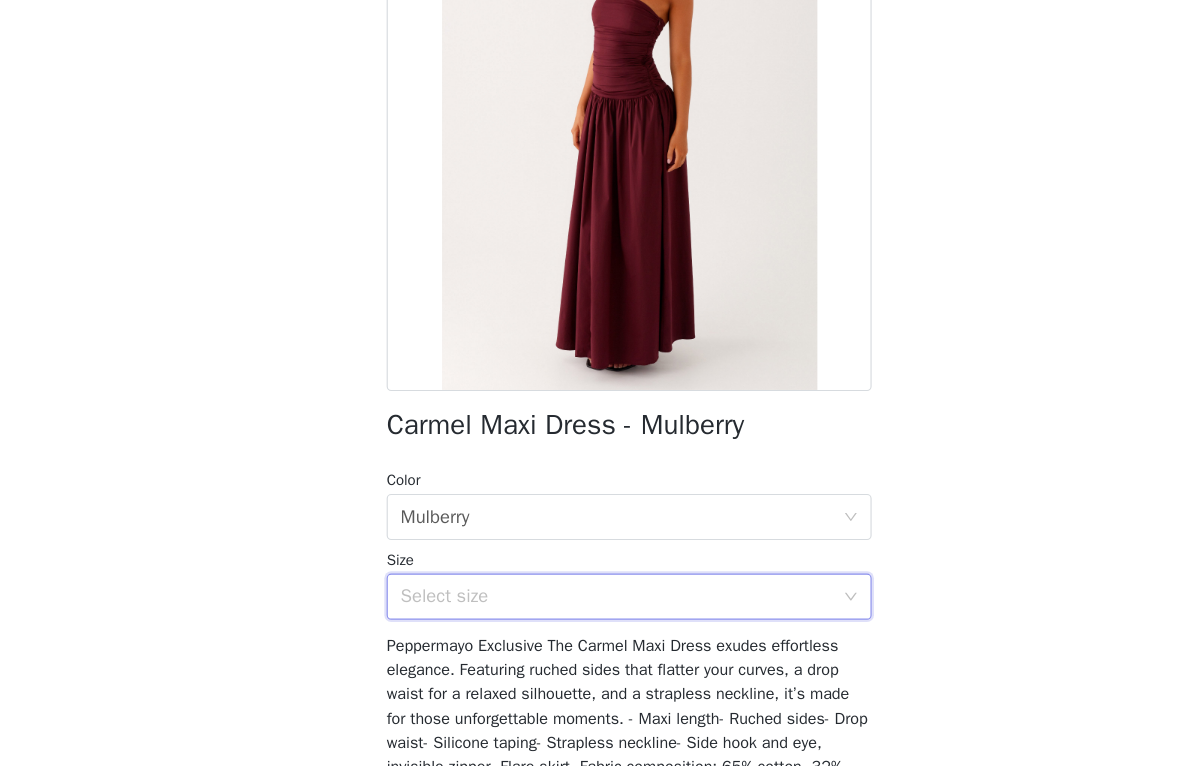 scroll, scrollTop: 145, scrollLeft: 0, axis: vertical 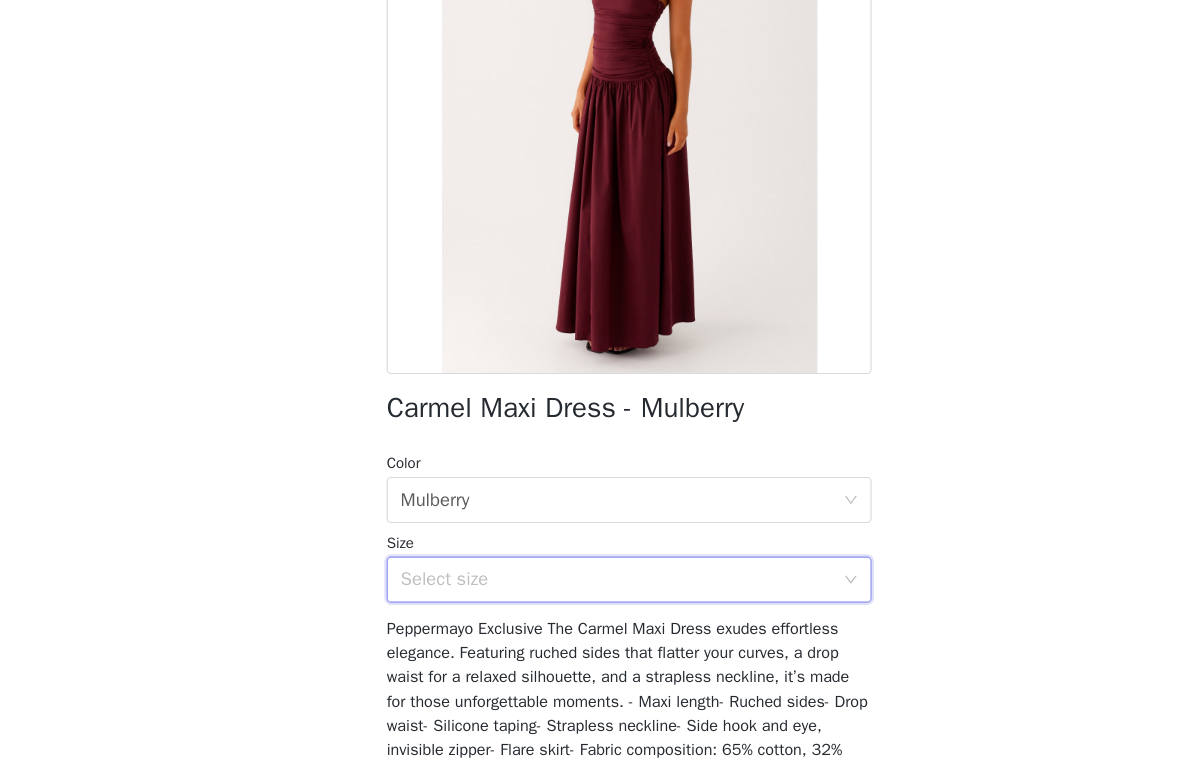 click on "Select size" at bounding box center [586, 583] 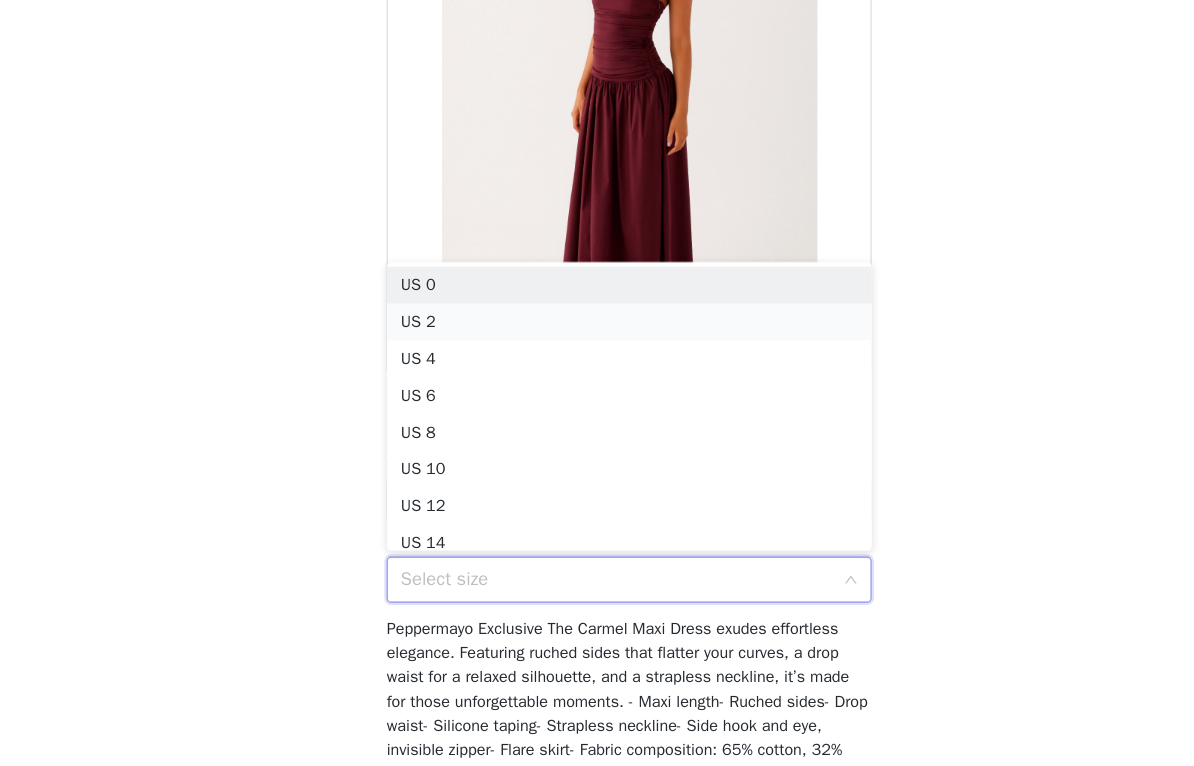 click on "US 2" at bounding box center (597, 360) 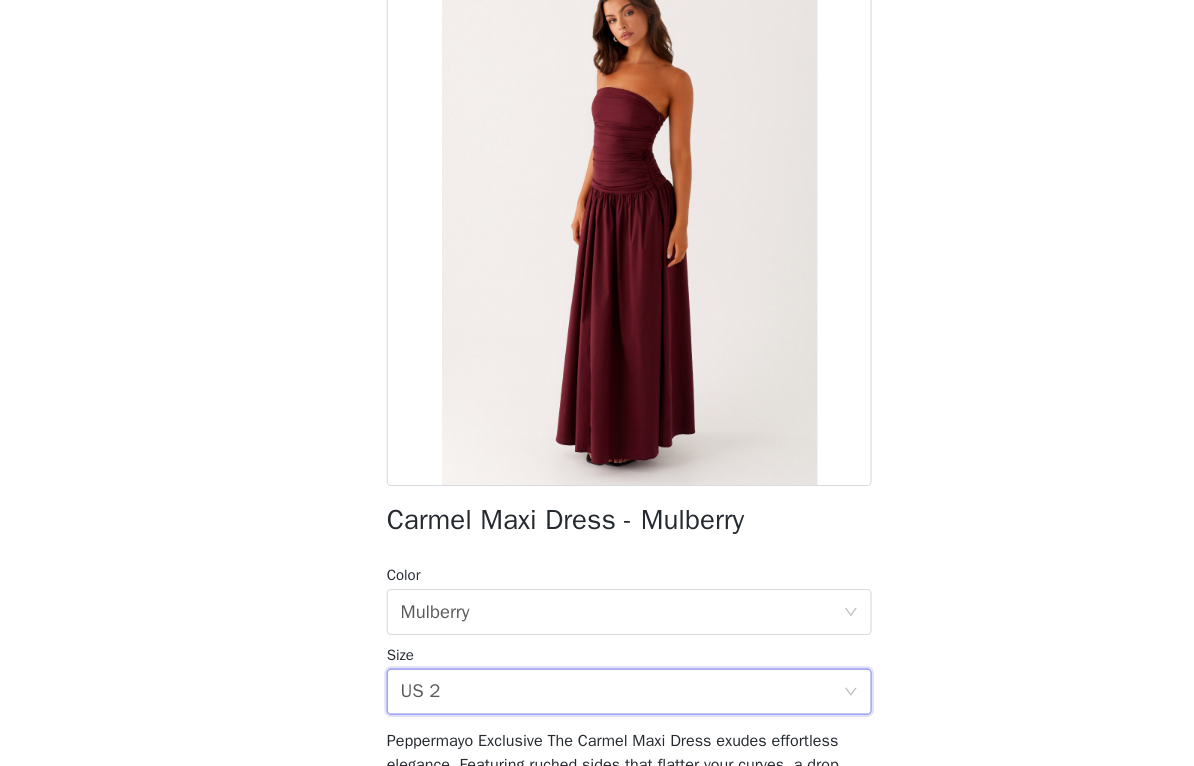 scroll, scrollTop: 0, scrollLeft: 0, axis: both 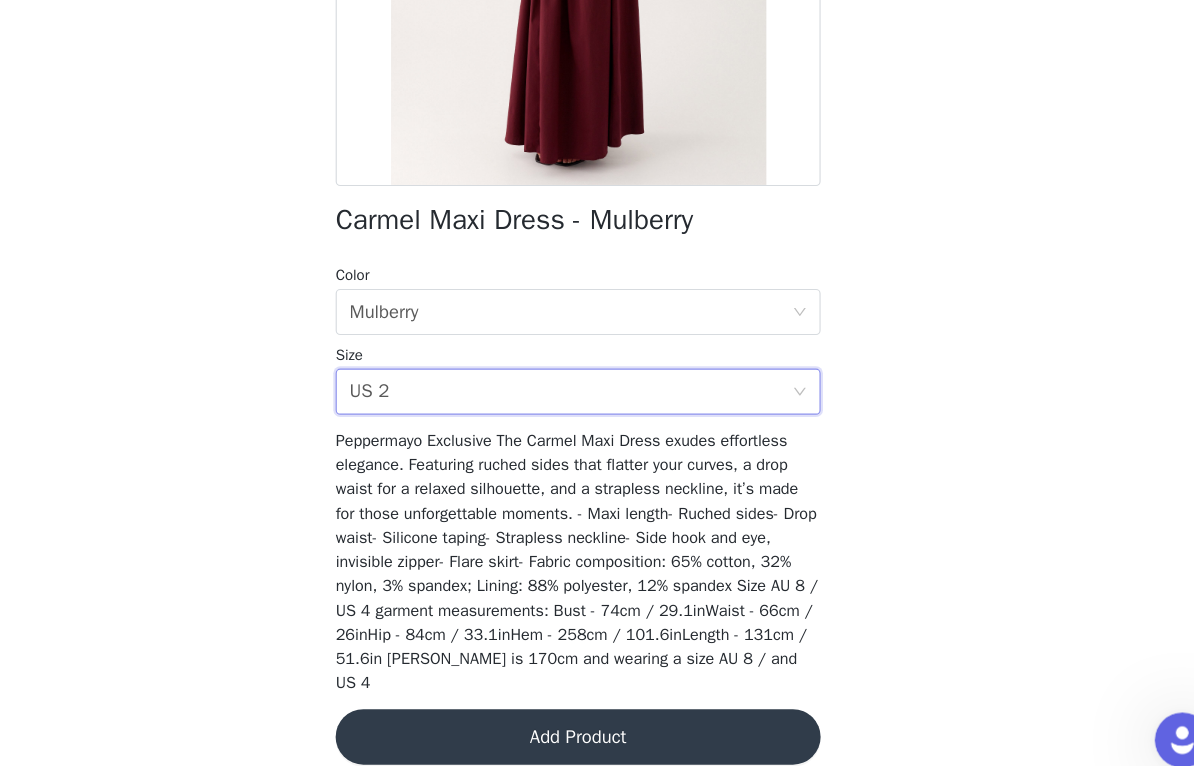click on "Add Product" at bounding box center (597, 719) 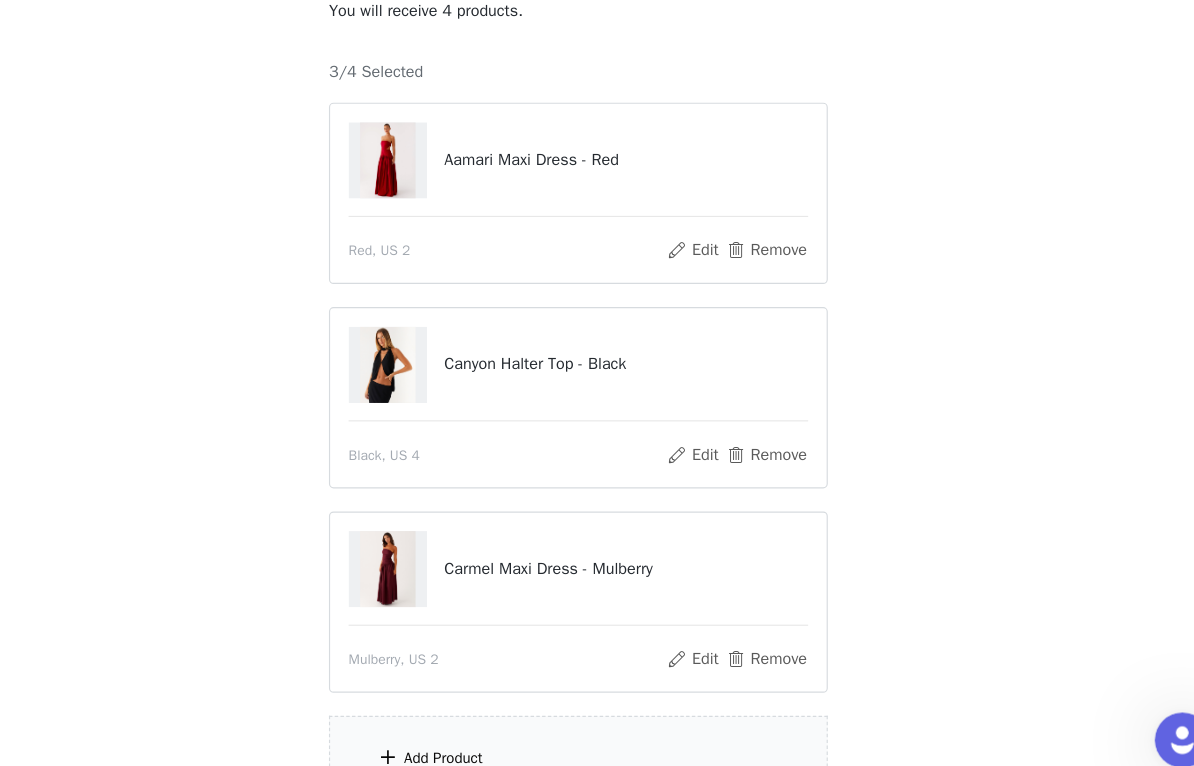 click on "Add Product" at bounding box center (597, 738) 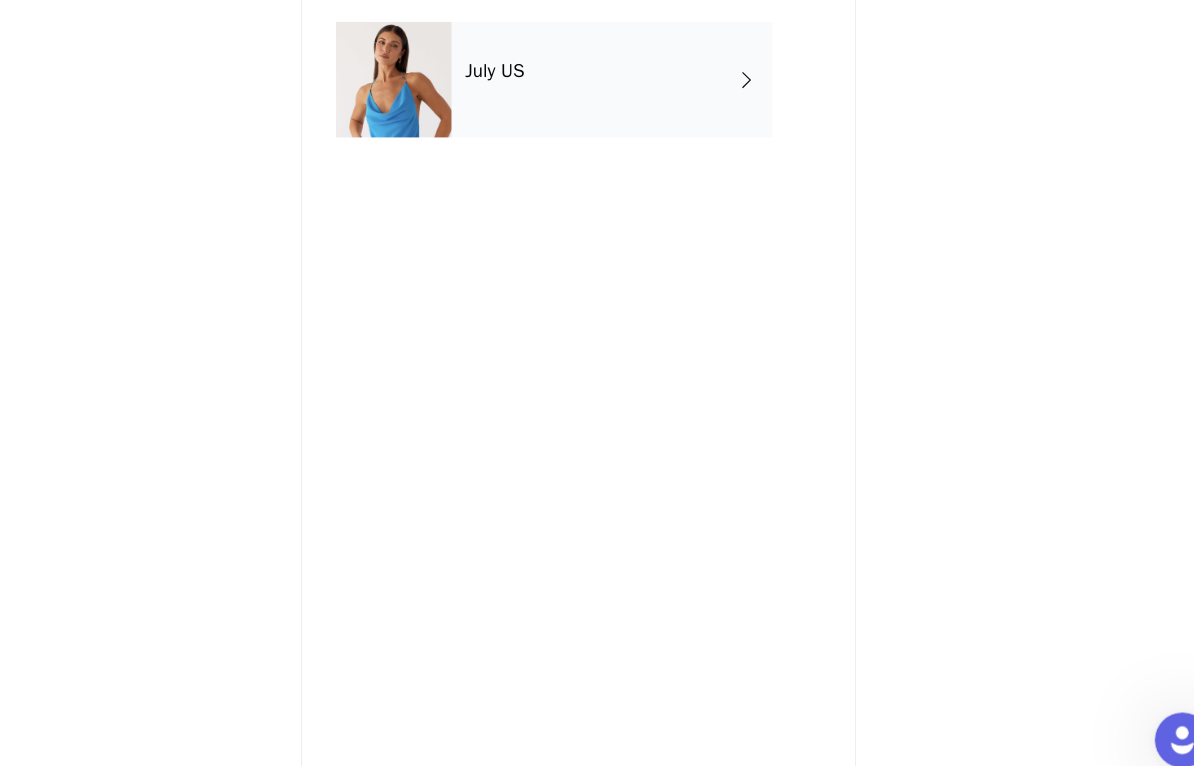 click on "July US" at bounding box center (626, 150) 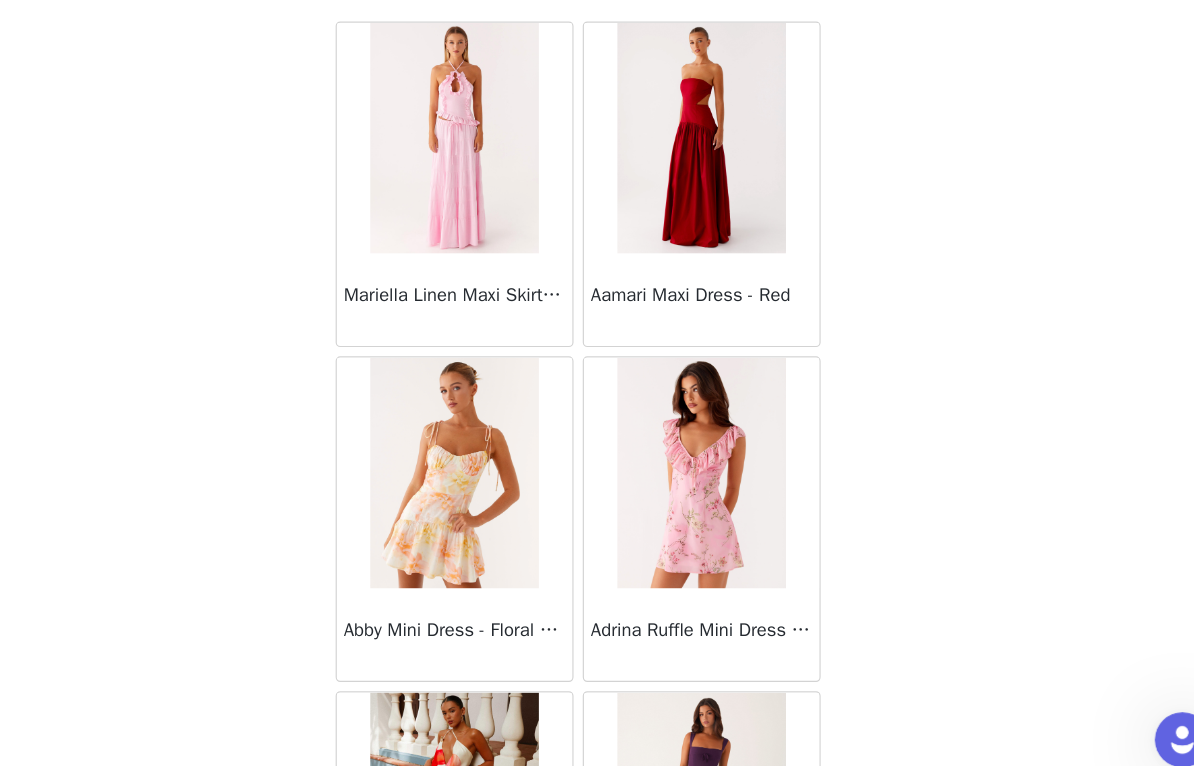 scroll, scrollTop: 283, scrollLeft: 0, axis: vertical 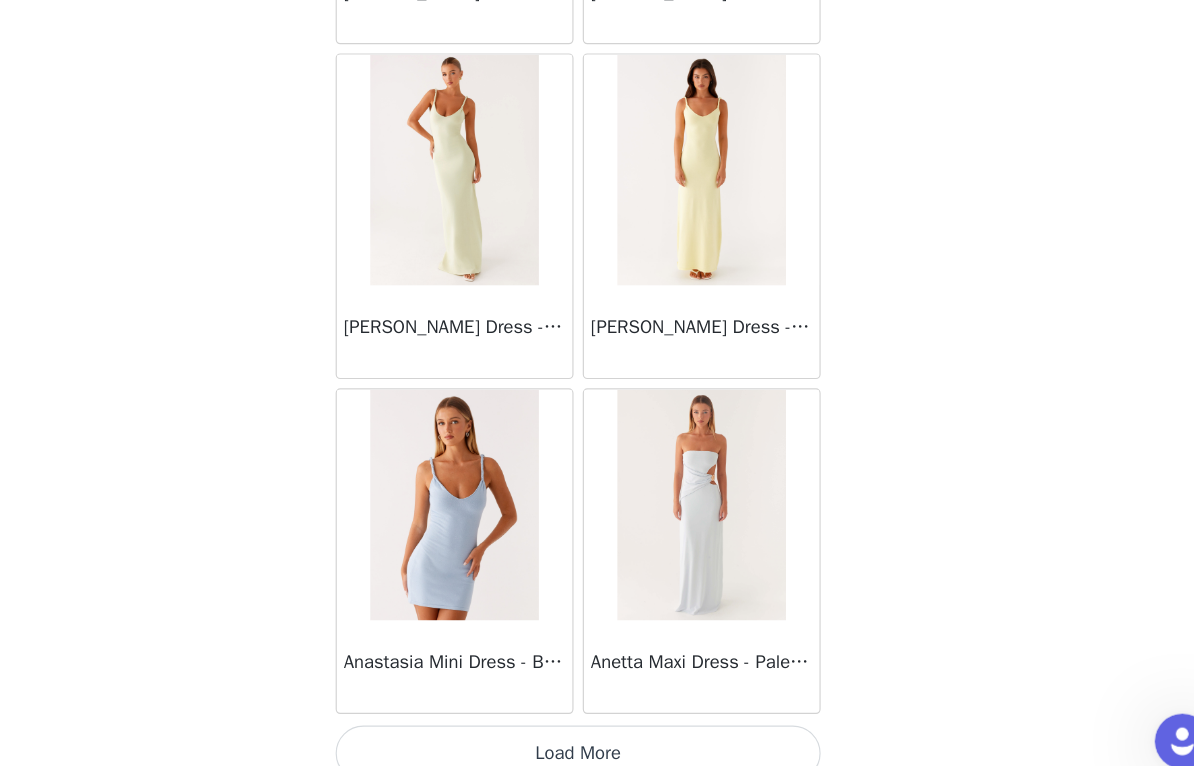 click on "Load More" at bounding box center [597, 732] 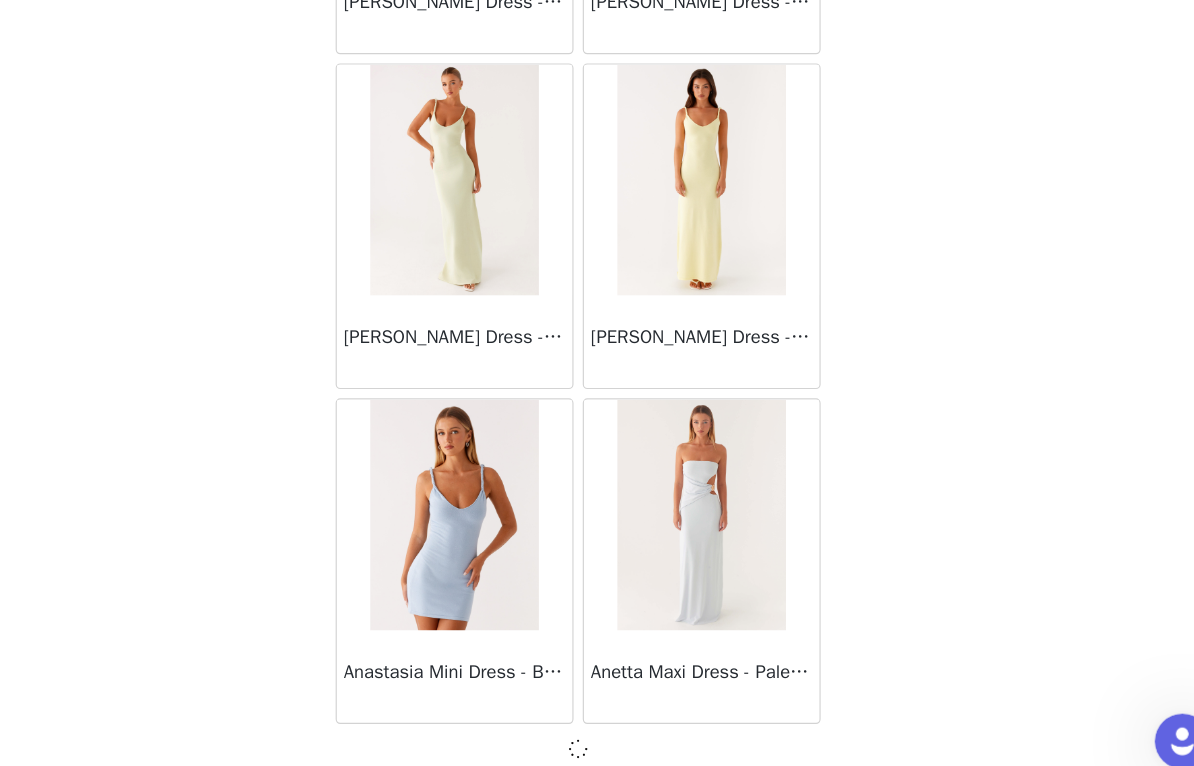 scroll, scrollTop: 2285, scrollLeft: 0, axis: vertical 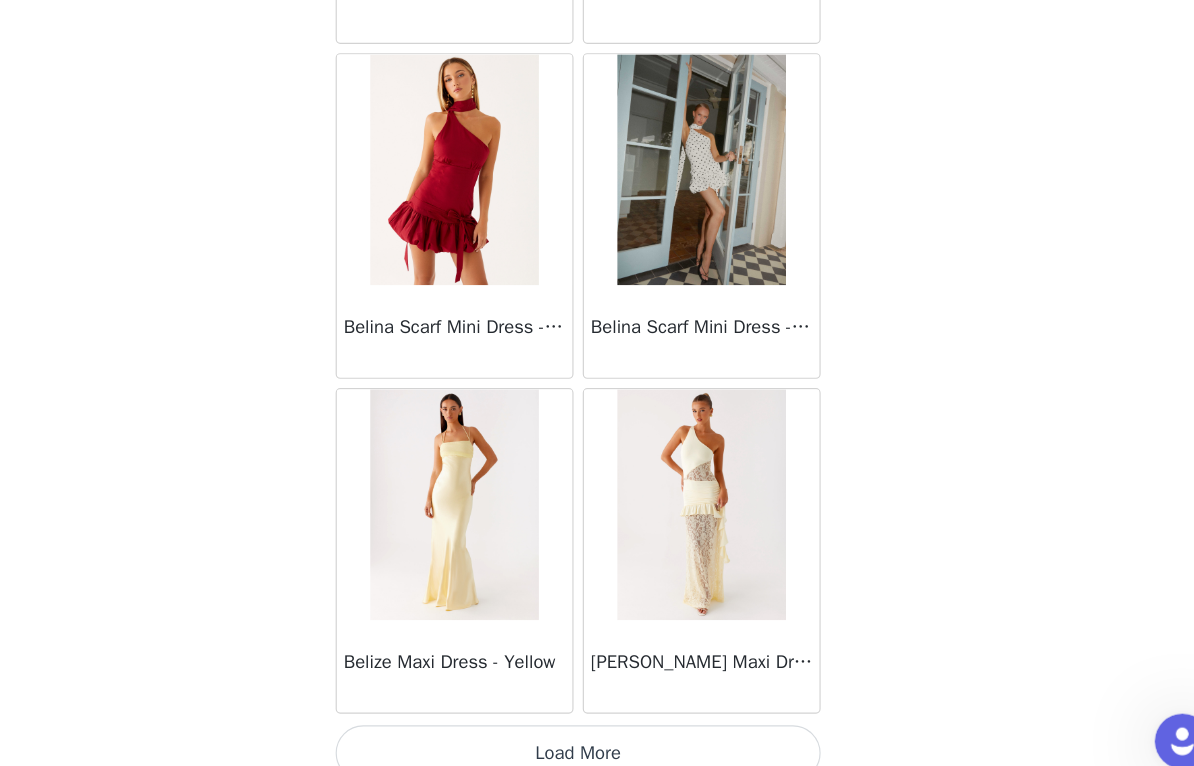 click on "Load More" at bounding box center (597, 732) 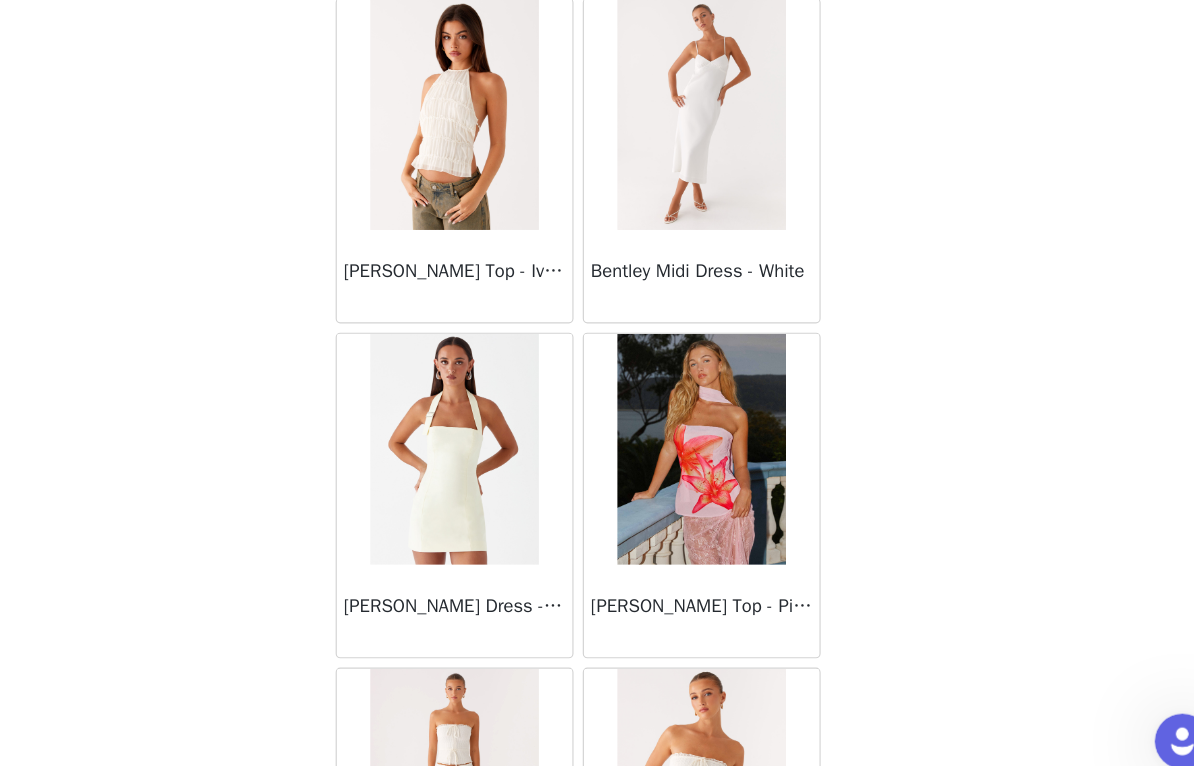 scroll, scrollTop: 6113, scrollLeft: 0, axis: vertical 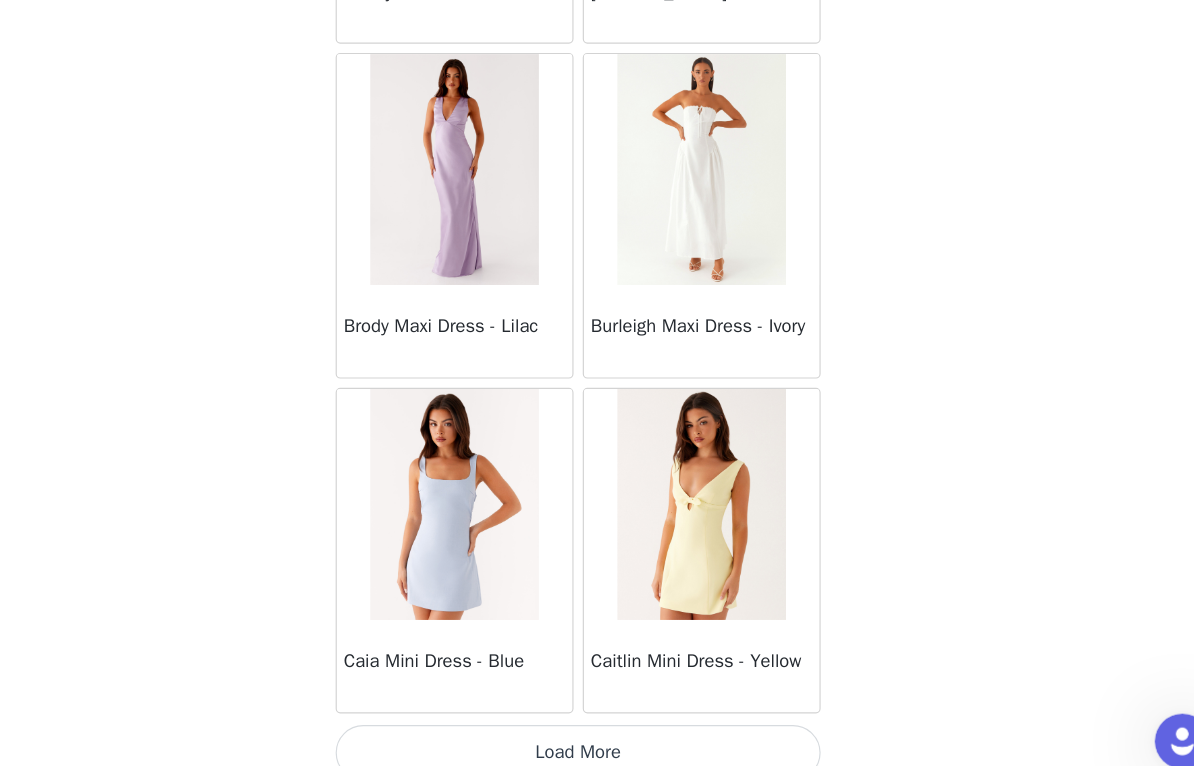 click on "Load More" at bounding box center (597, 732) 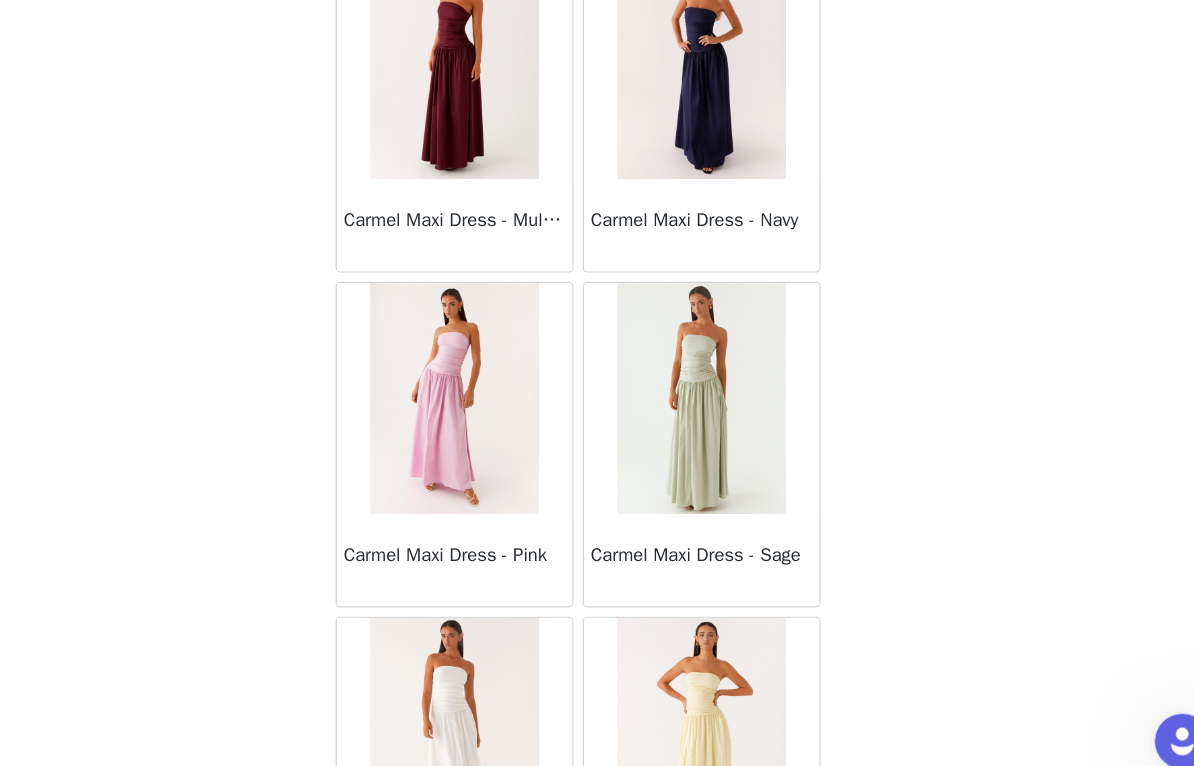scroll, scrollTop: 10517, scrollLeft: 0, axis: vertical 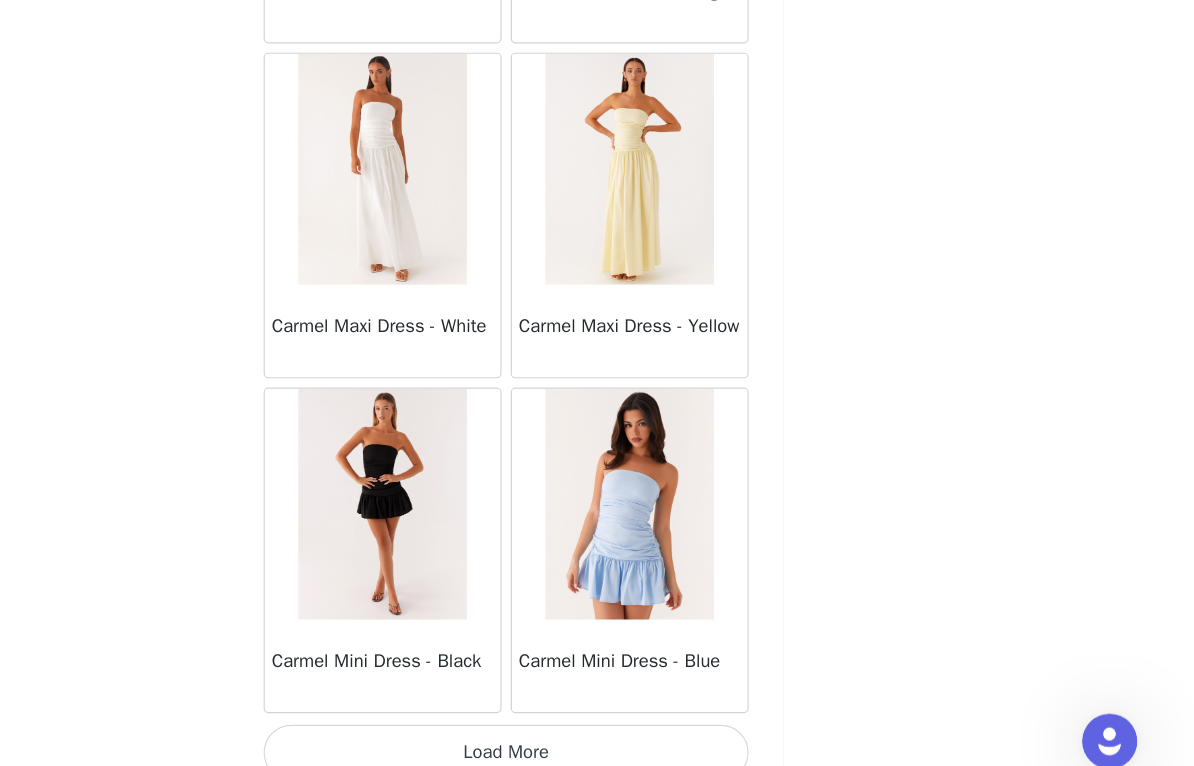 click on "Load More" at bounding box center [597, 732] 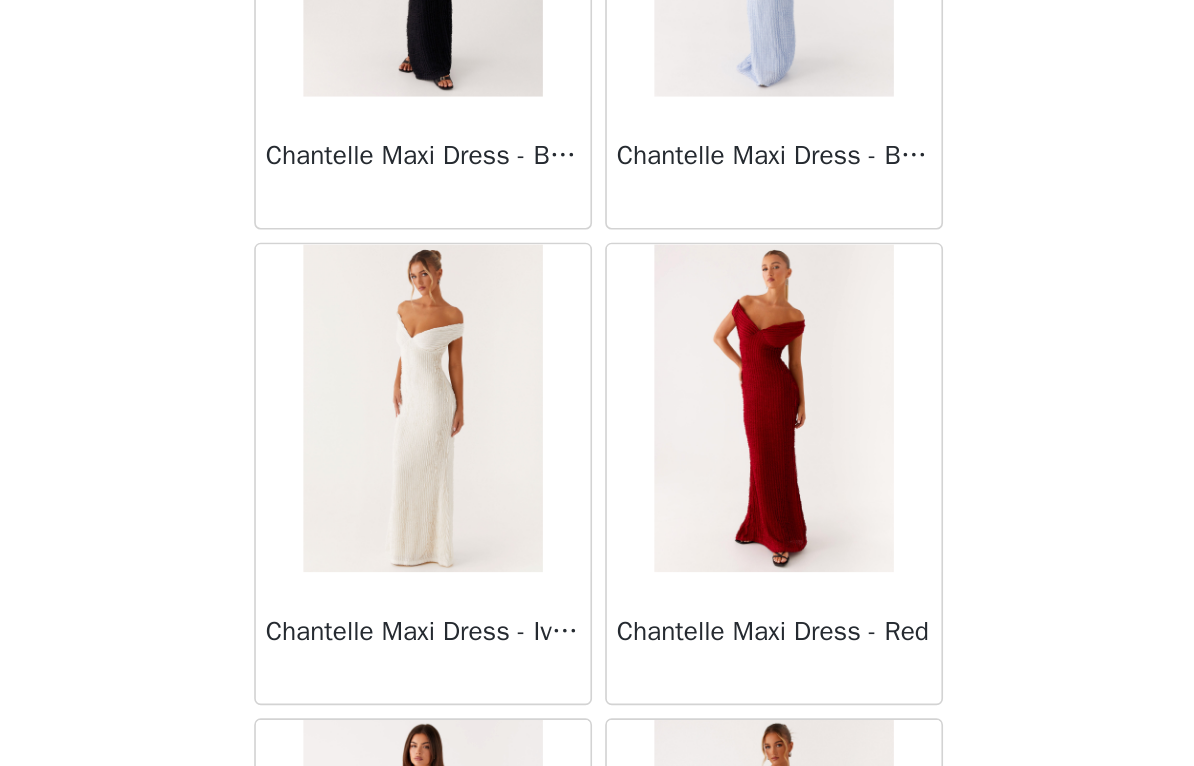 scroll, scrollTop: 13419, scrollLeft: 0, axis: vertical 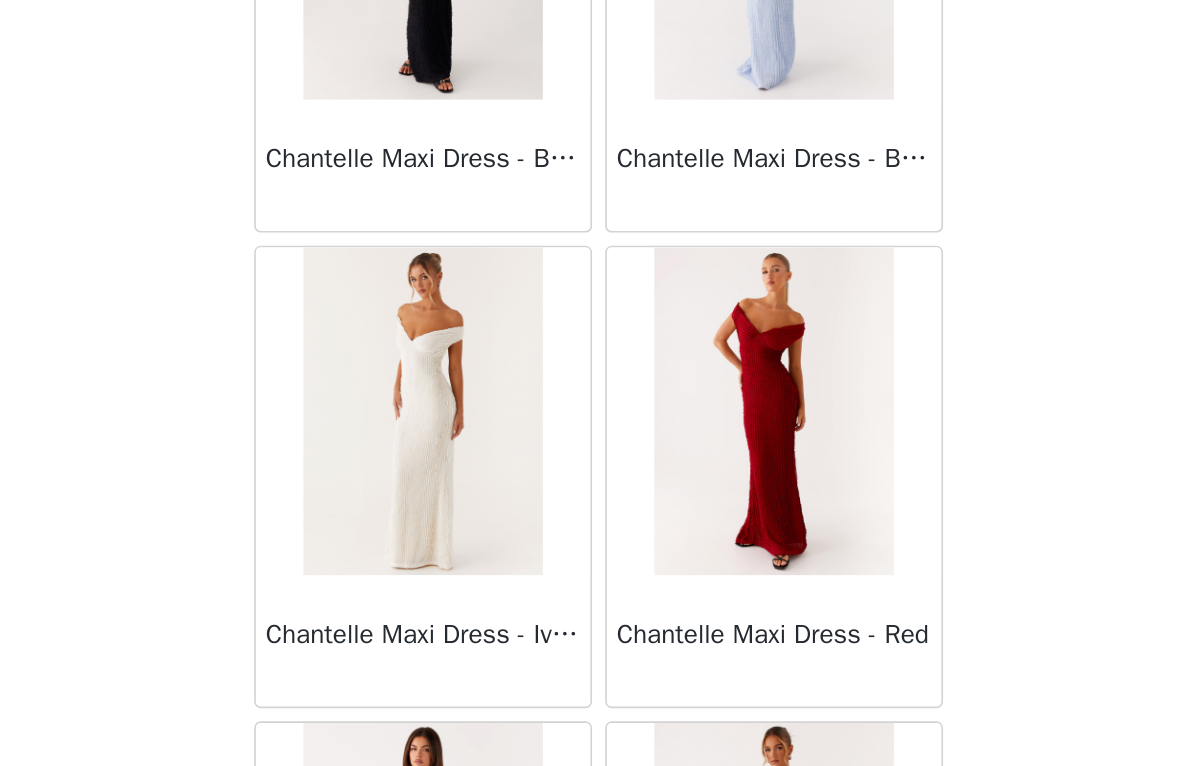 click at bounding box center [703, 412] 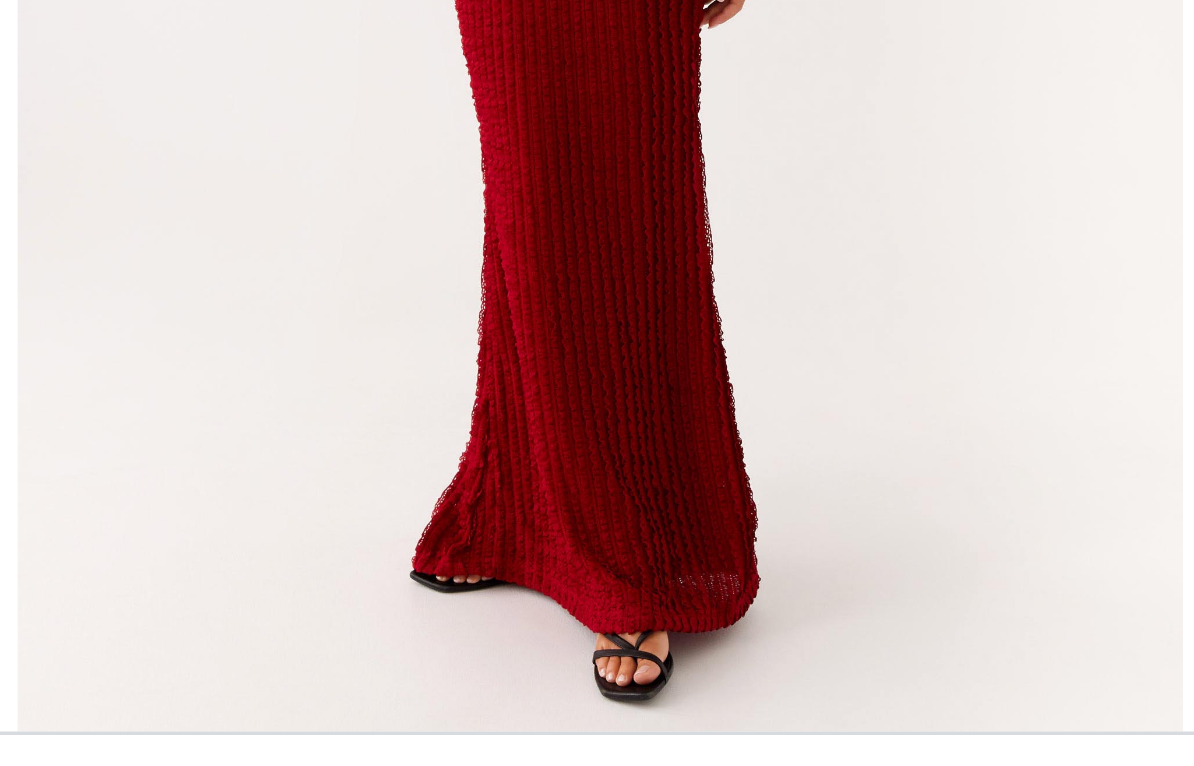 scroll, scrollTop: 163, scrollLeft: 0, axis: vertical 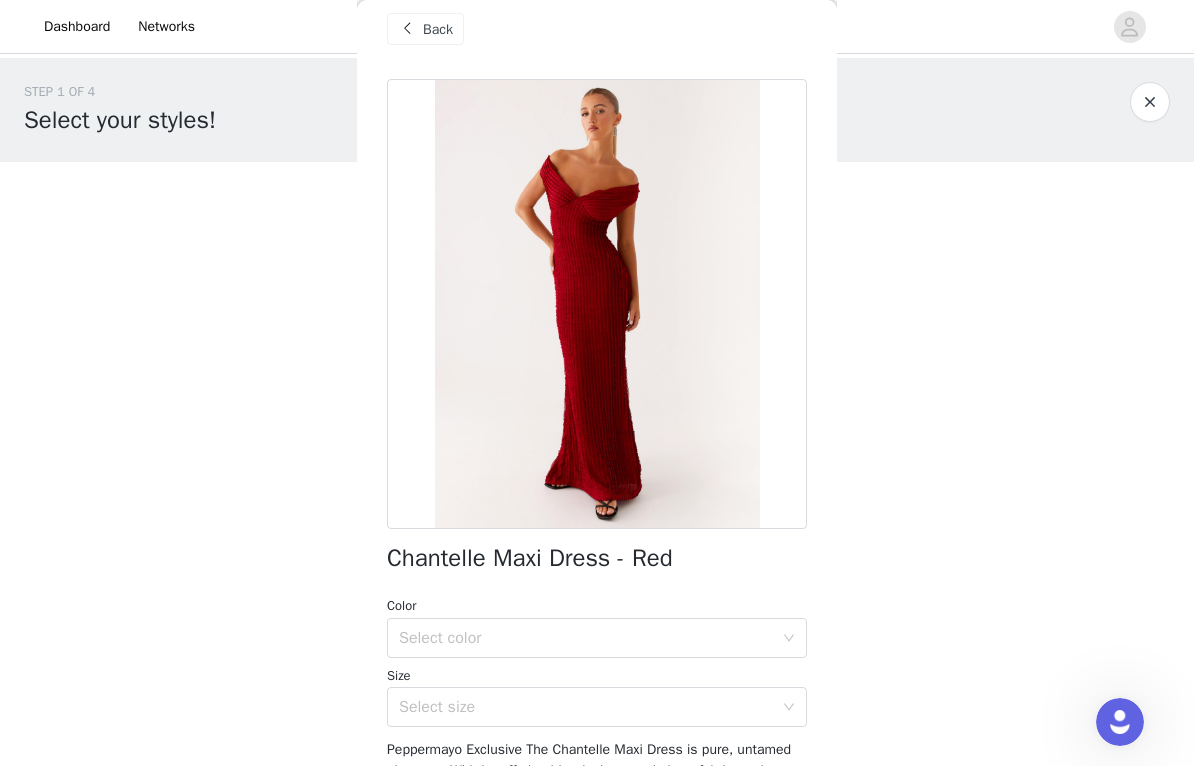 click on "Back" at bounding box center (438, 29) 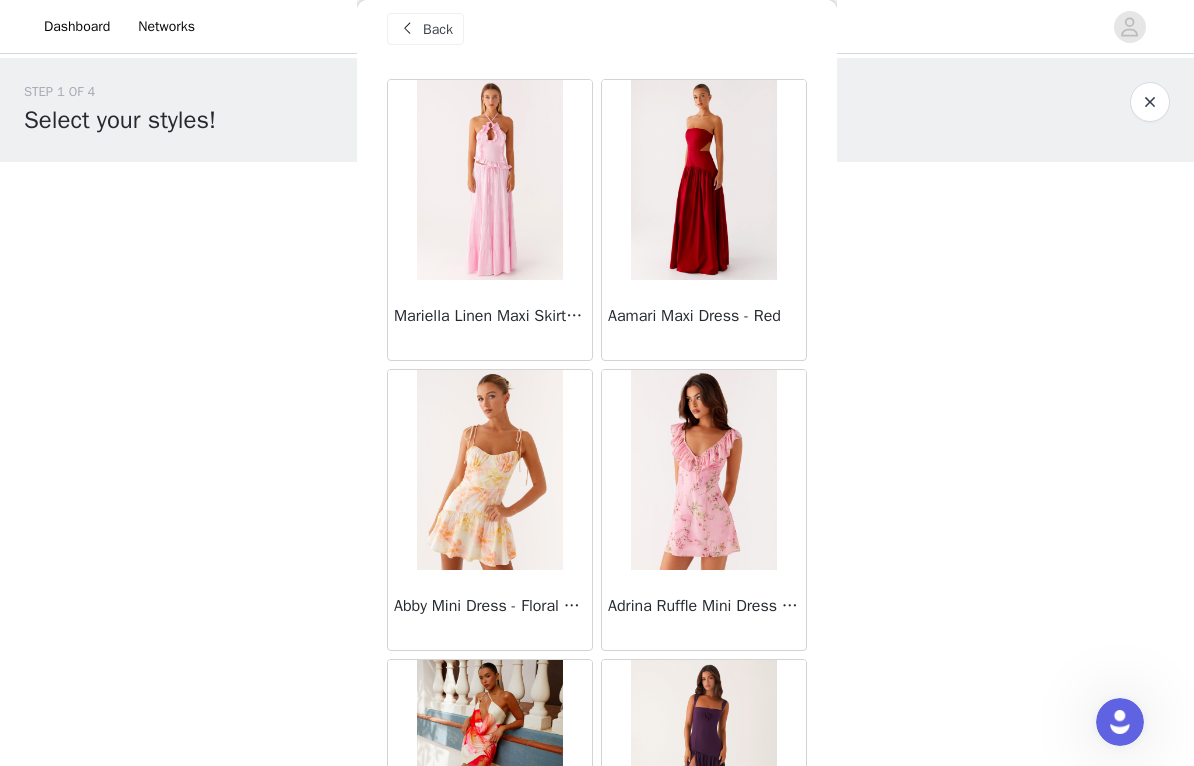 click at bounding box center [703, 180] 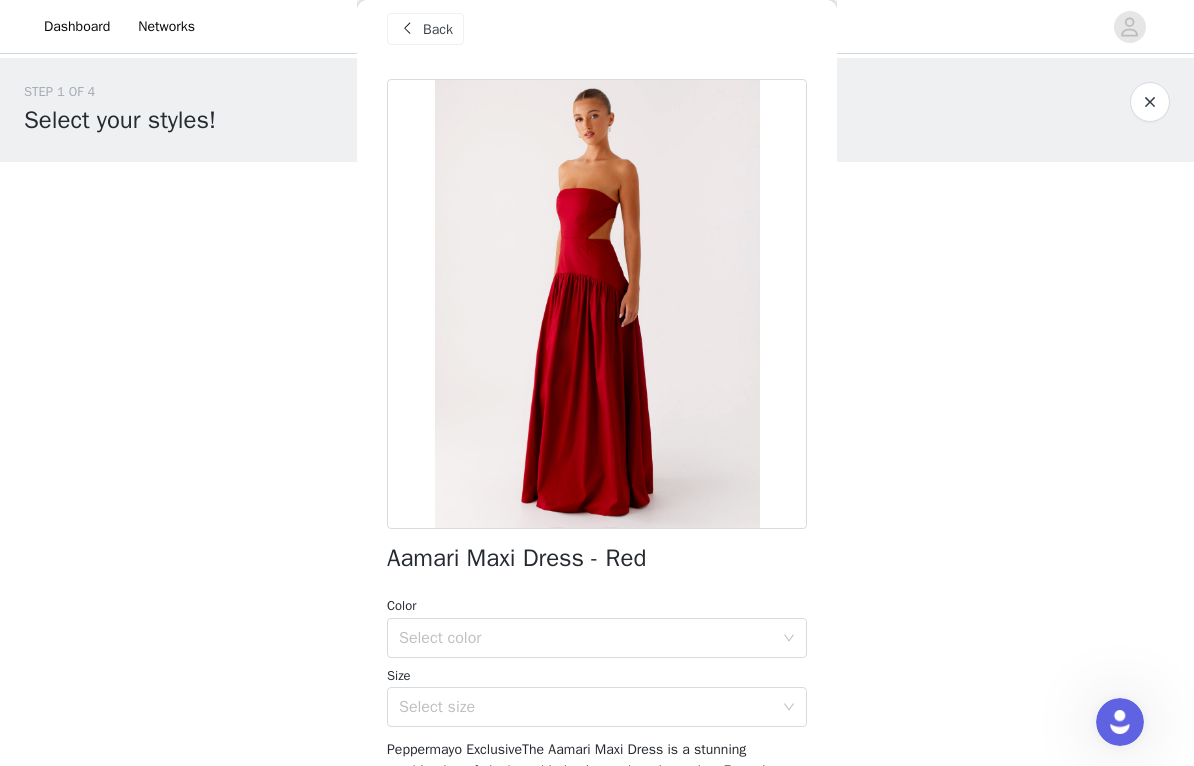click at bounding box center (597, 304) 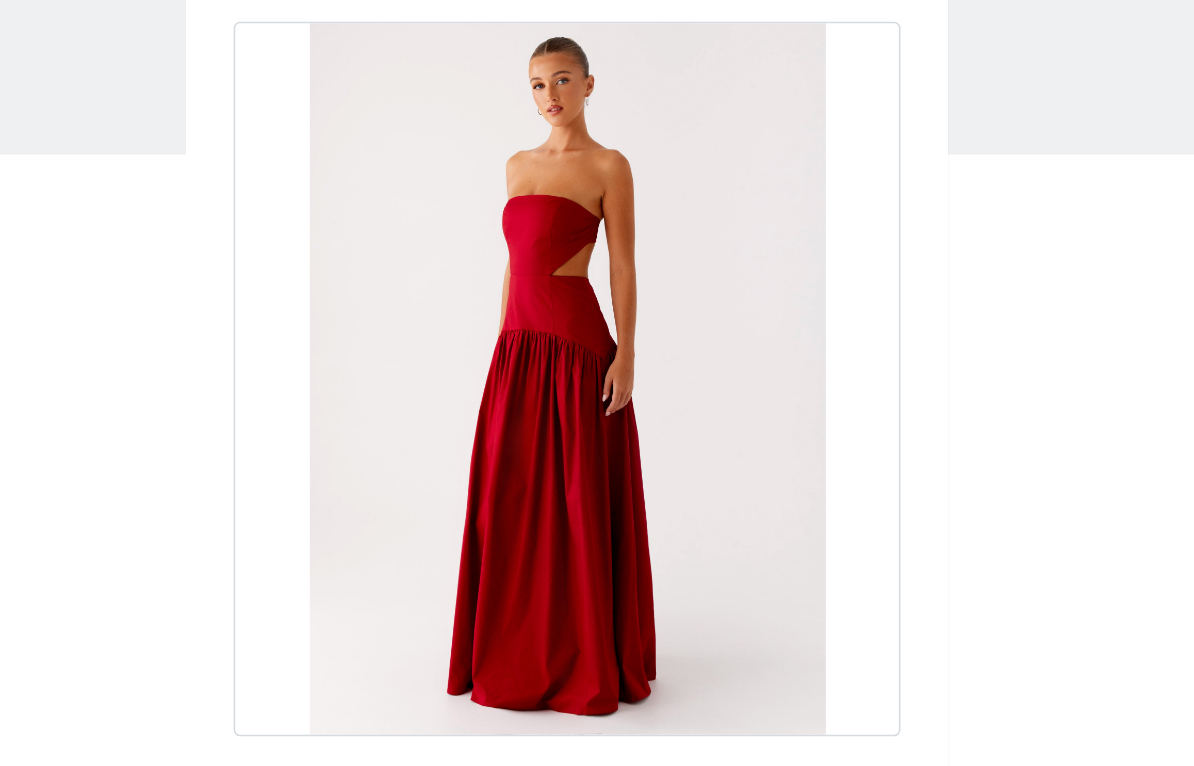 click on "STEP 1 OF 4
Select your styles!
You will receive 4 products.       3/4 Selected           Aamari Maxi Dress - Red           Red, [GEOGRAPHIC_DATA] 2       Edit   Remove     Canyon Halter Top - Black           Black, [GEOGRAPHIC_DATA] 4       Edit   Remove     Carmel Maxi Dress - Mulberry           Mulberry, [GEOGRAPHIC_DATA] 2       Edit   Remove     Add Product       Back     Aamari Maxi Dress - Red               Color   Select color Size   Select size     Add Product" at bounding box center (597, 482) 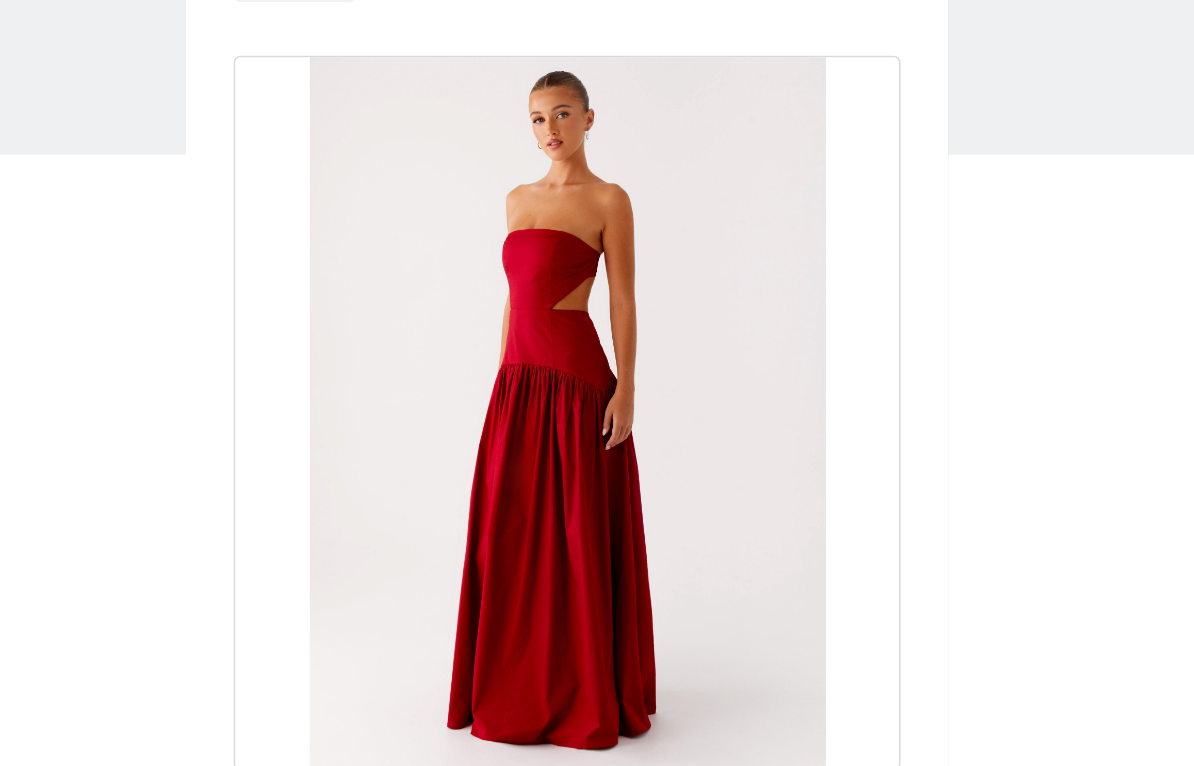 scroll, scrollTop: 0, scrollLeft: 0, axis: both 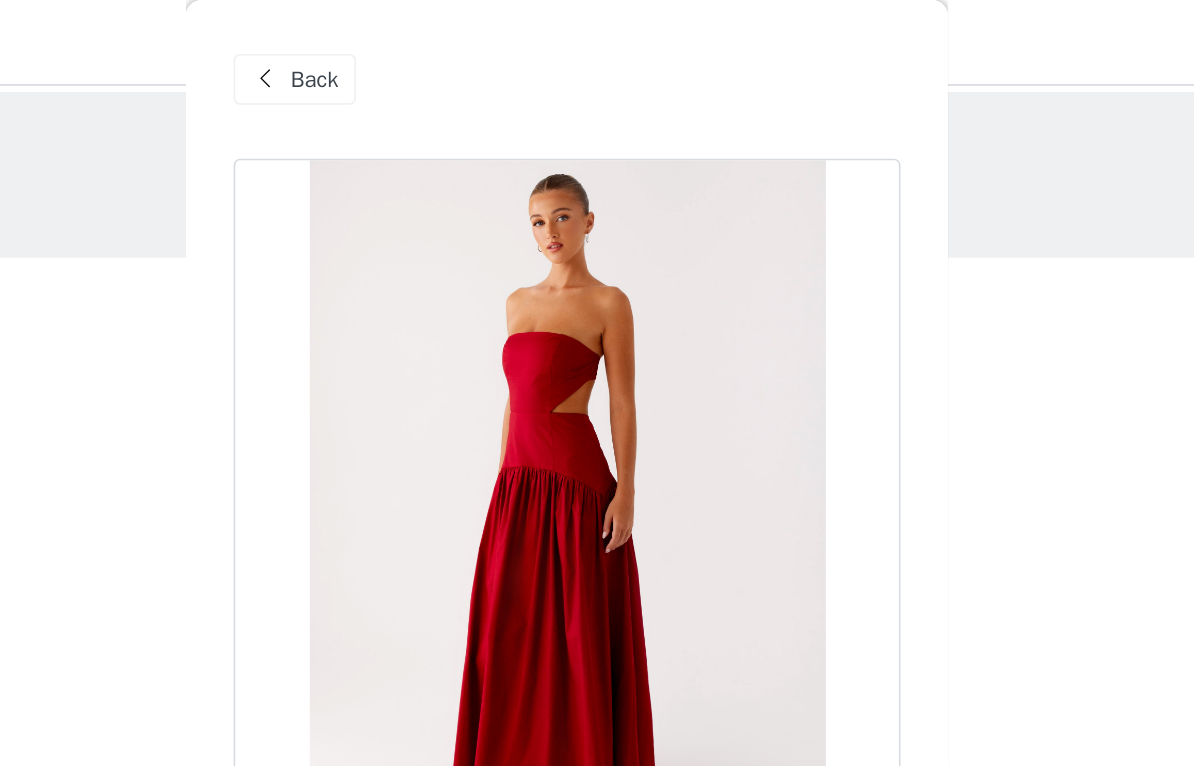 click on "Back" at bounding box center (438, 50) 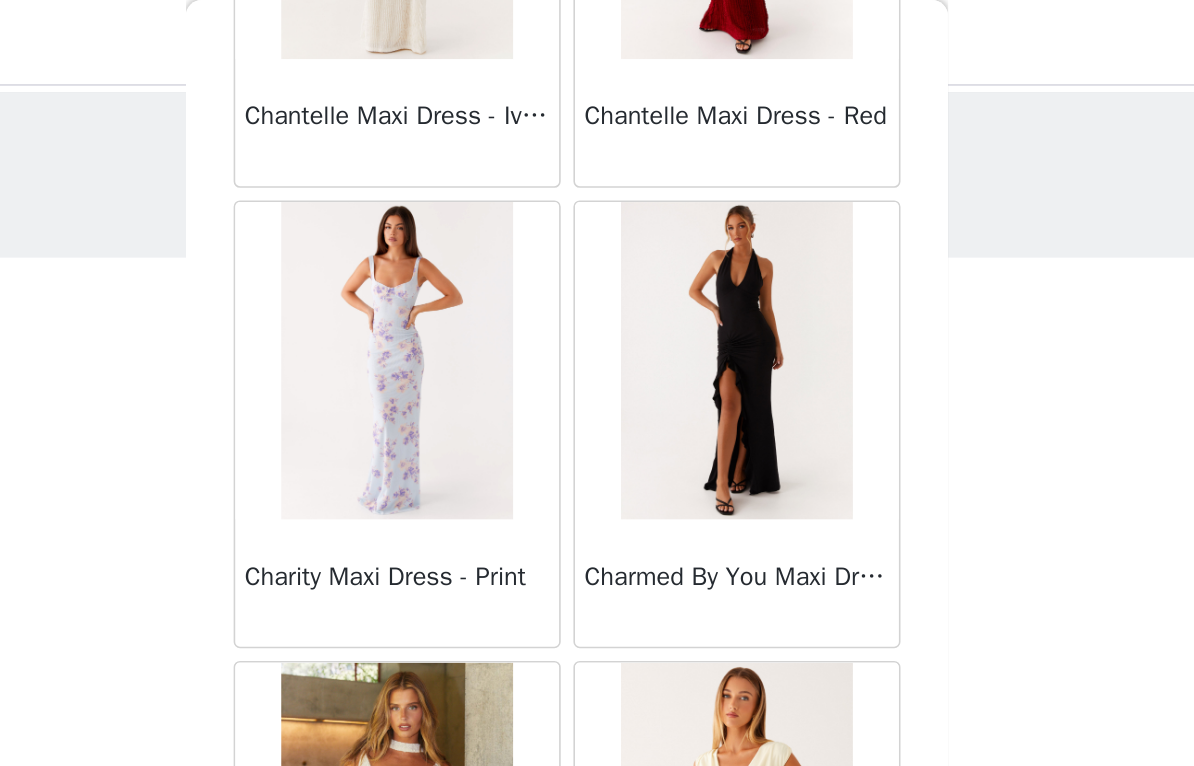 scroll, scrollTop: 13894, scrollLeft: 0, axis: vertical 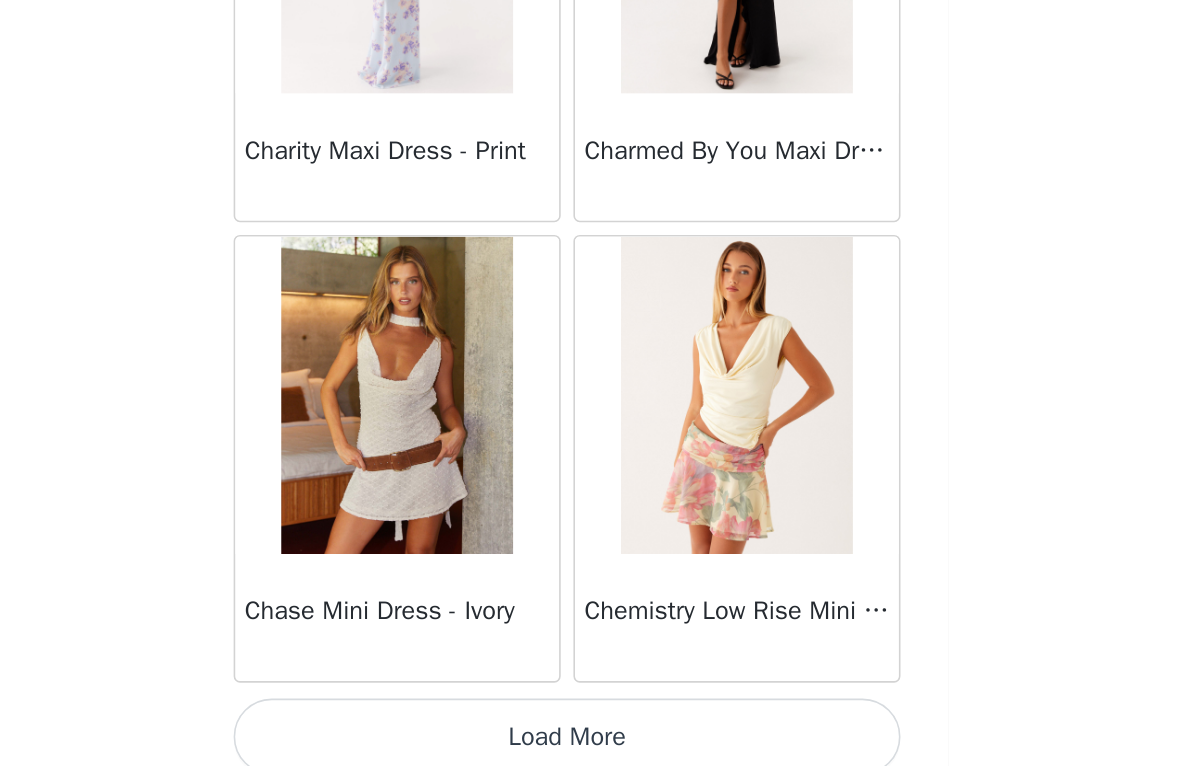 click on "Load More" at bounding box center (597, 732) 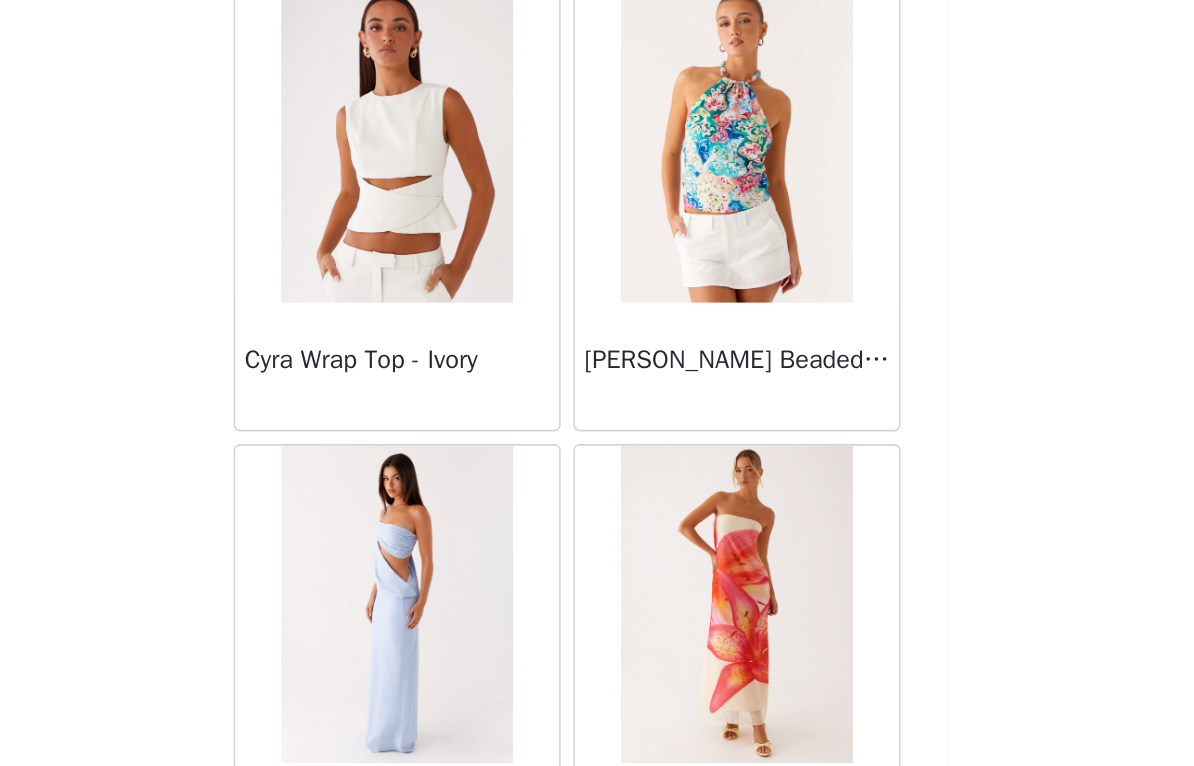 scroll, scrollTop: 15824, scrollLeft: 0, axis: vertical 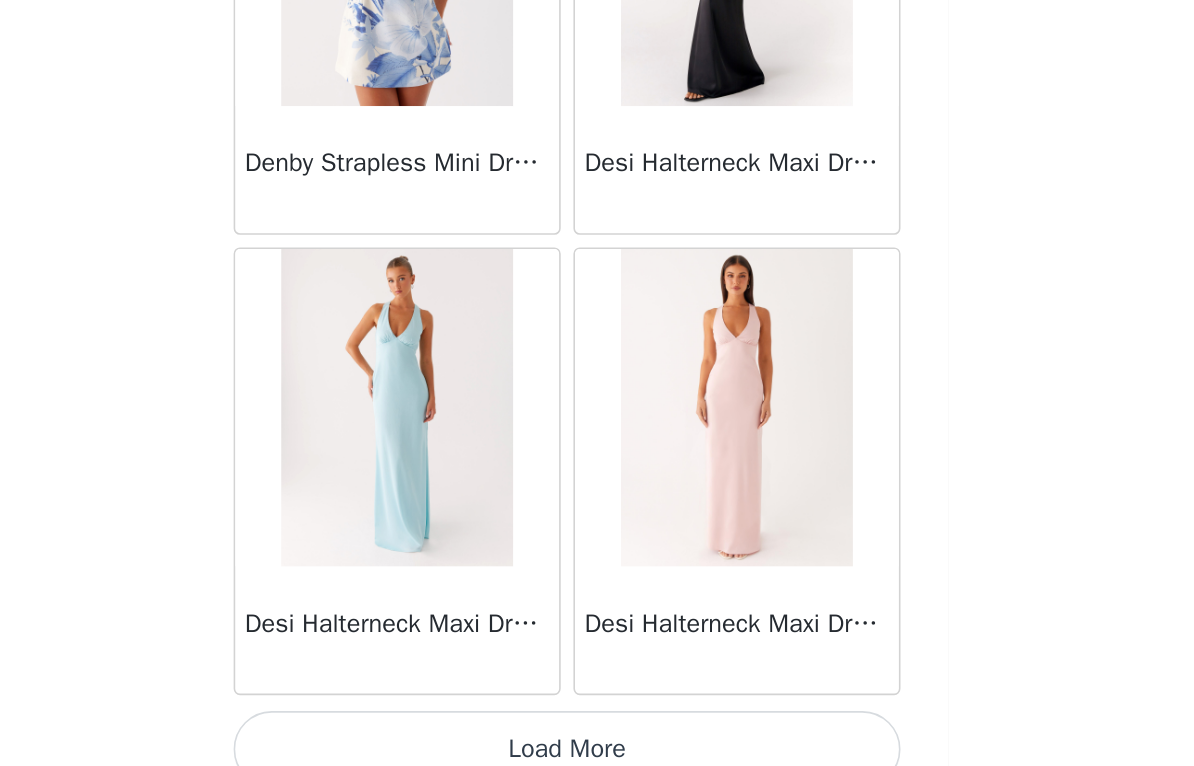 click on "Load More" at bounding box center (597, 732) 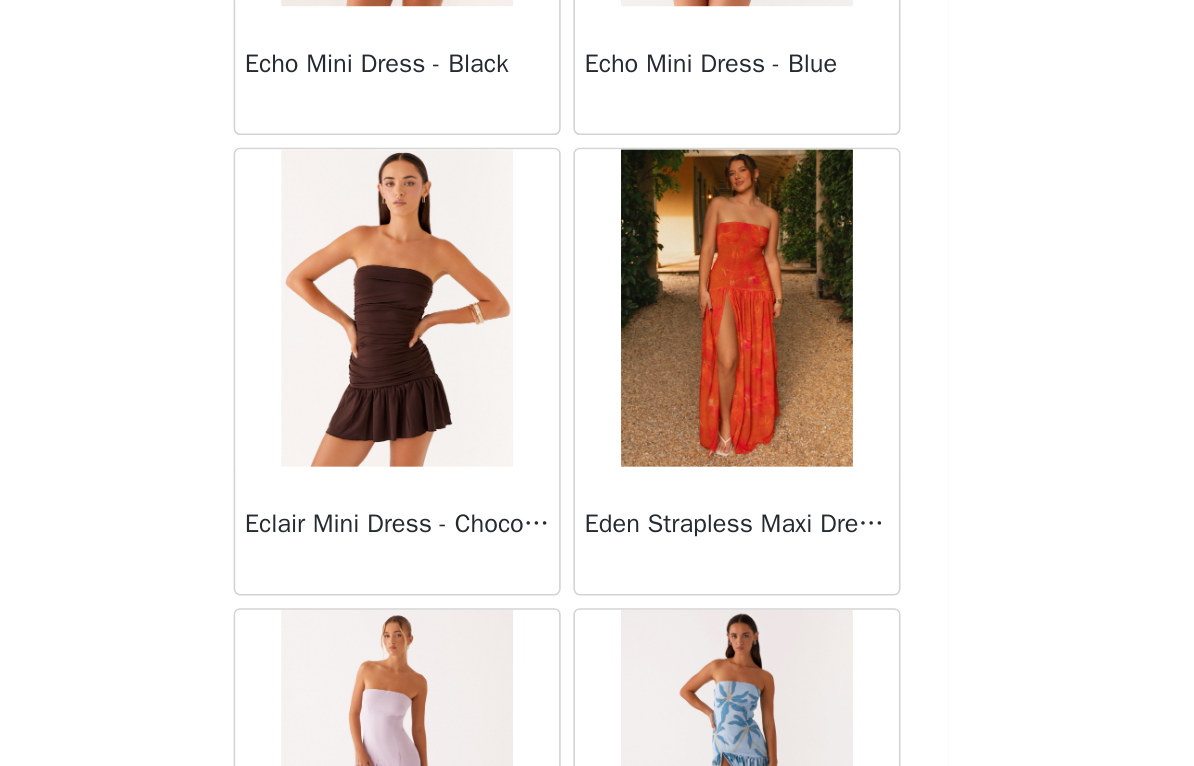 scroll, scrollTop: 18309, scrollLeft: 0, axis: vertical 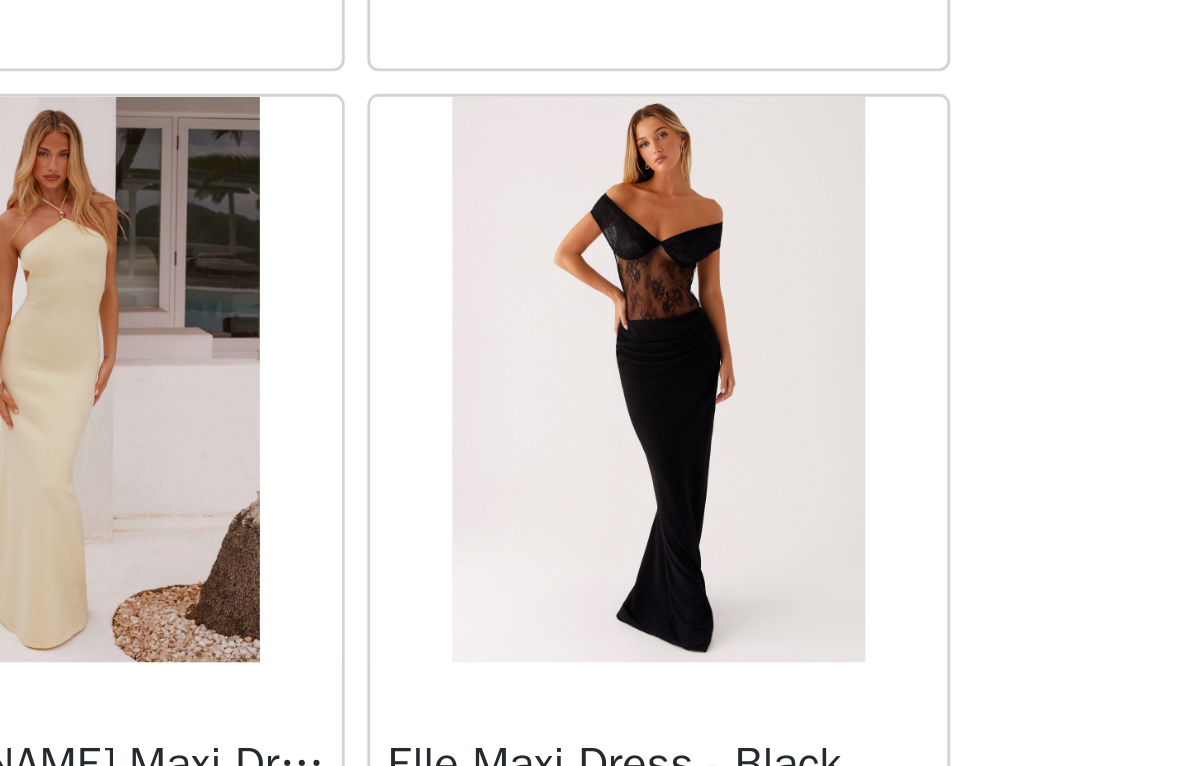 click at bounding box center (703, 405) 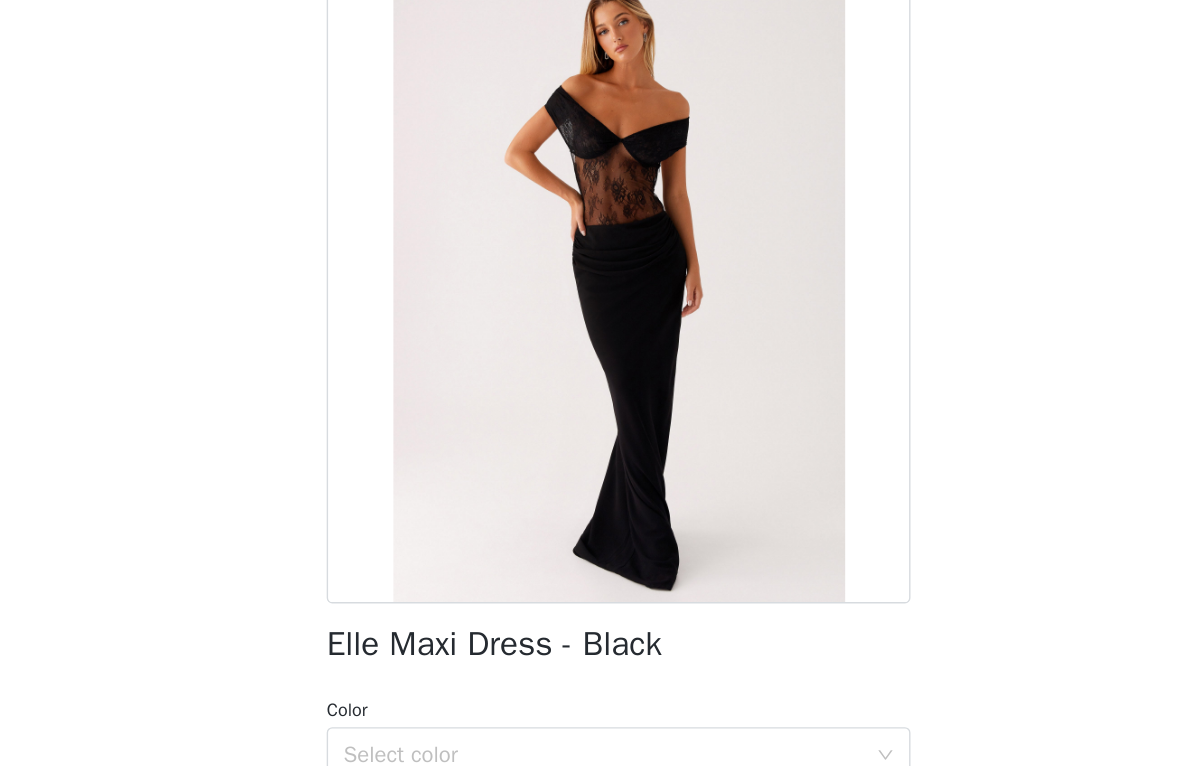 scroll, scrollTop: 55, scrollLeft: 0, axis: vertical 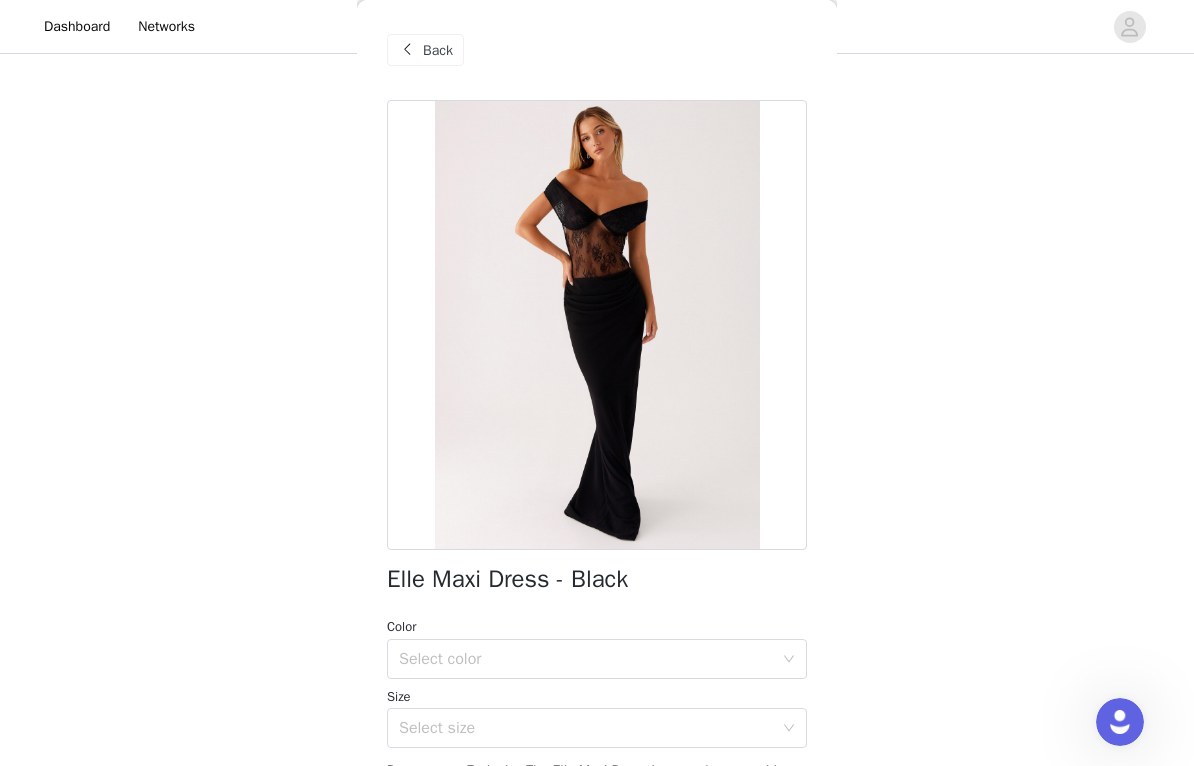 click on "Back" at bounding box center [438, 50] 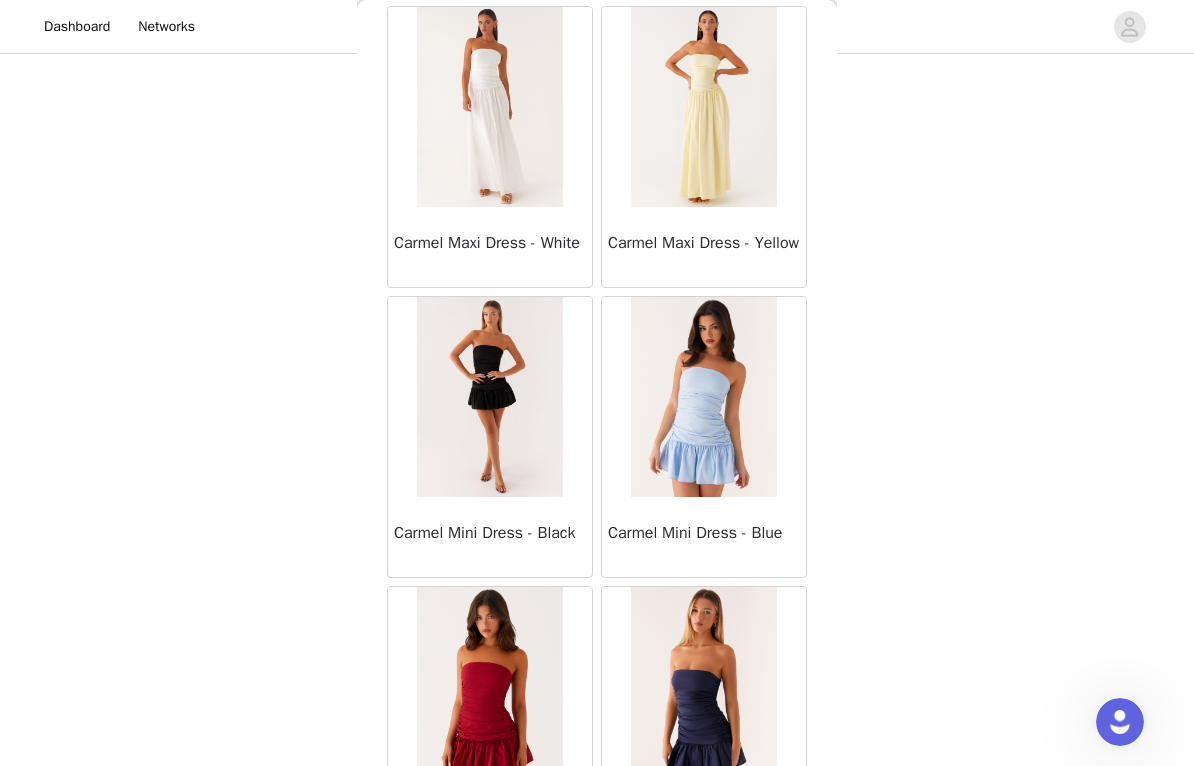 scroll, scrollTop: 11648, scrollLeft: 0, axis: vertical 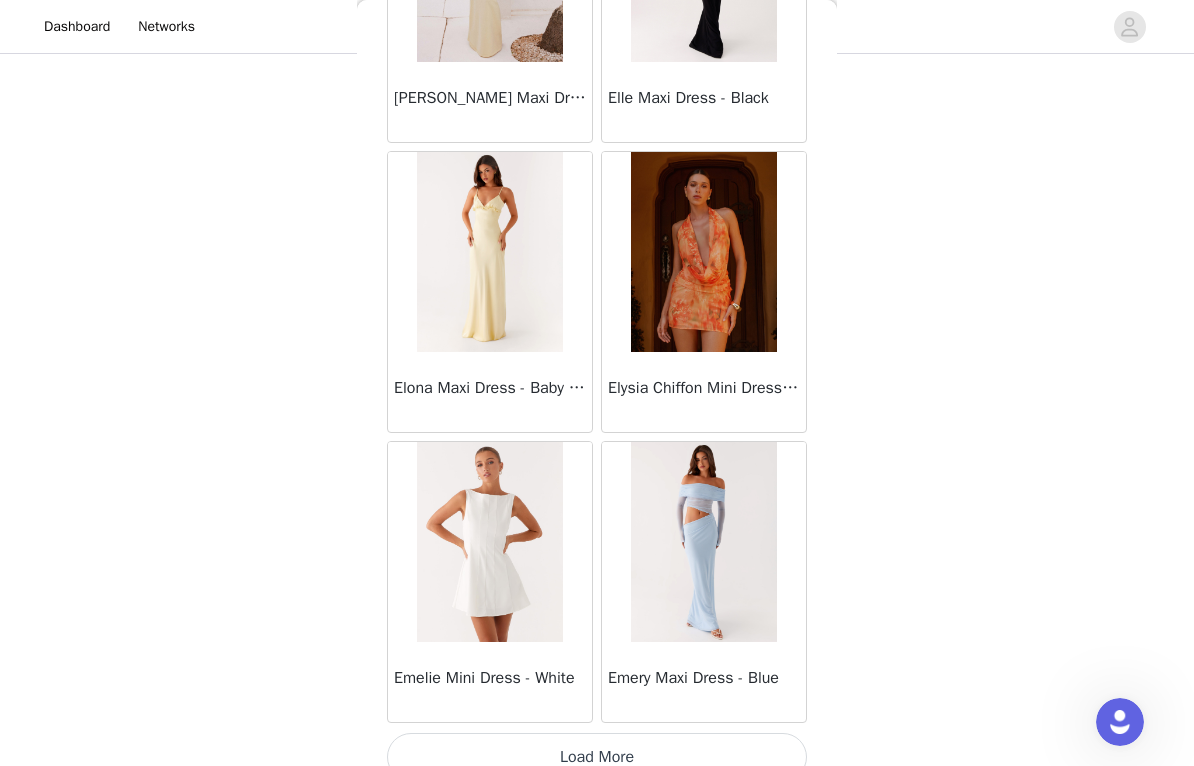 click on "Load More" at bounding box center [597, 757] 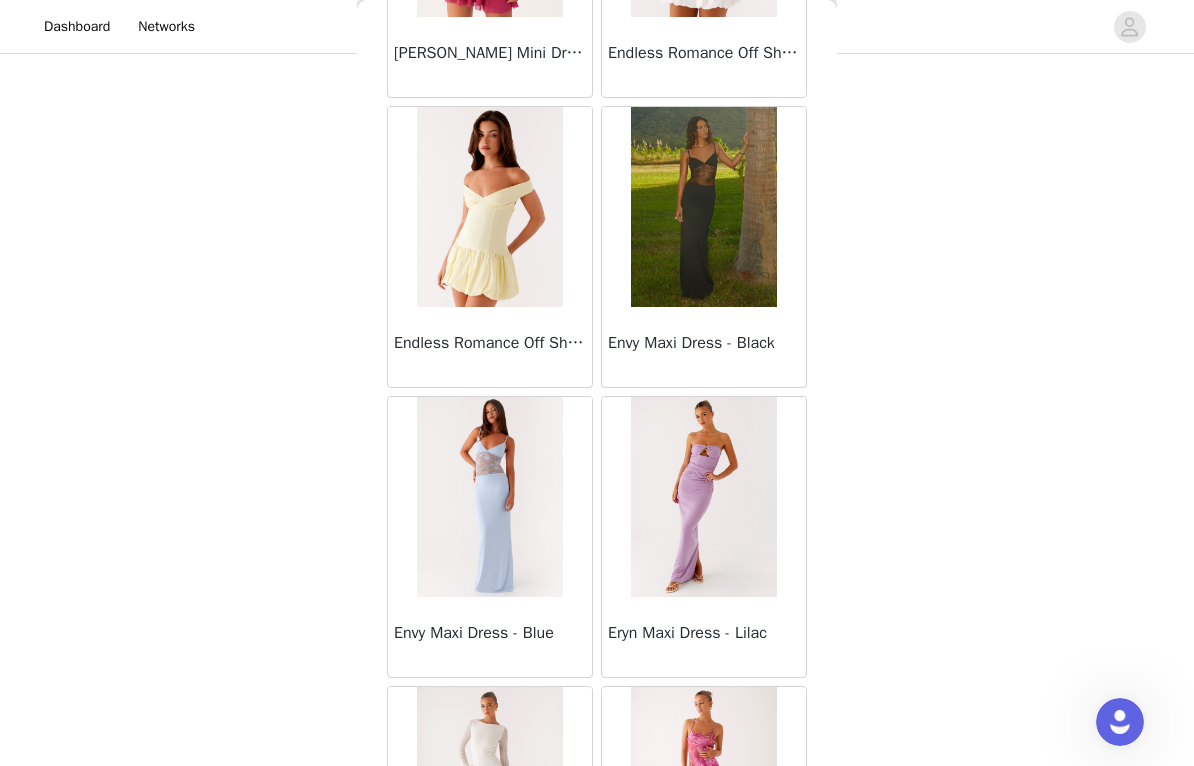 scroll, scrollTop: 20879, scrollLeft: 0, axis: vertical 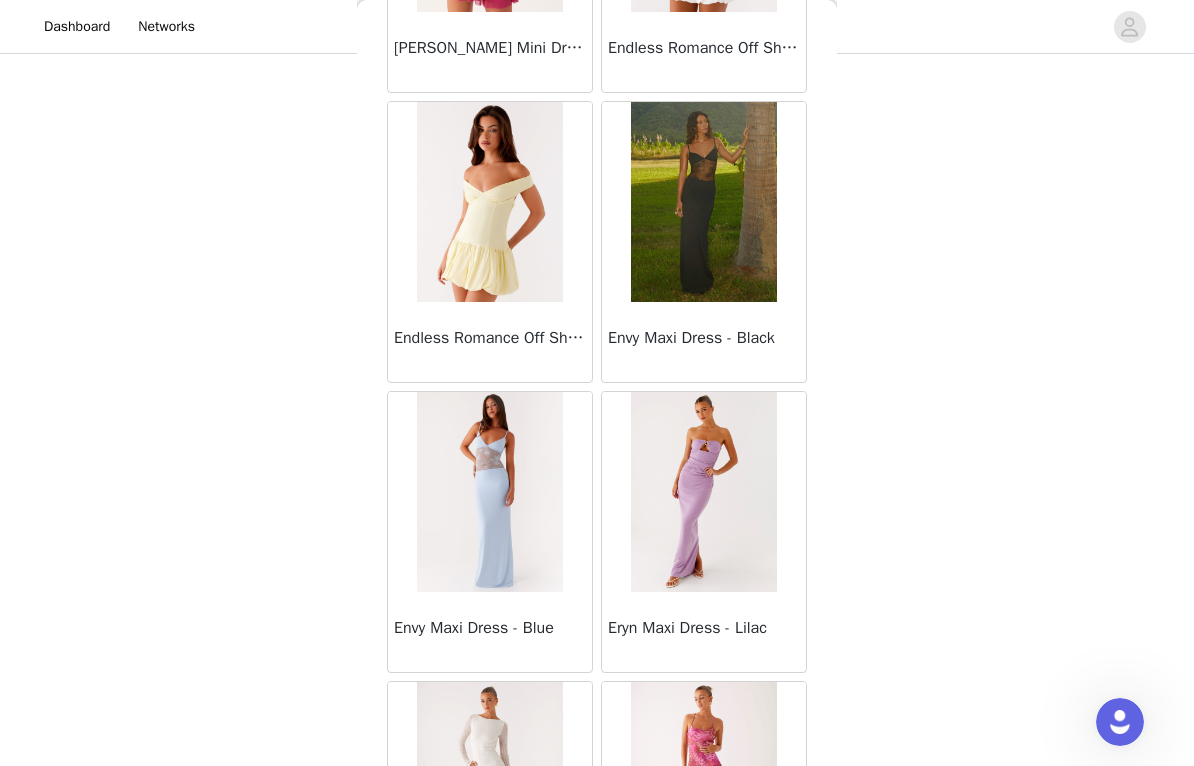 click at bounding box center (703, 202) 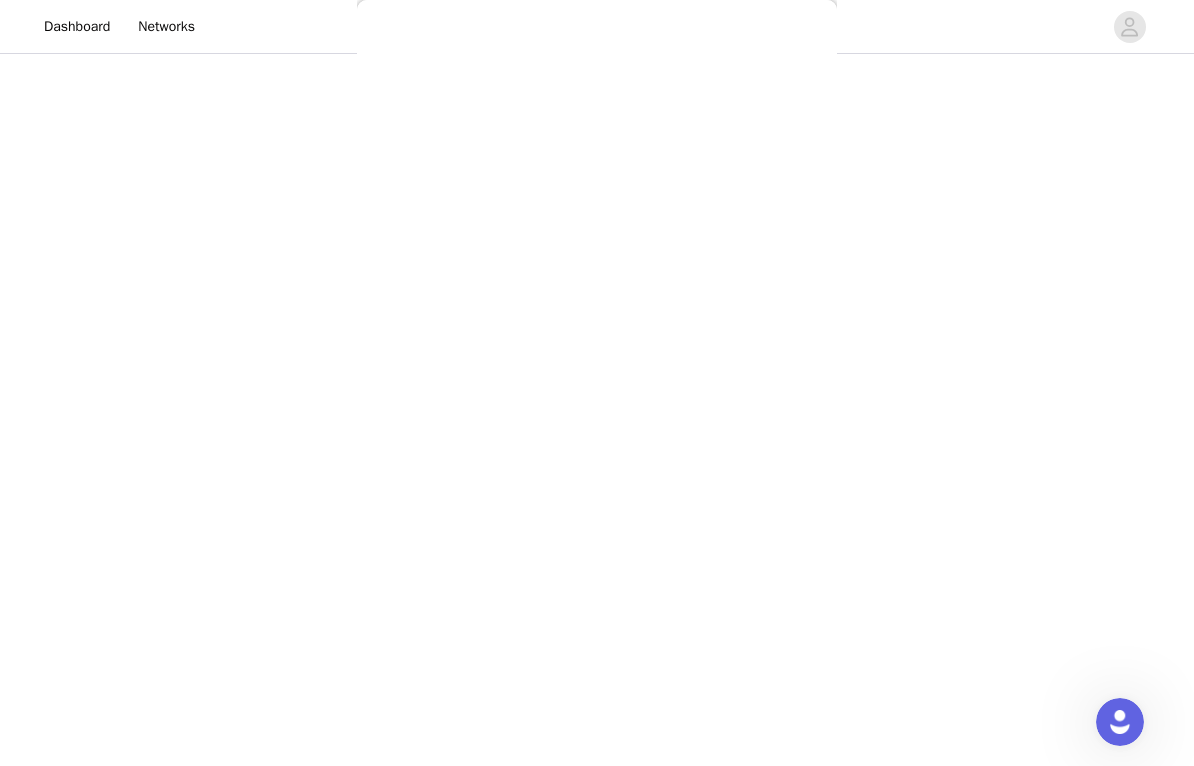 scroll, scrollTop: 0, scrollLeft: 0, axis: both 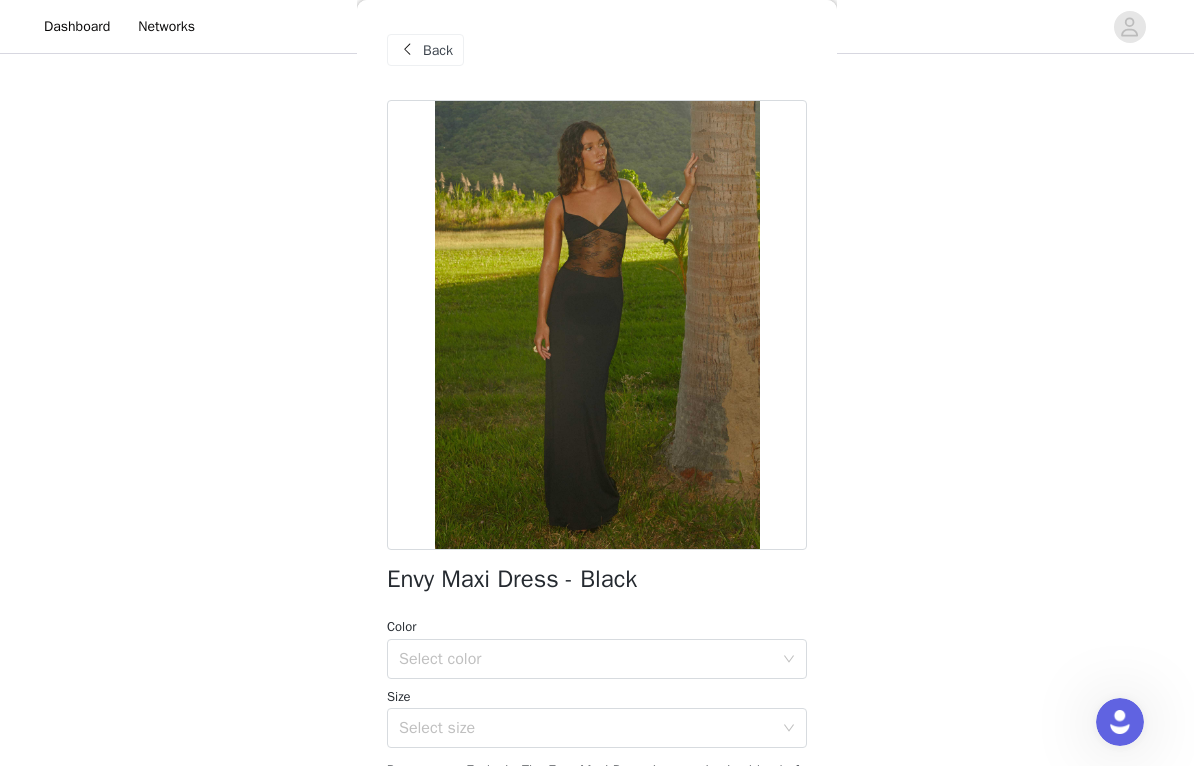 click on "Back" at bounding box center (425, 50) 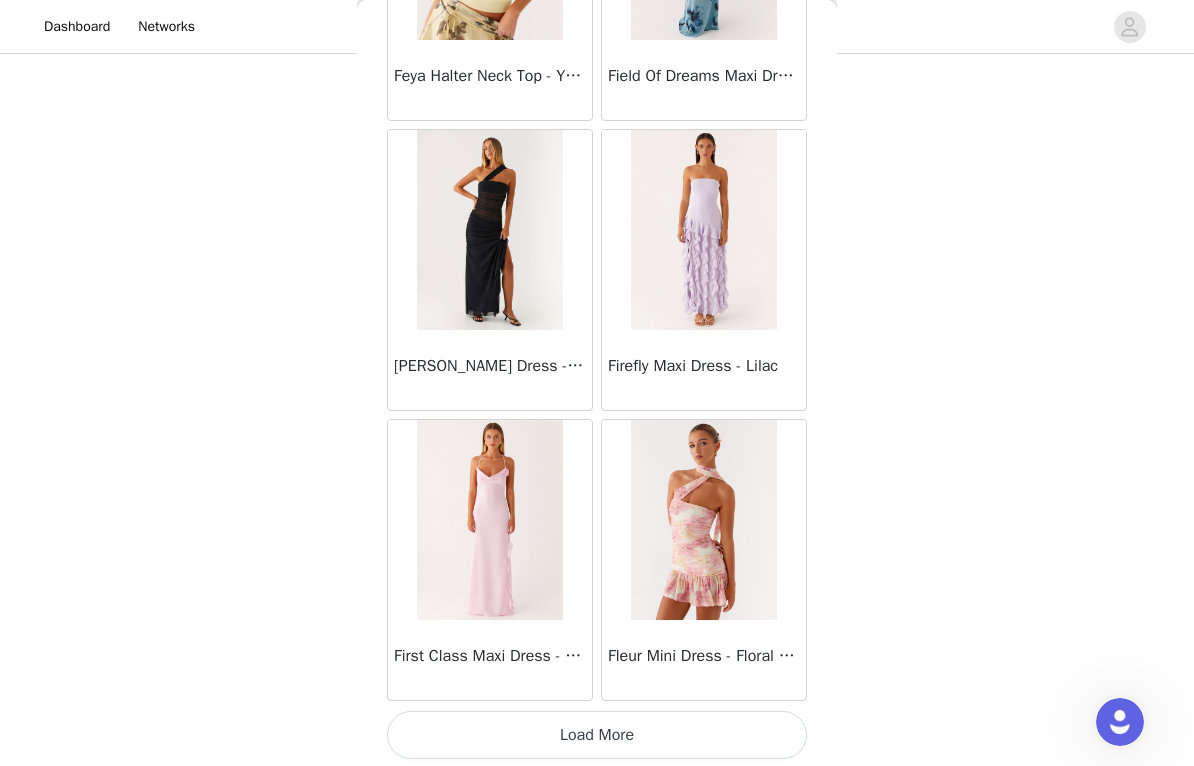 scroll, scrollTop: 22573, scrollLeft: 0, axis: vertical 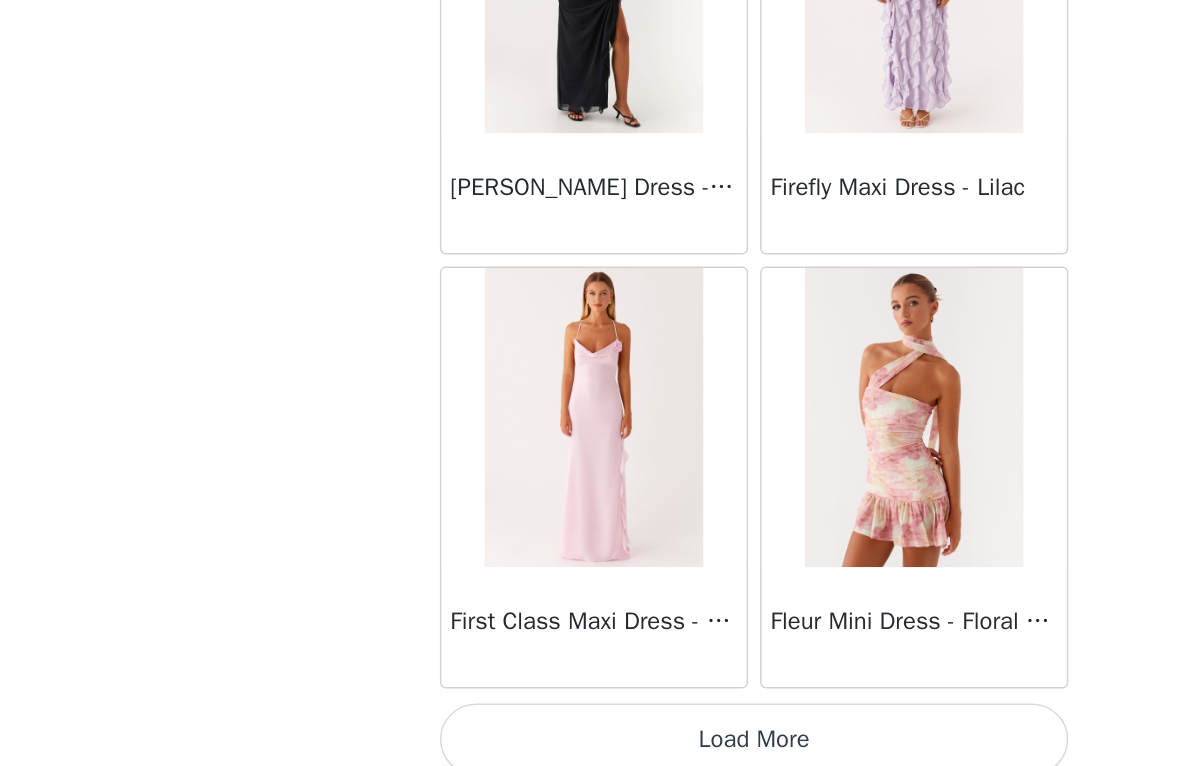 click on "Load More" at bounding box center [597, 732] 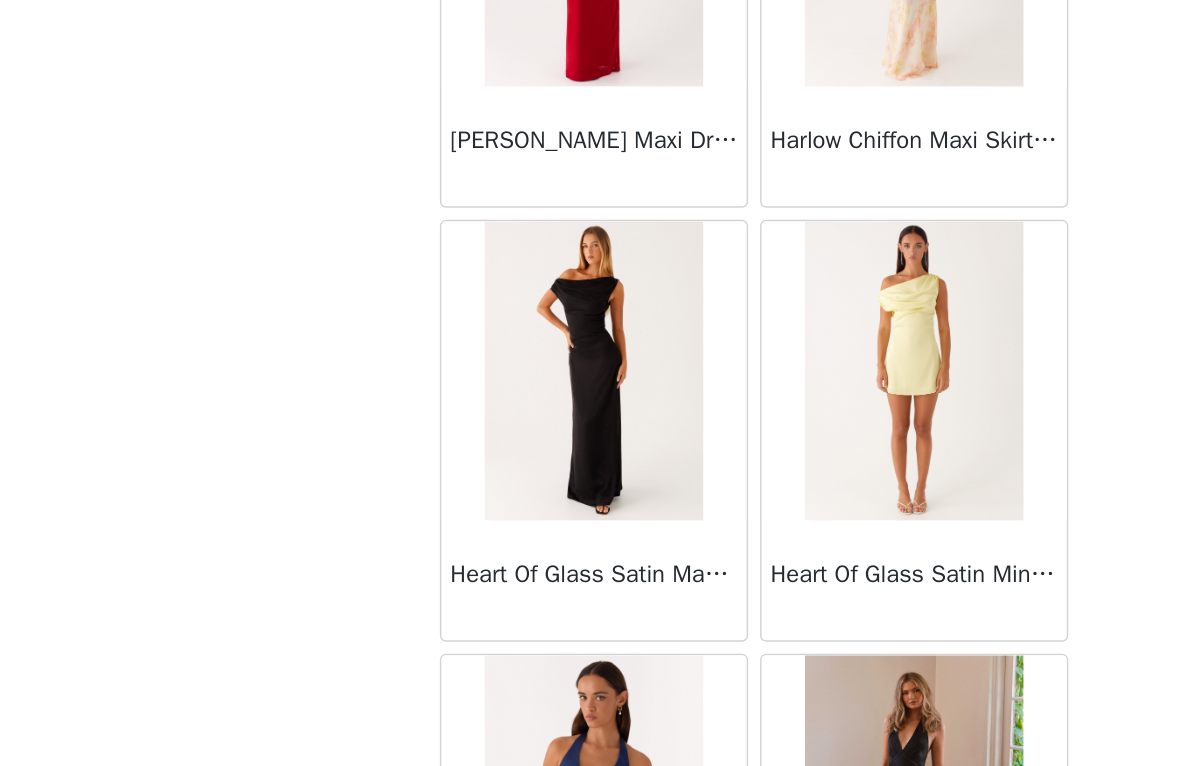 scroll, scrollTop: 24946, scrollLeft: 0, axis: vertical 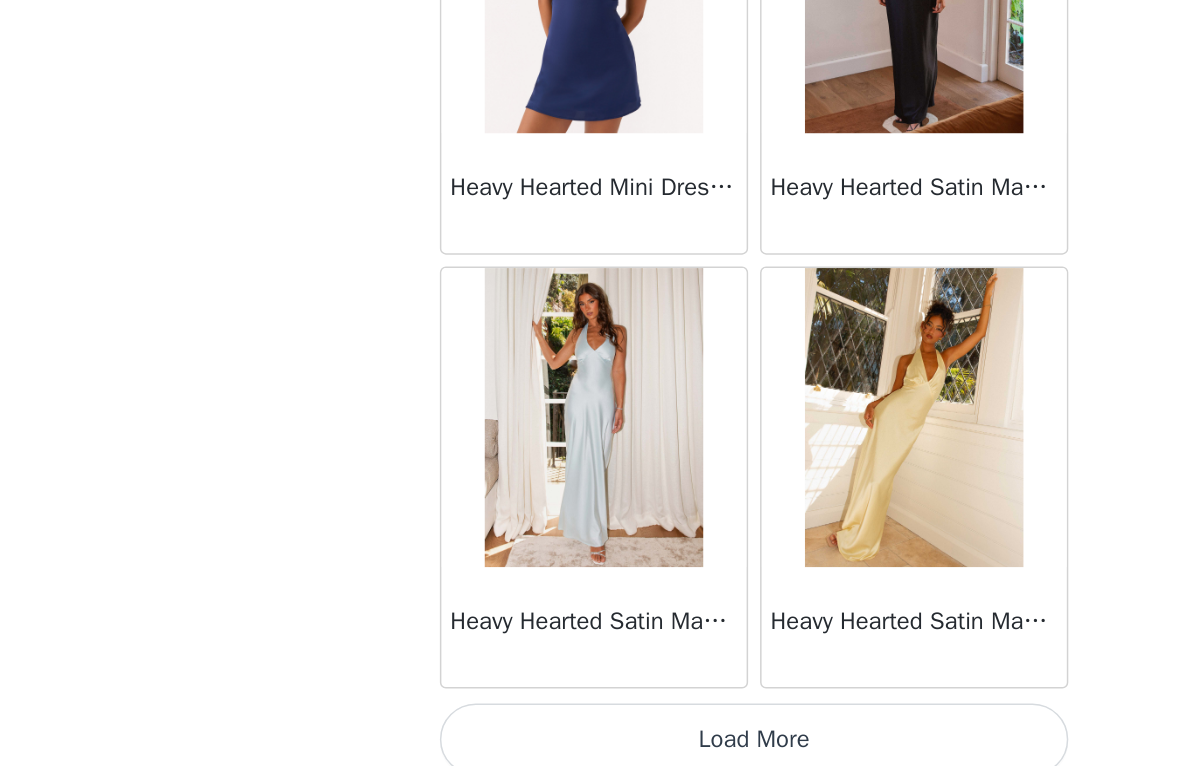 click on "Load More" at bounding box center [597, 732] 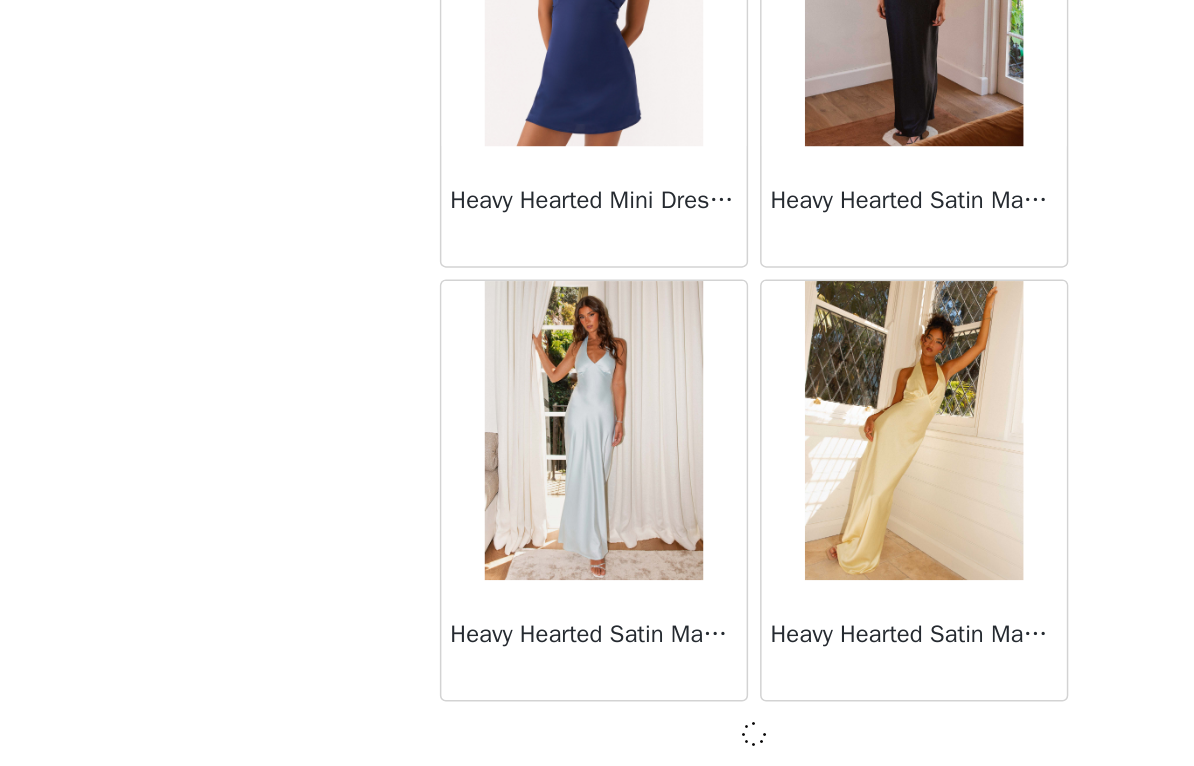 scroll, scrollTop: 25485, scrollLeft: 0, axis: vertical 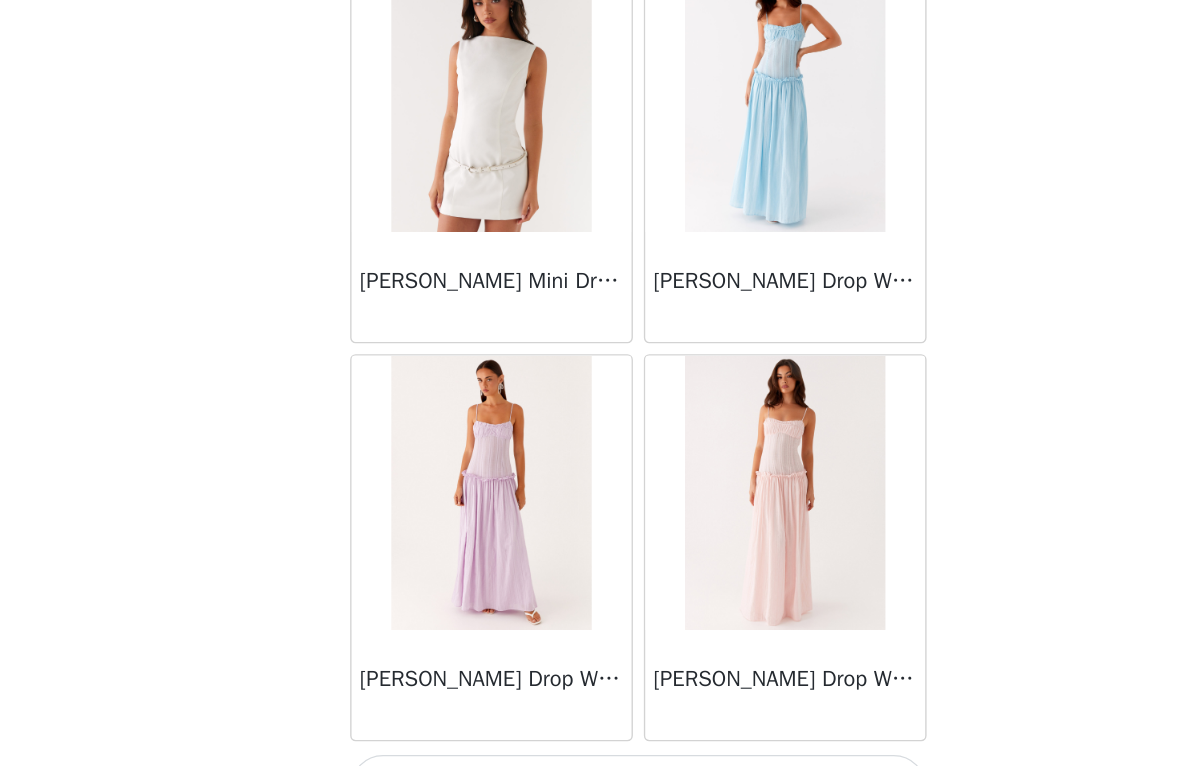click on "Load More" at bounding box center (597, 732) 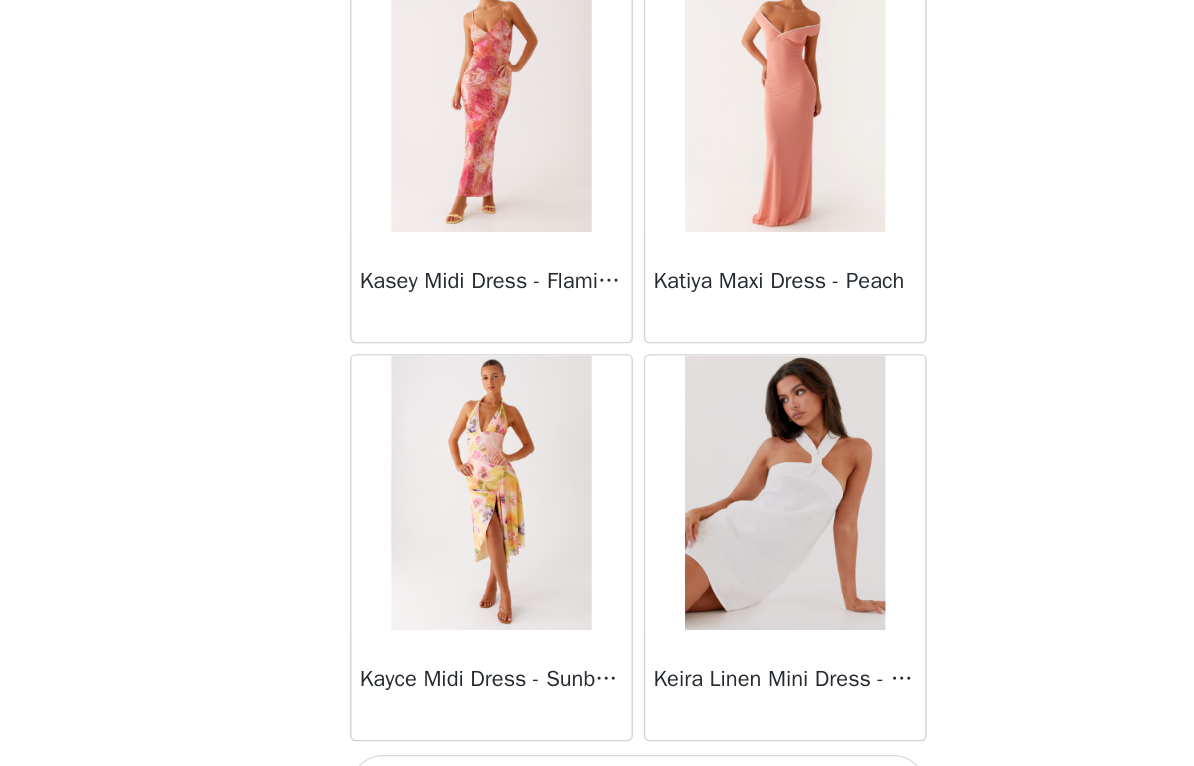 scroll, scrollTop: 31294, scrollLeft: 0, axis: vertical 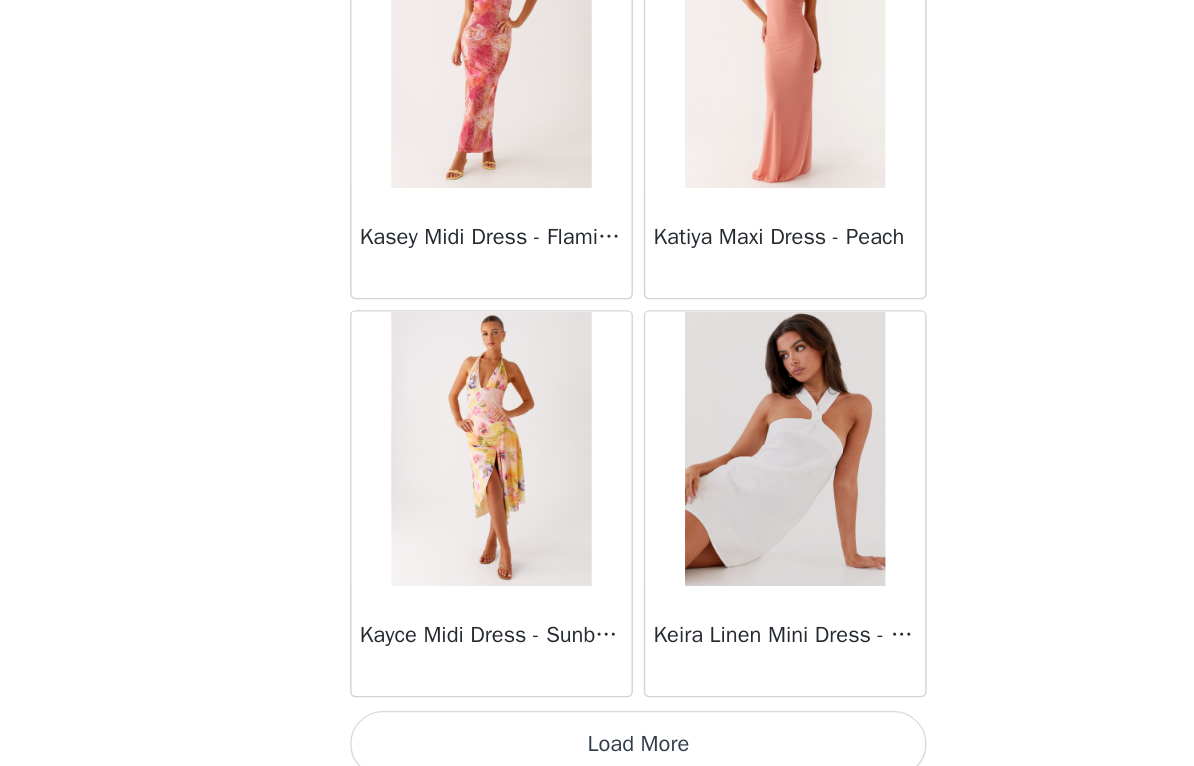 click on "Load More" at bounding box center [597, 732] 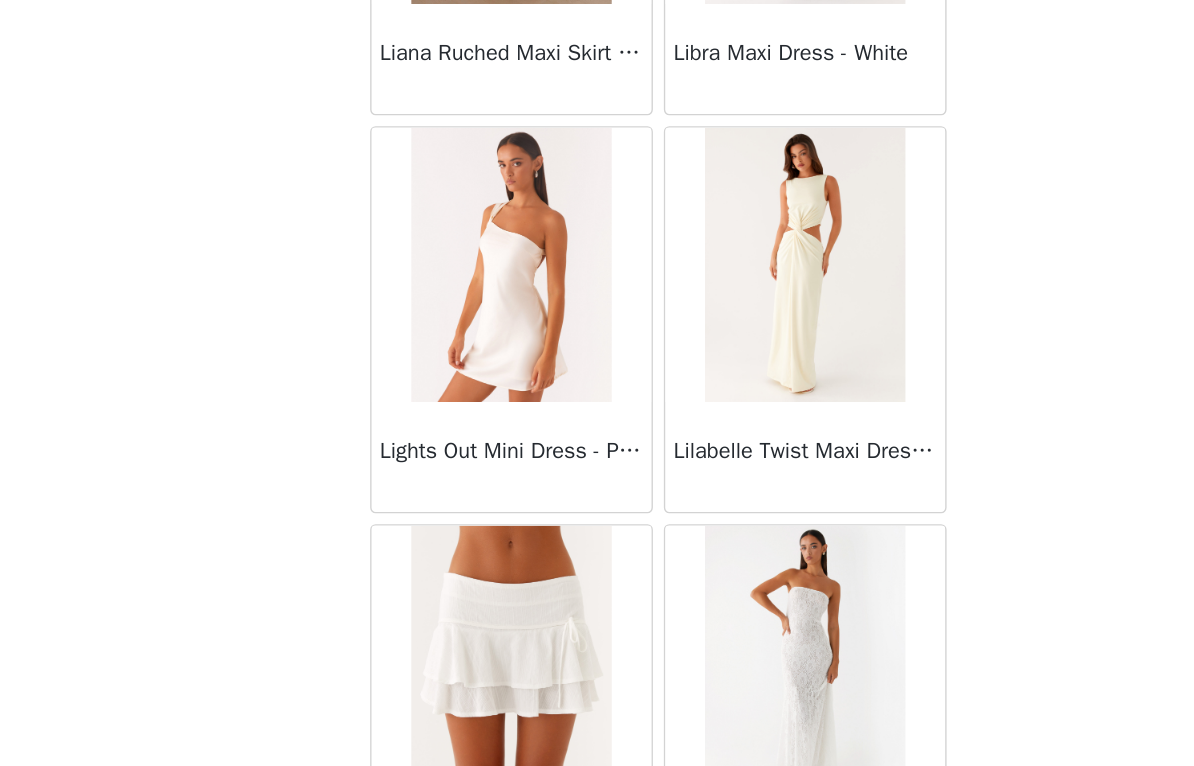 scroll, scrollTop: 34031, scrollLeft: 0, axis: vertical 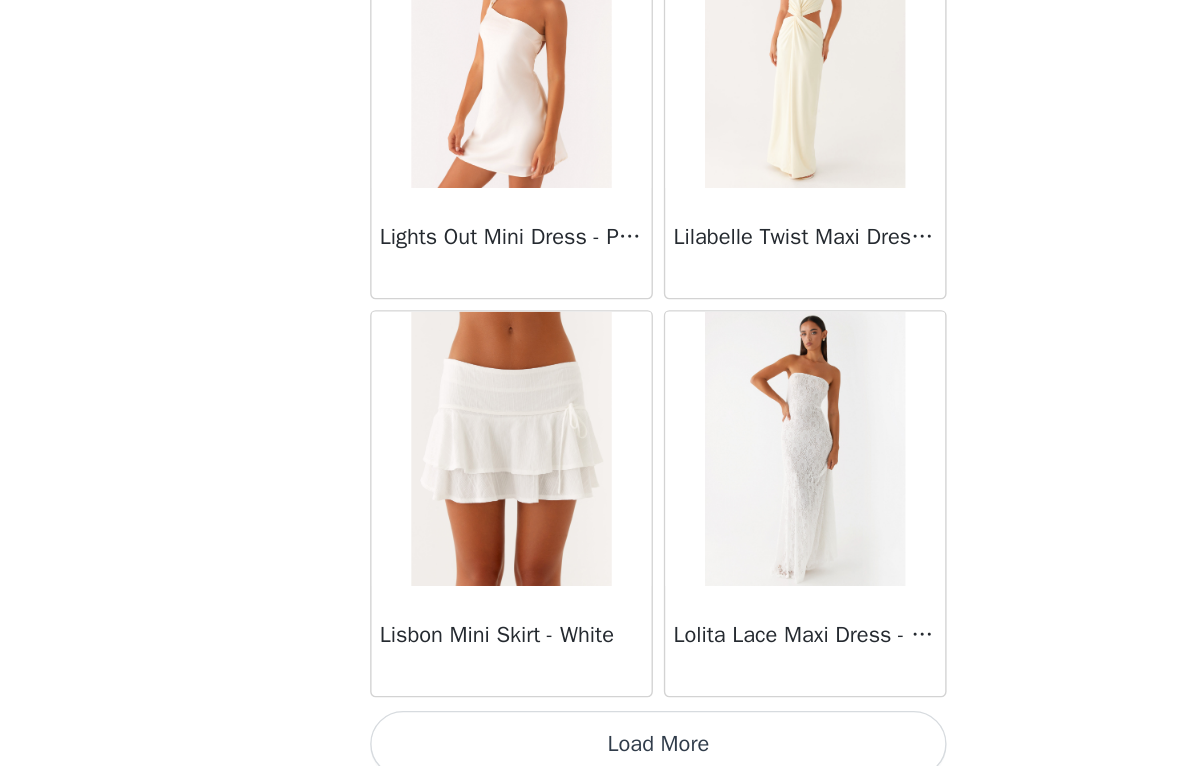 click on "Load More" at bounding box center [597, 732] 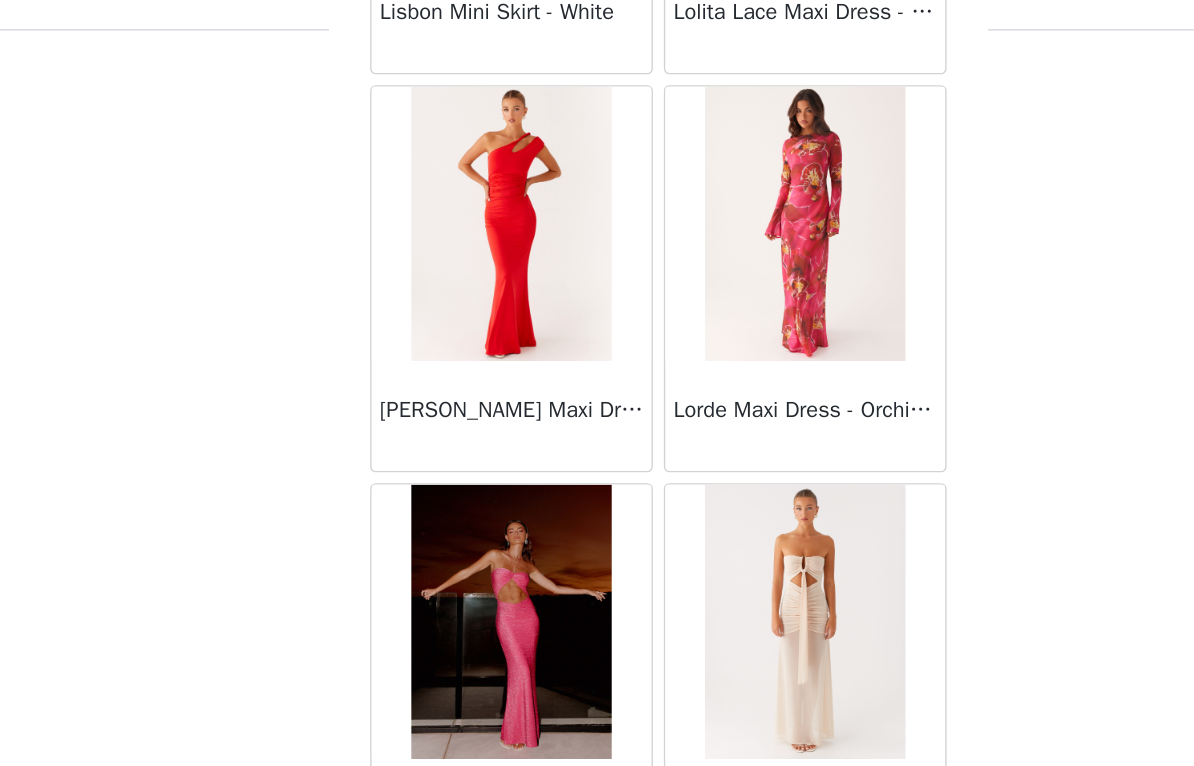 scroll, scrollTop: 34812, scrollLeft: 0, axis: vertical 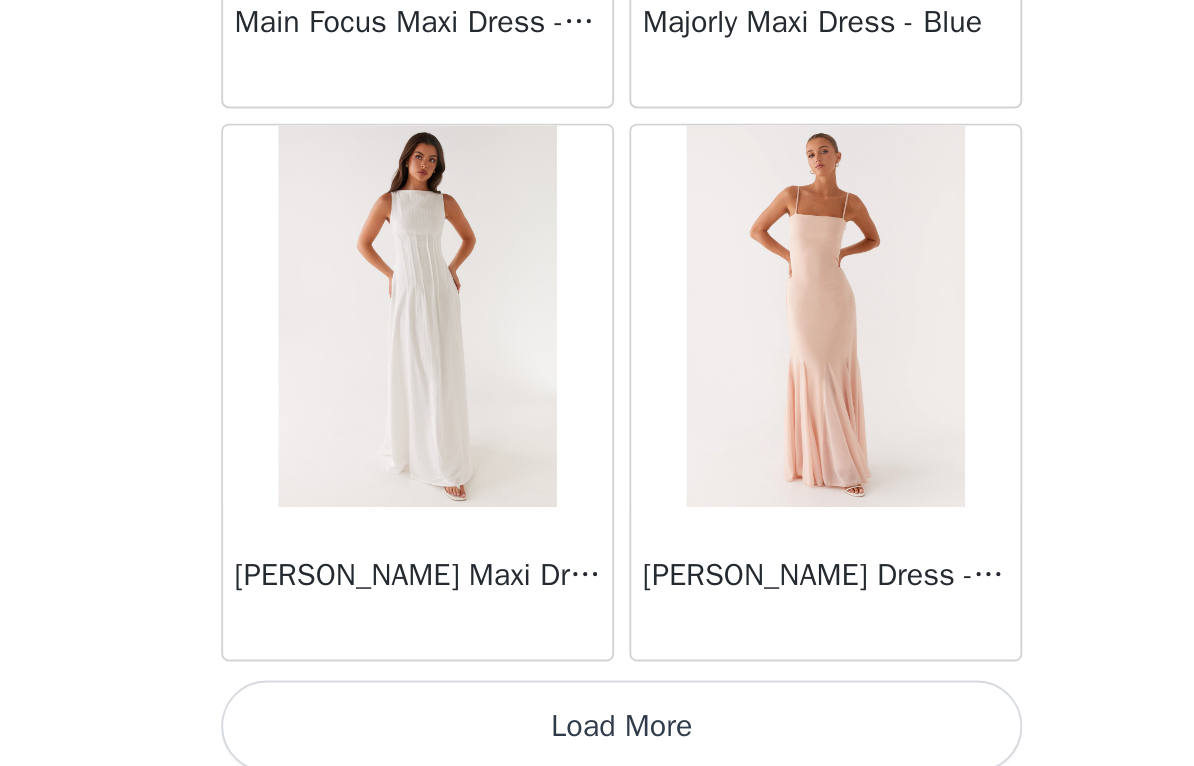 click on "Load More" at bounding box center [597, 732] 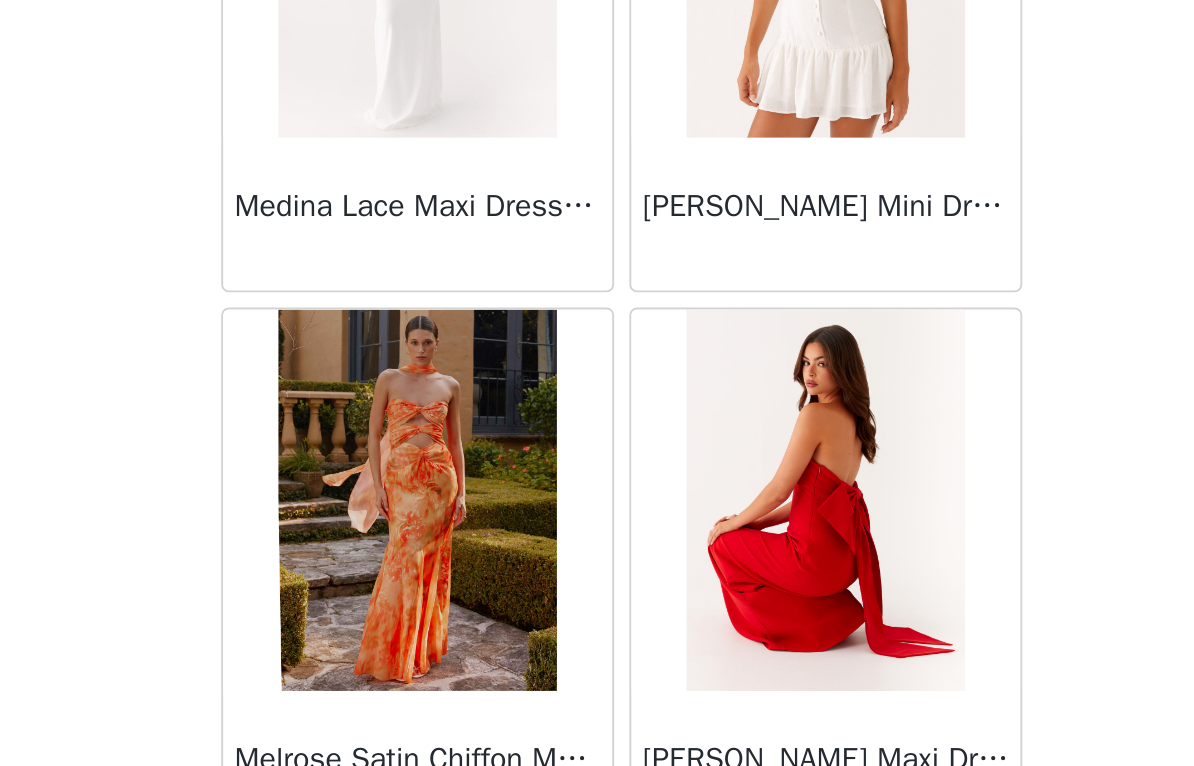 scroll, scrollTop: 39139, scrollLeft: 0, axis: vertical 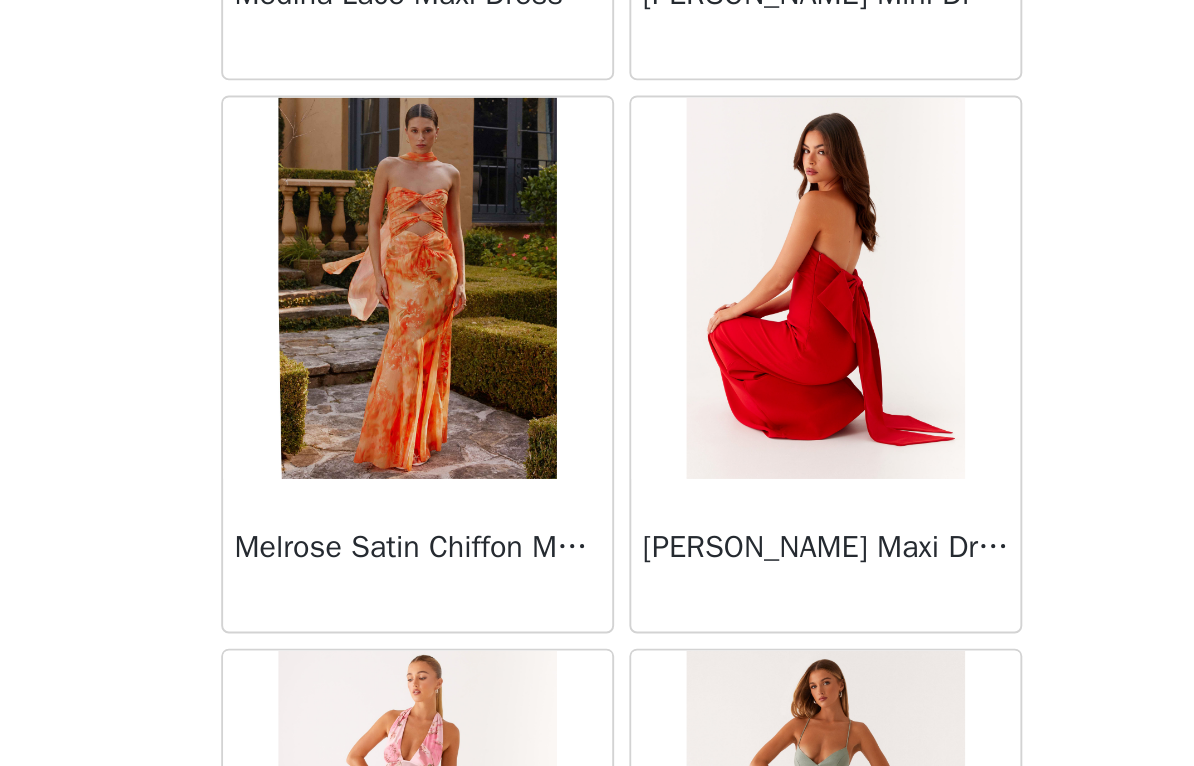 click on "[PERSON_NAME] Maxi Dress - Red" at bounding box center [704, 638] 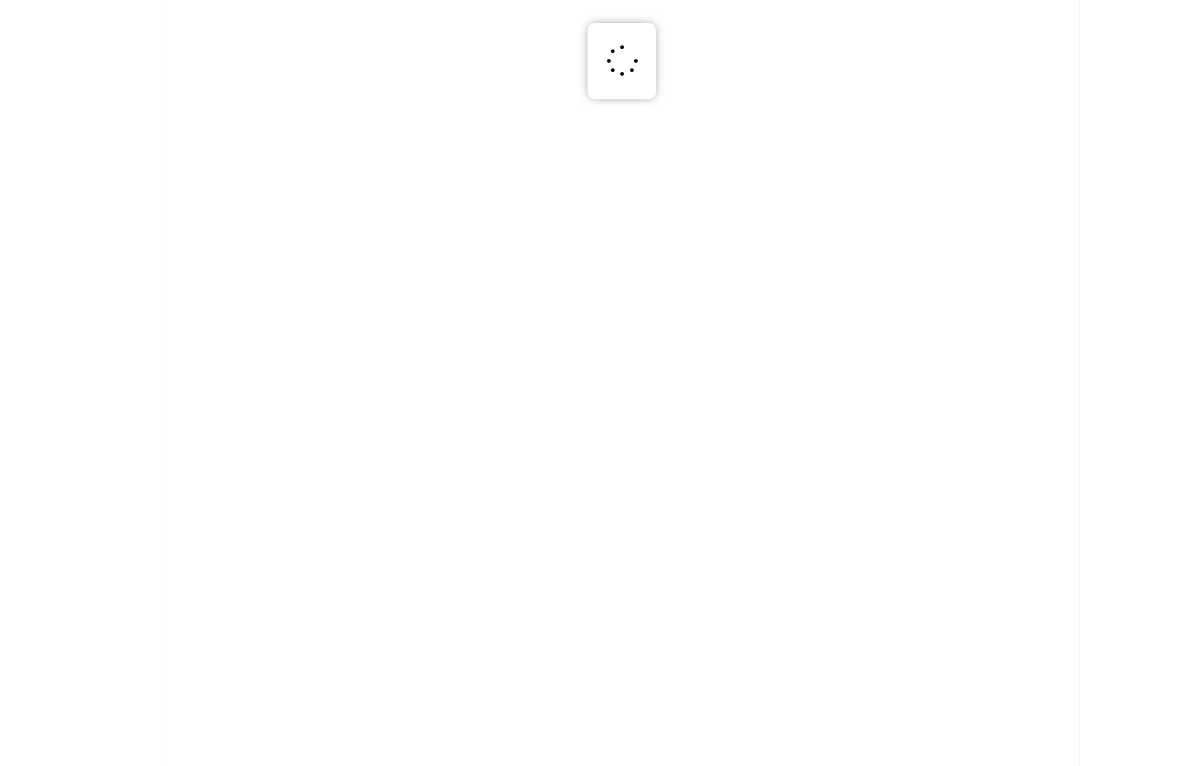 scroll, scrollTop: 0, scrollLeft: 0, axis: both 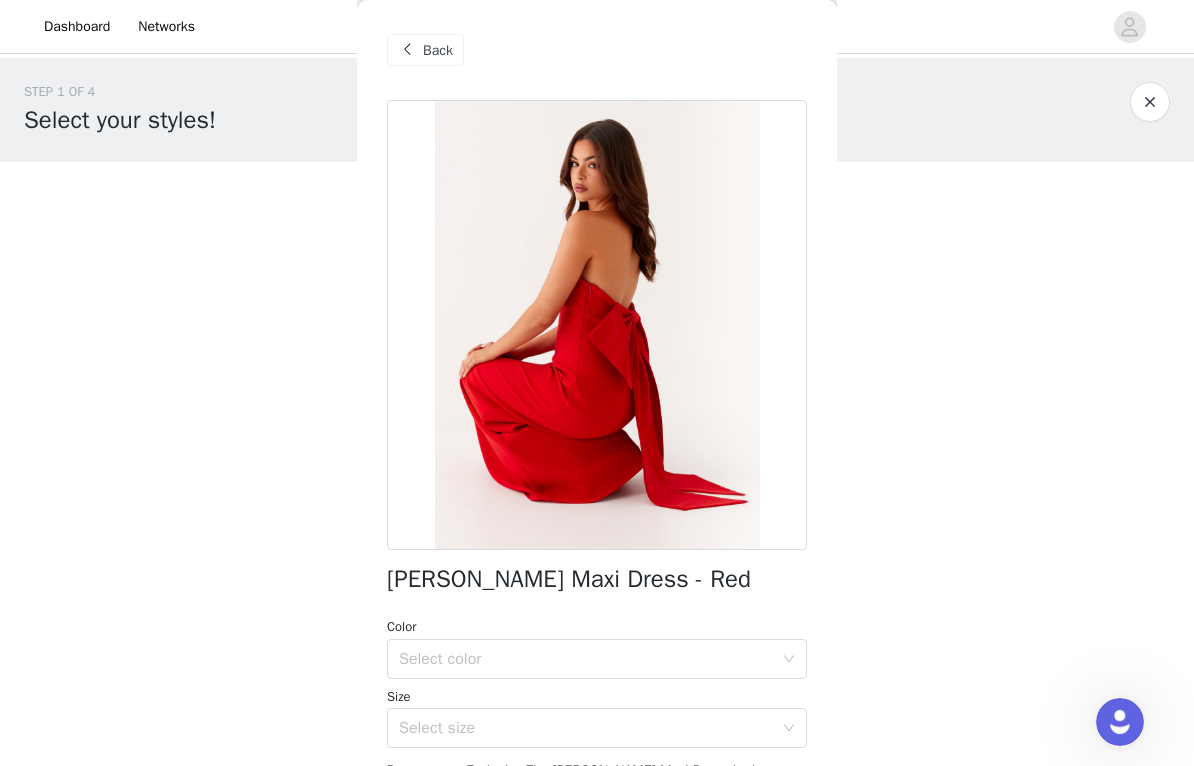 click on "STEP 1 OF 4
Select your styles!
You will receive 4 products.       3/4 Selected           Aamari Maxi Dress - Red           Red, [GEOGRAPHIC_DATA] 2       Edit   Remove     Canyon Halter Top - Black           Black, [GEOGRAPHIC_DATA] 4       Edit   Remove     Carmel Maxi Dress - Mulberry           Mulberry, [GEOGRAPHIC_DATA] 2       Edit   Remove     Add Product       Back     [PERSON_NAME] Maxi Dress - Red               Color   Select color Size   Select size     Add Product" at bounding box center [597, 482] 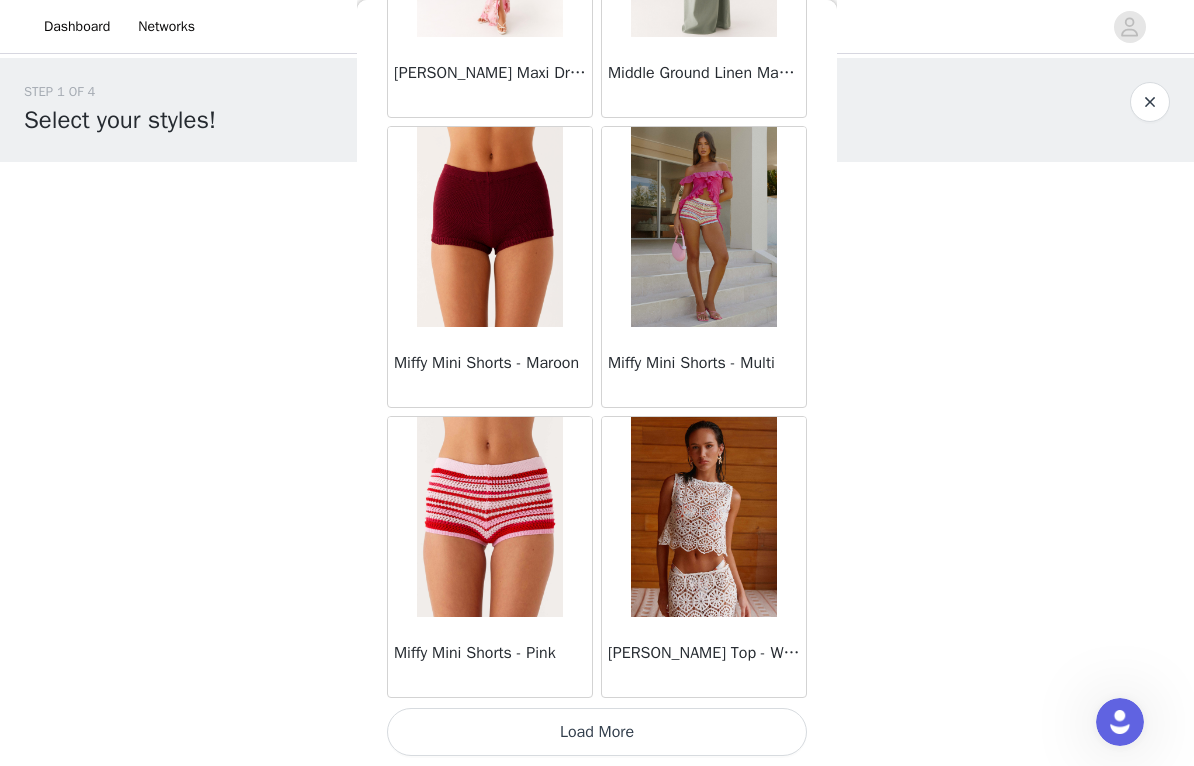 scroll, scrollTop: 39994, scrollLeft: 0, axis: vertical 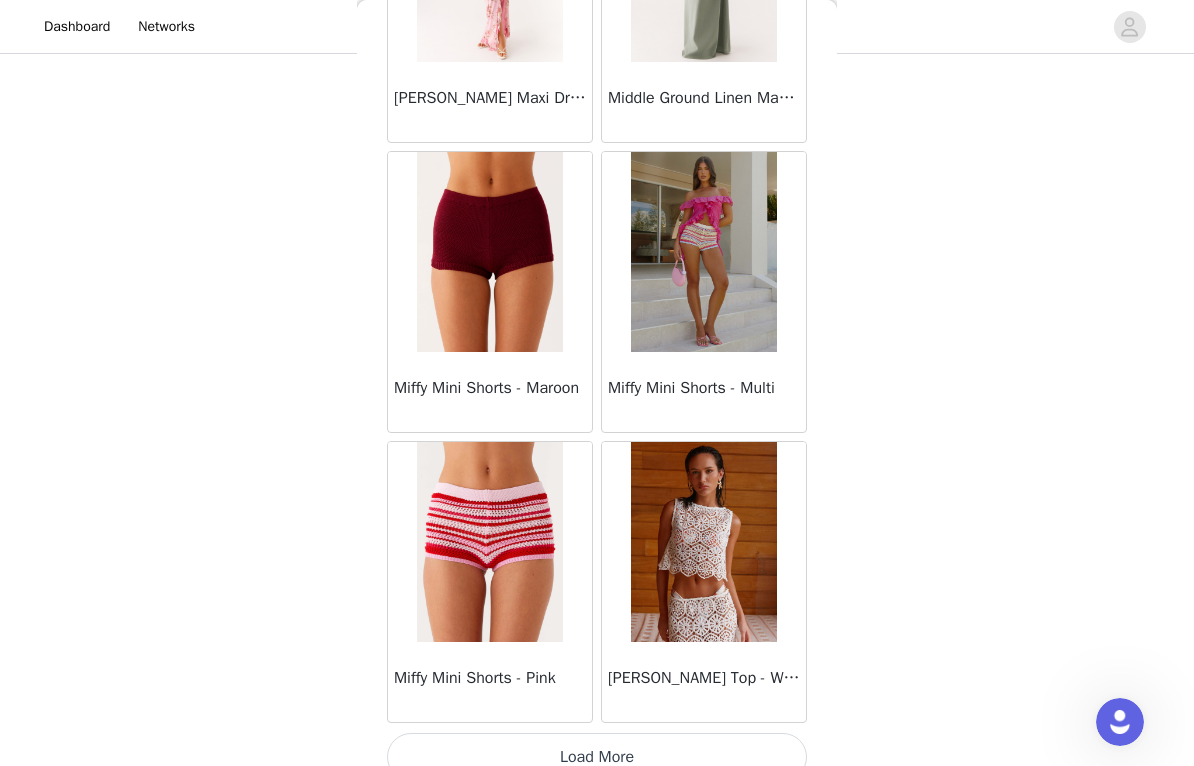 click on "Load More" at bounding box center [597, 757] 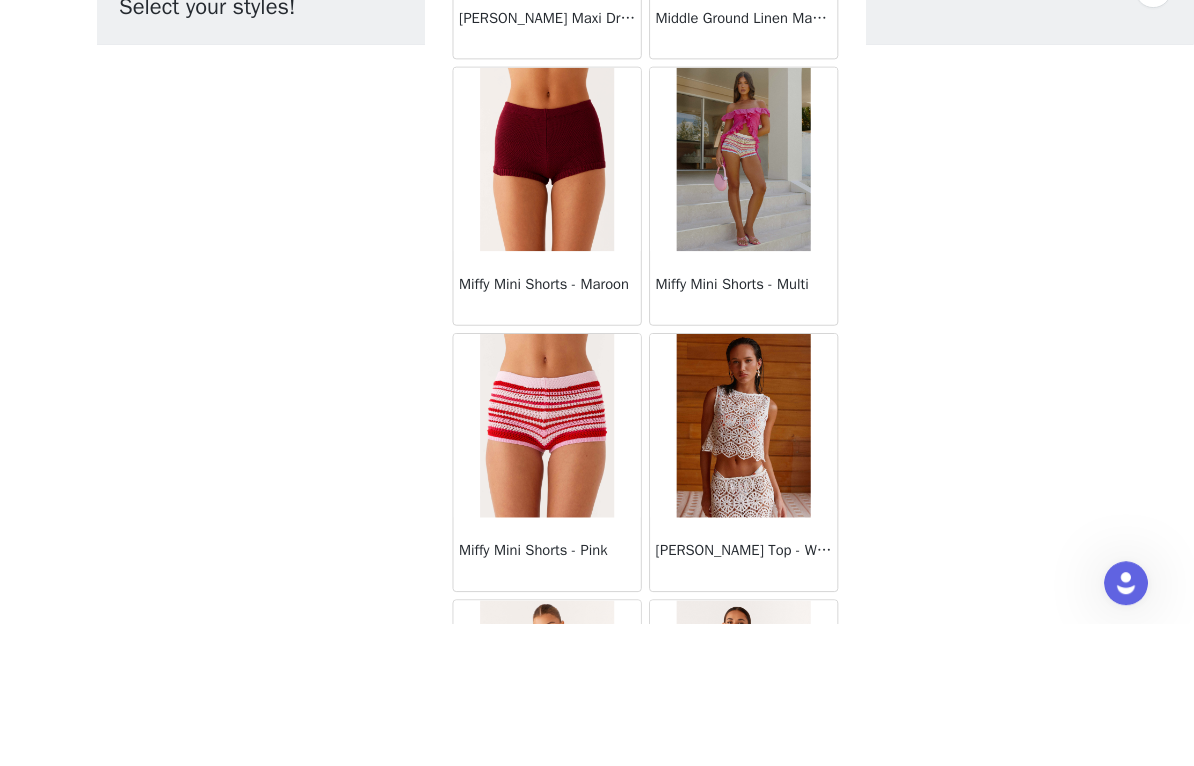scroll, scrollTop: 258, scrollLeft: 0, axis: vertical 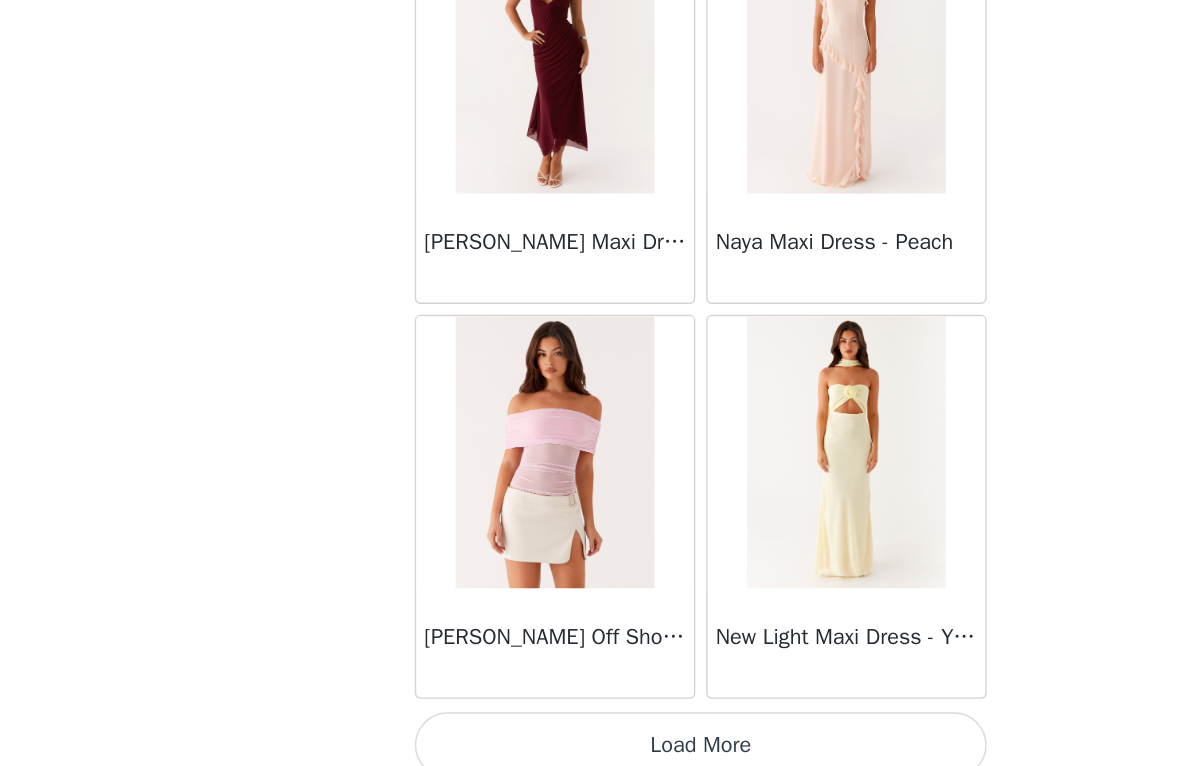 click on "Load More" at bounding box center [597, 732] 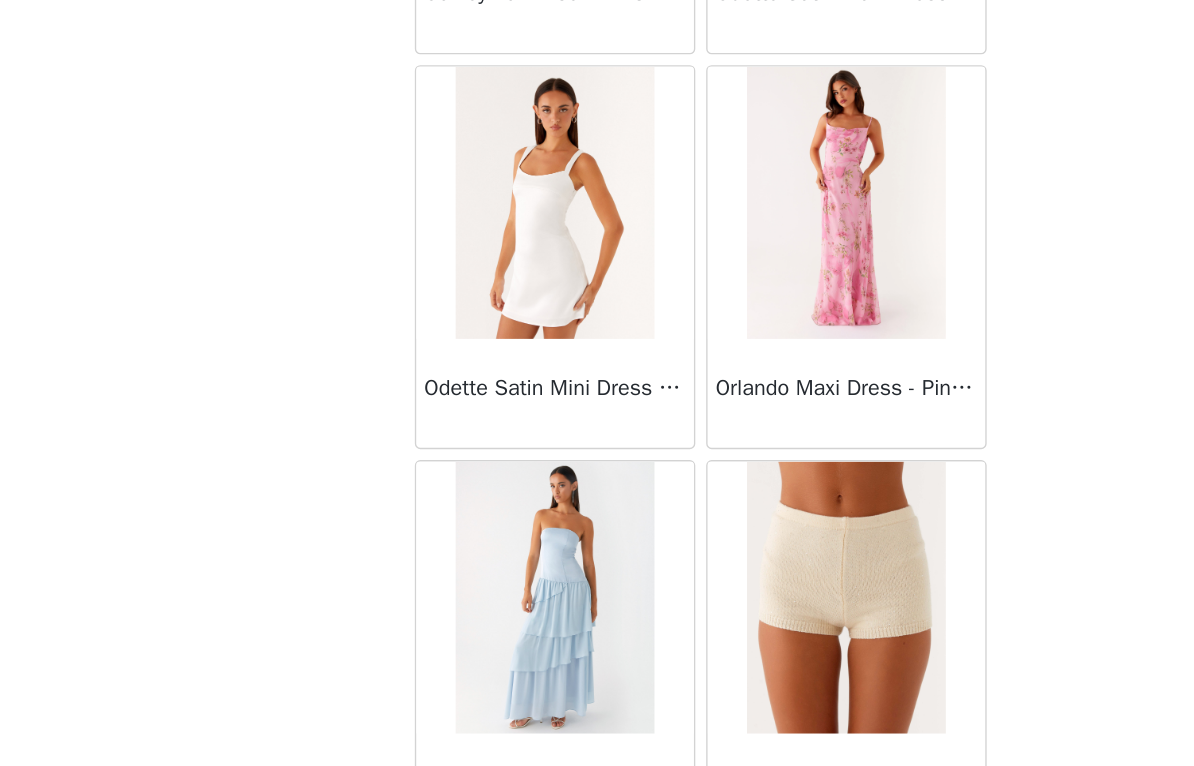 scroll, scrollTop: 45794, scrollLeft: 0, axis: vertical 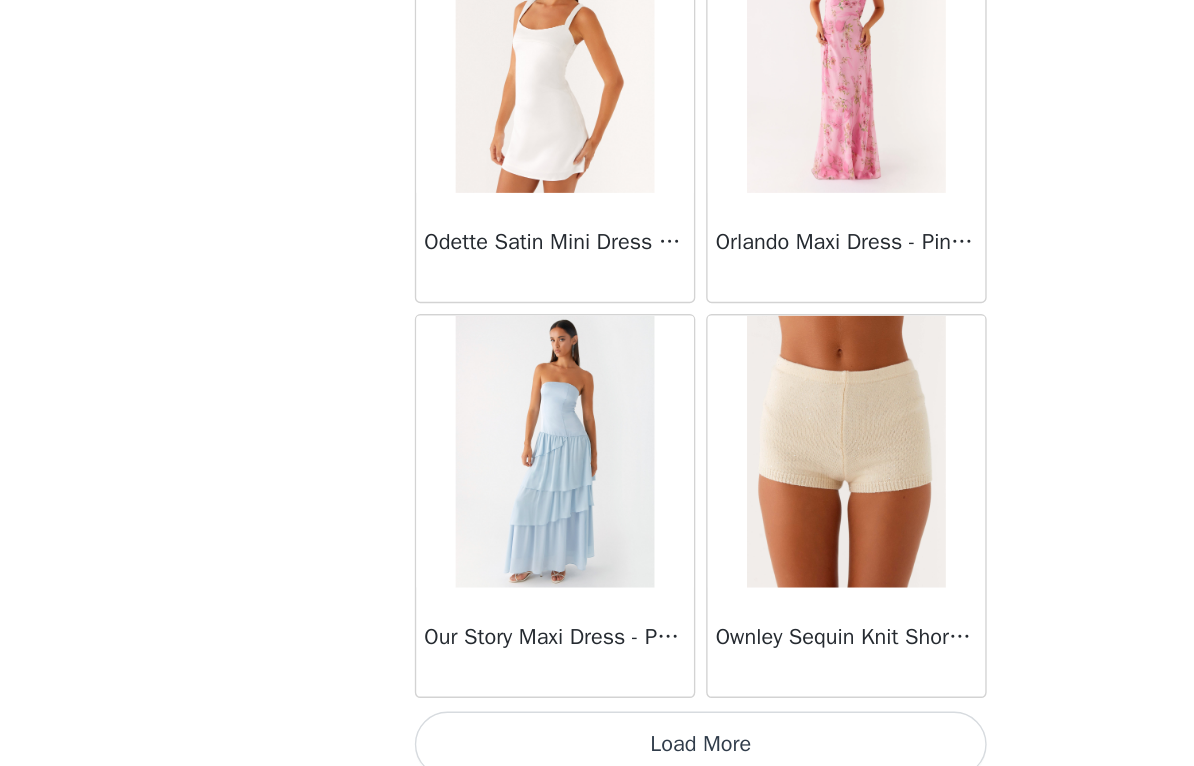 click on "Load More" at bounding box center (597, 732) 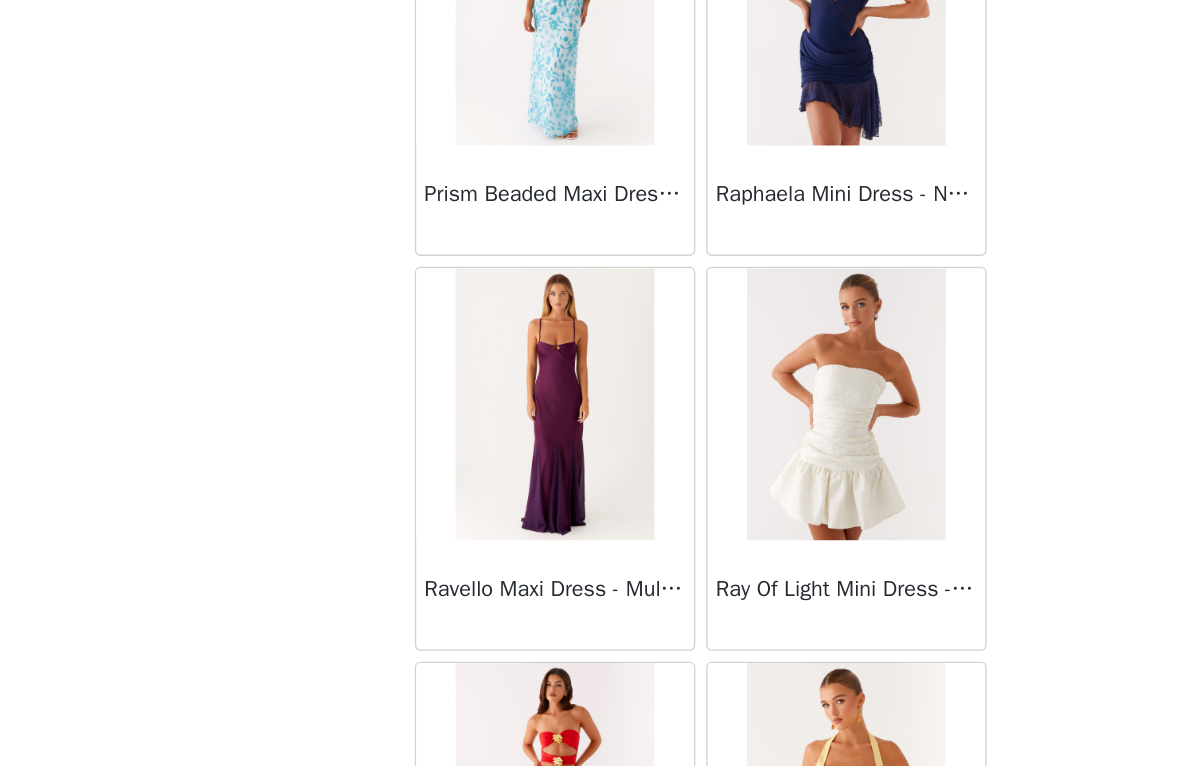 scroll, scrollTop: 47860, scrollLeft: 0, axis: vertical 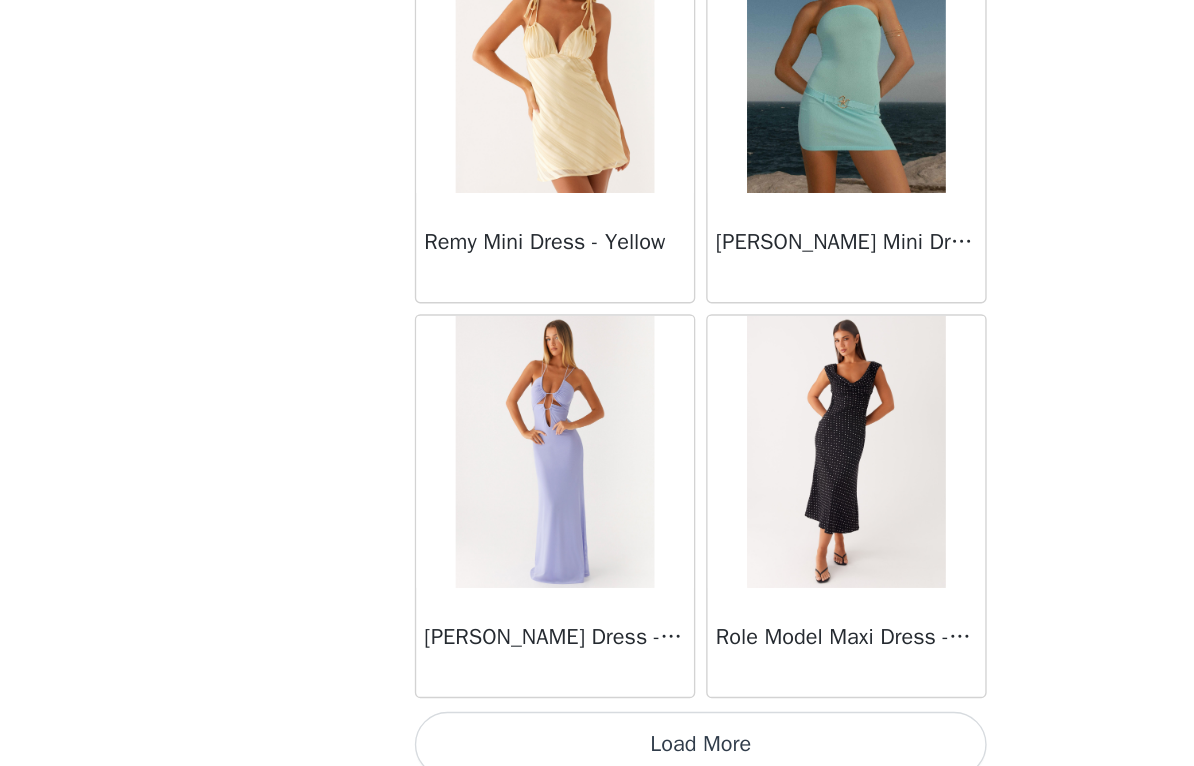 click on "Load More" at bounding box center [597, 732] 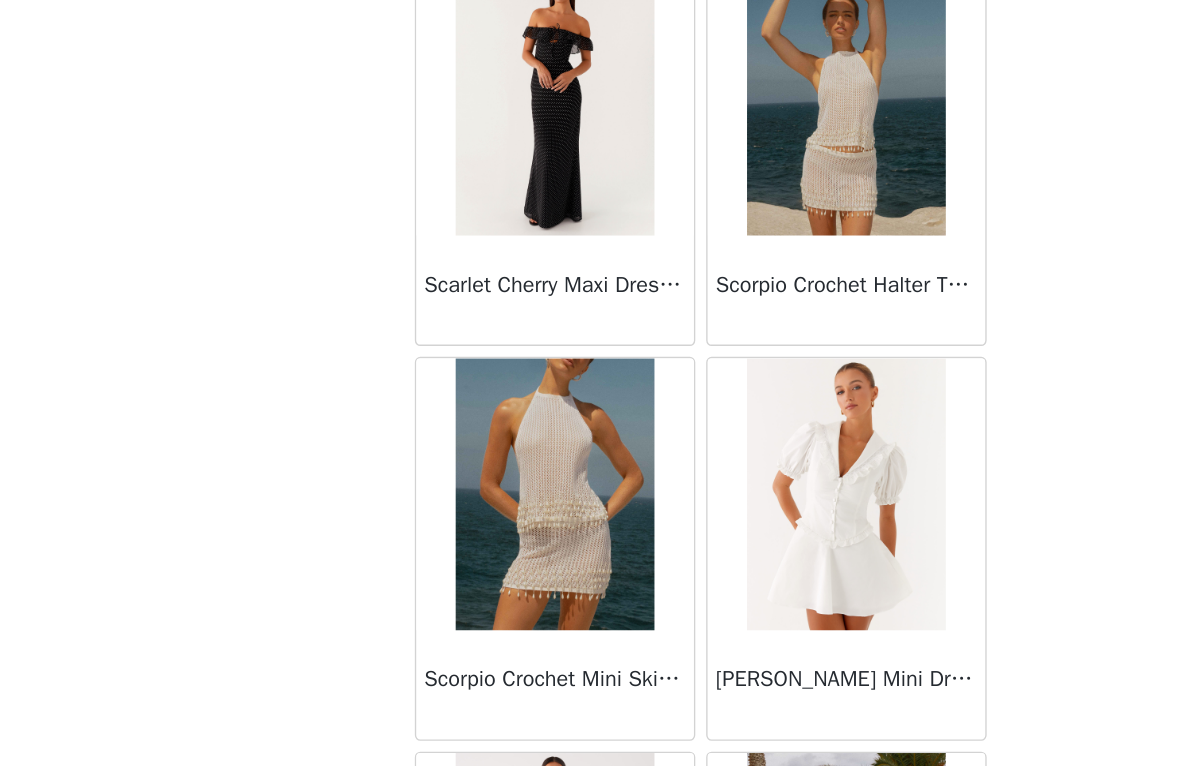 scroll, scrollTop: 50981, scrollLeft: 0, axis: vertical 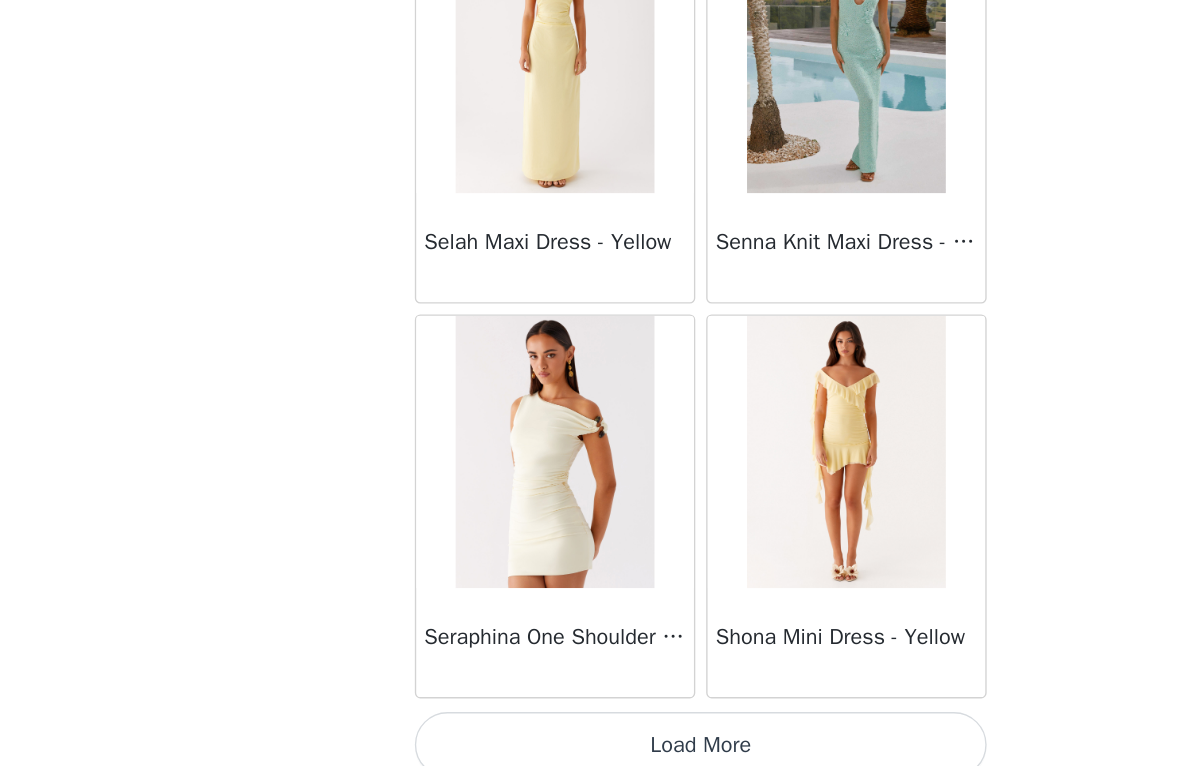 click on "Load More" at bounding box center [597, 732] 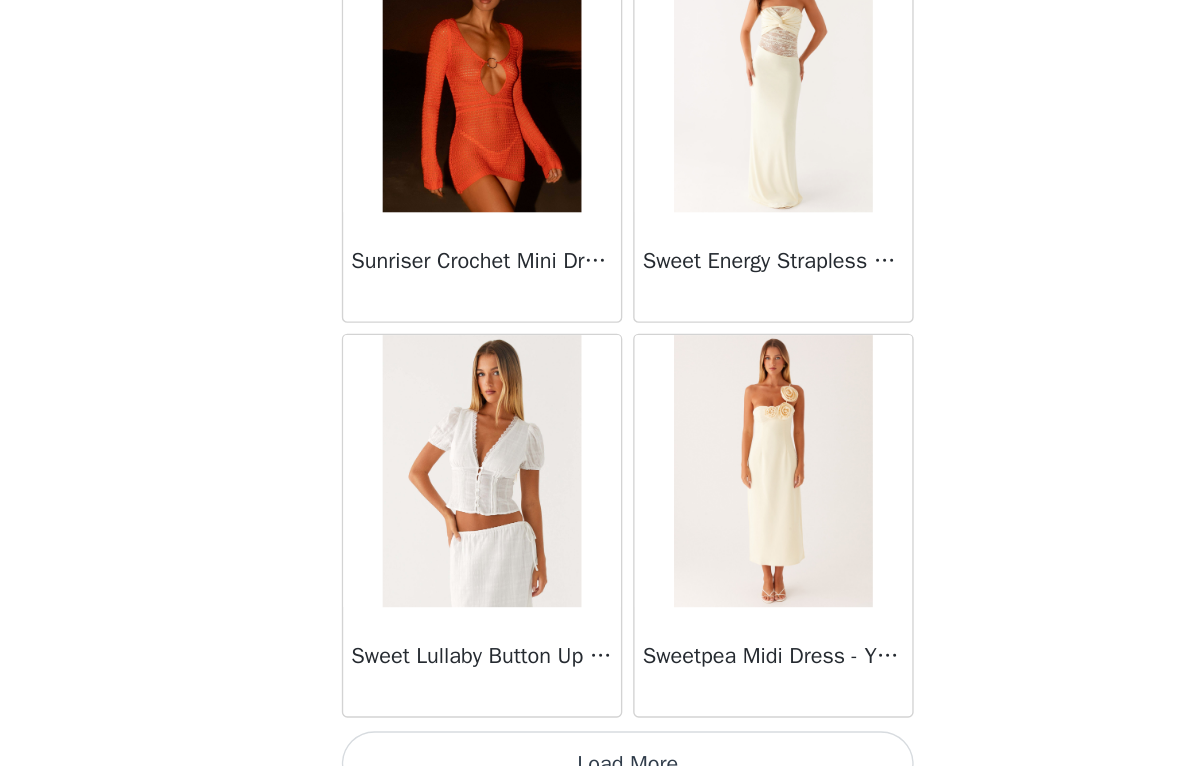 scroll, scrollTop: 54494, scrollLeft: 0, axis: vertical 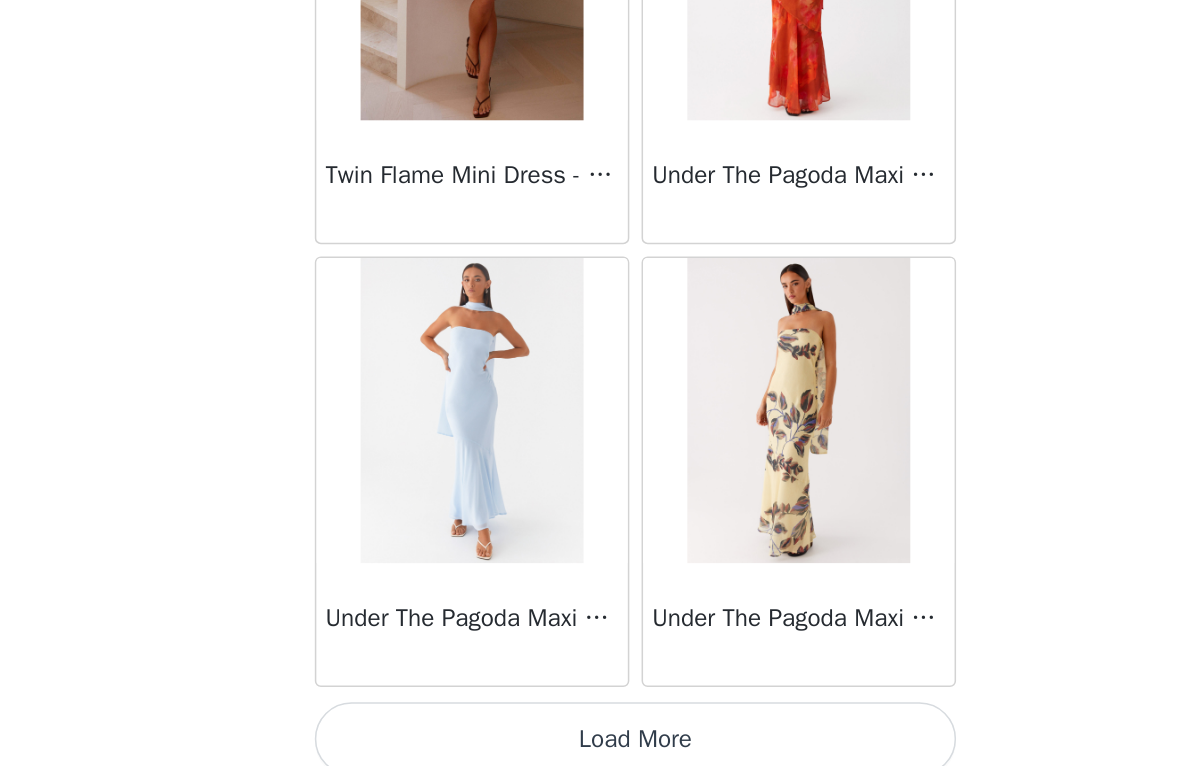 click on "Load More" at bounding box center [597, 732] 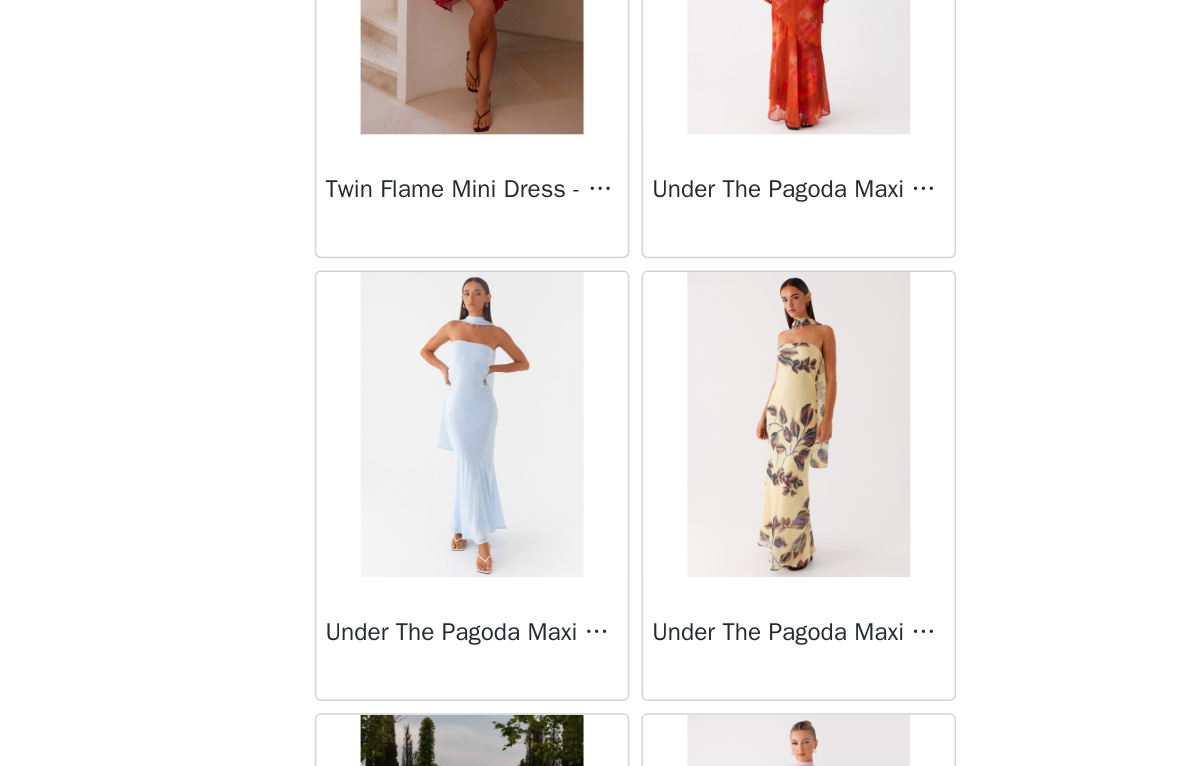 scroll, scrollTop: 283, scrollLeft: 0, axis: vertical 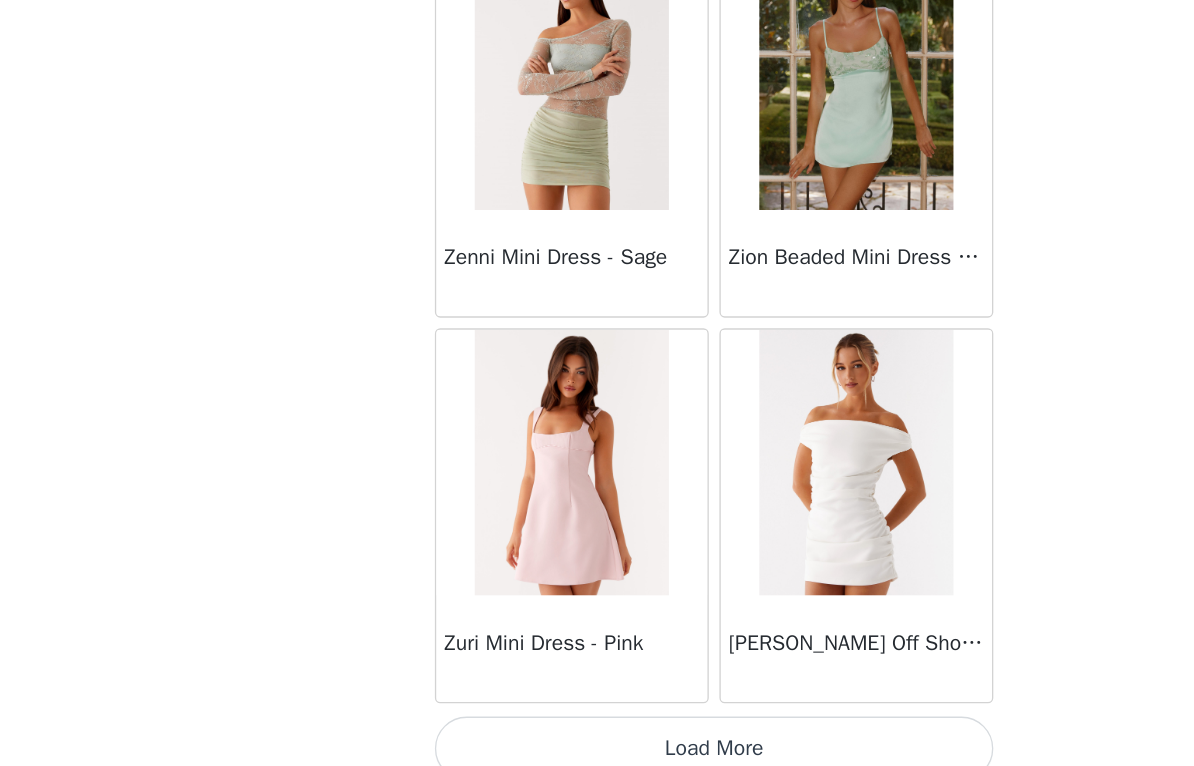 click on "Load More" at bounding box center [597, 732] 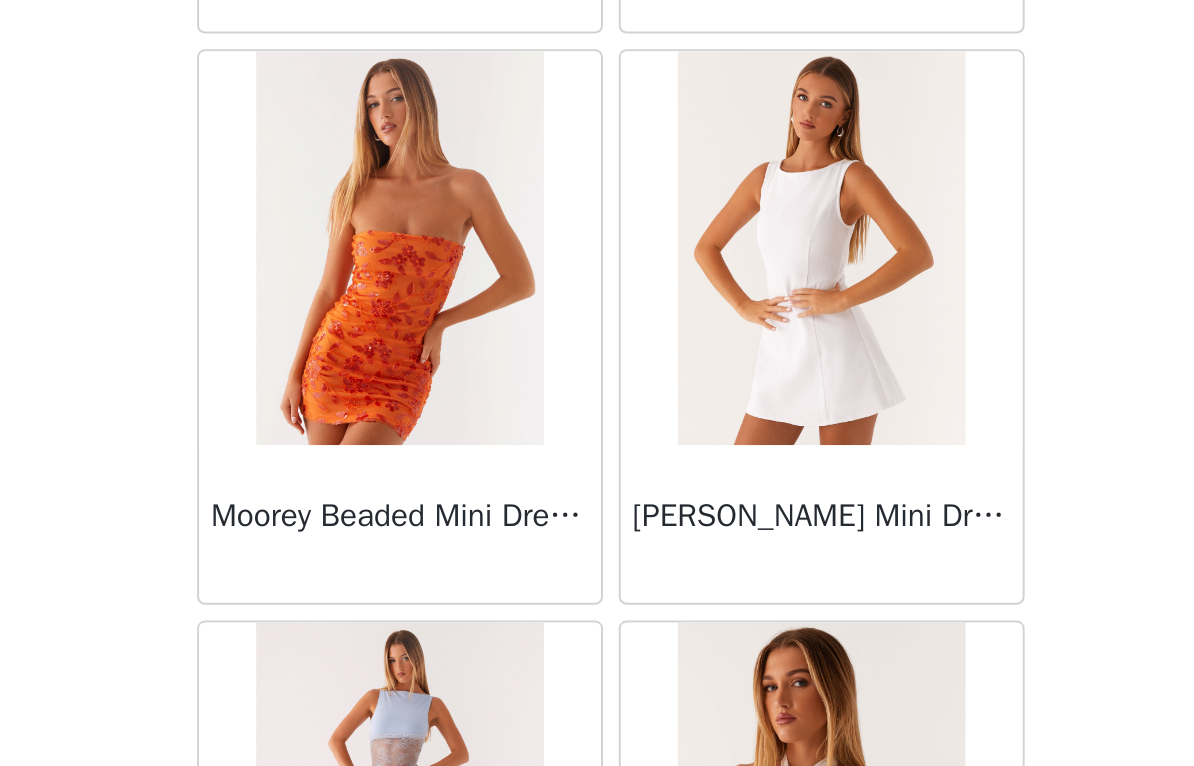 scroll, scrollTop: 63194, scrollLeft: 0, axis: vertical 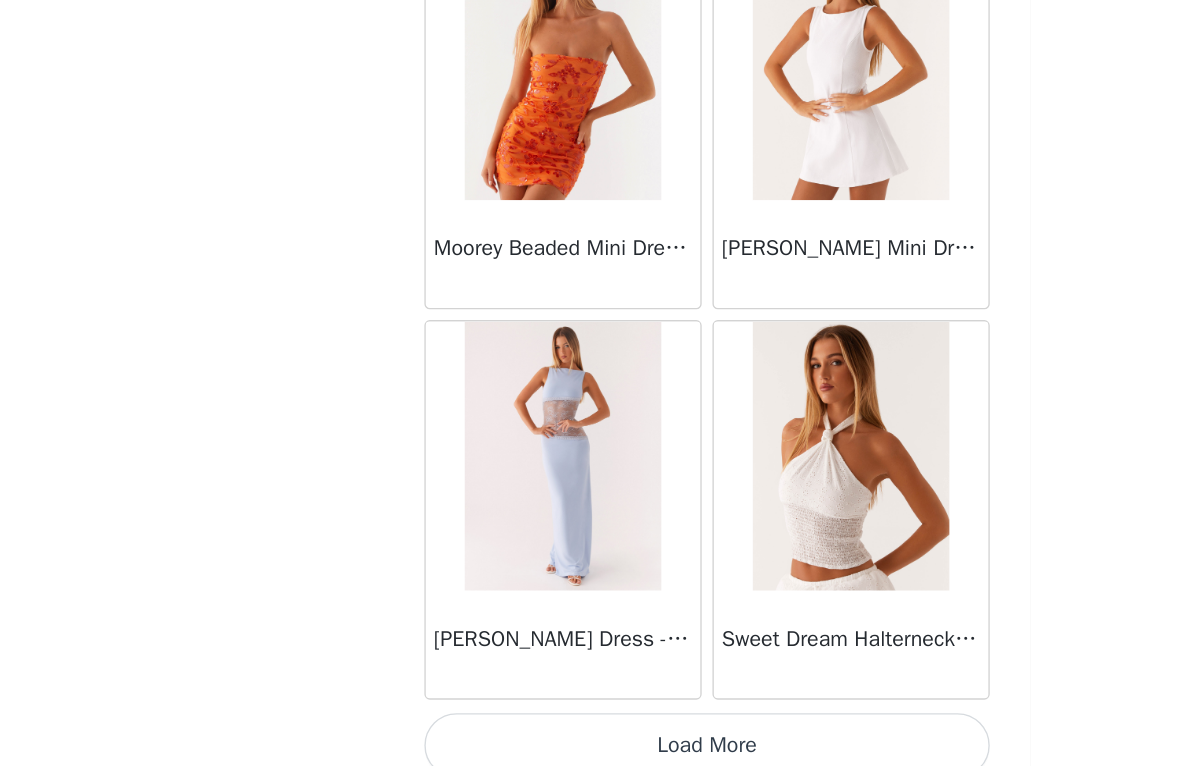 click on "Load More" at bounding box center [597, 732] 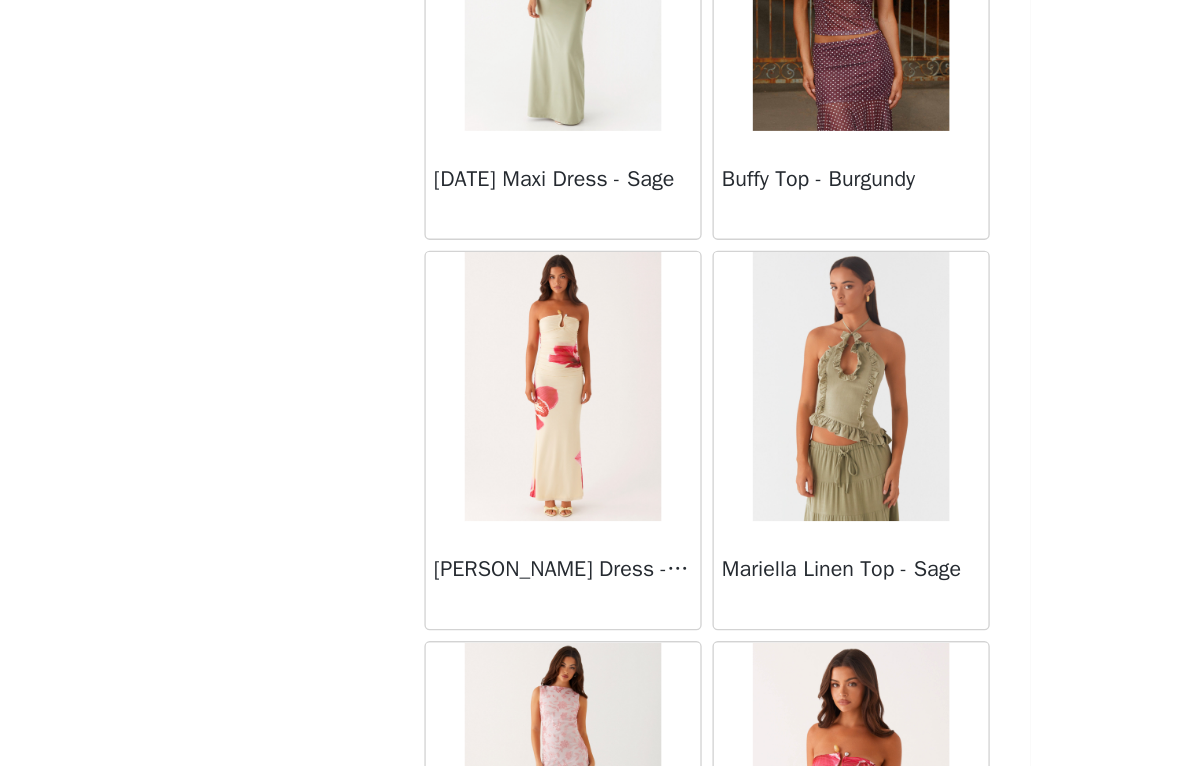 scroll, scrollTop: 65285, scrollLeft: 0, axis: vertical 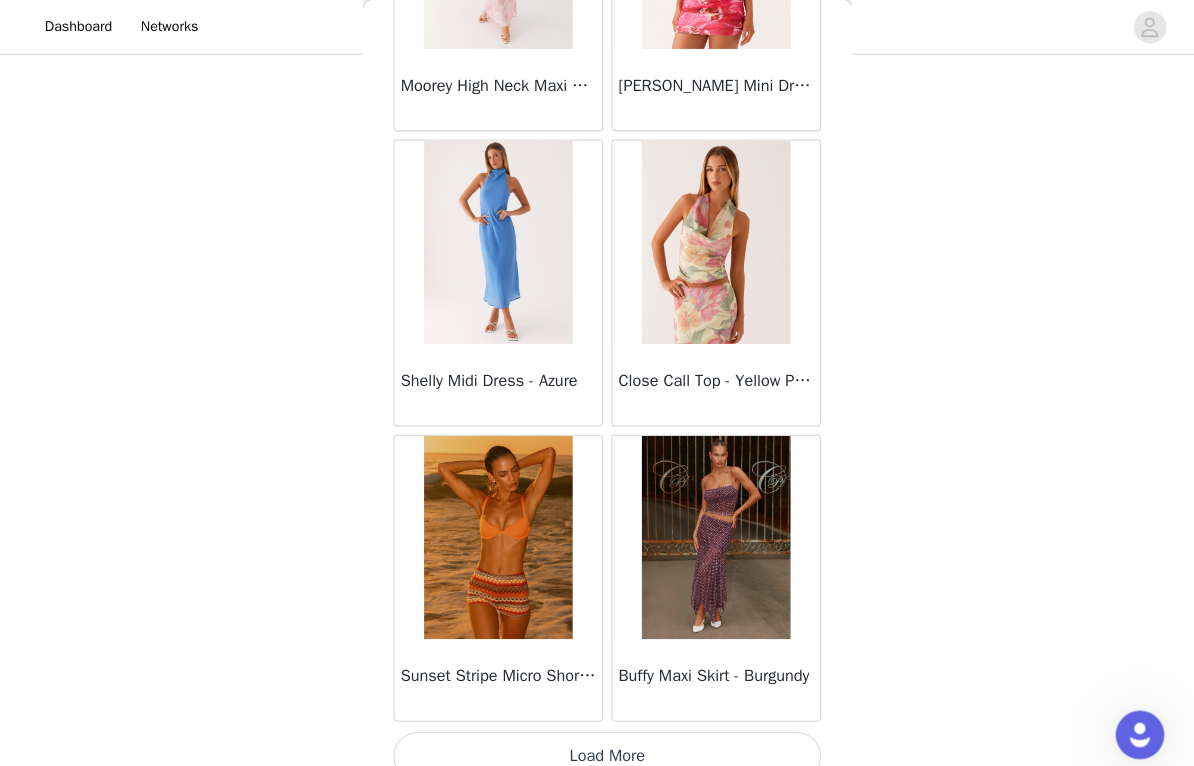 click on "Load More" at bounding box center [597, 743] 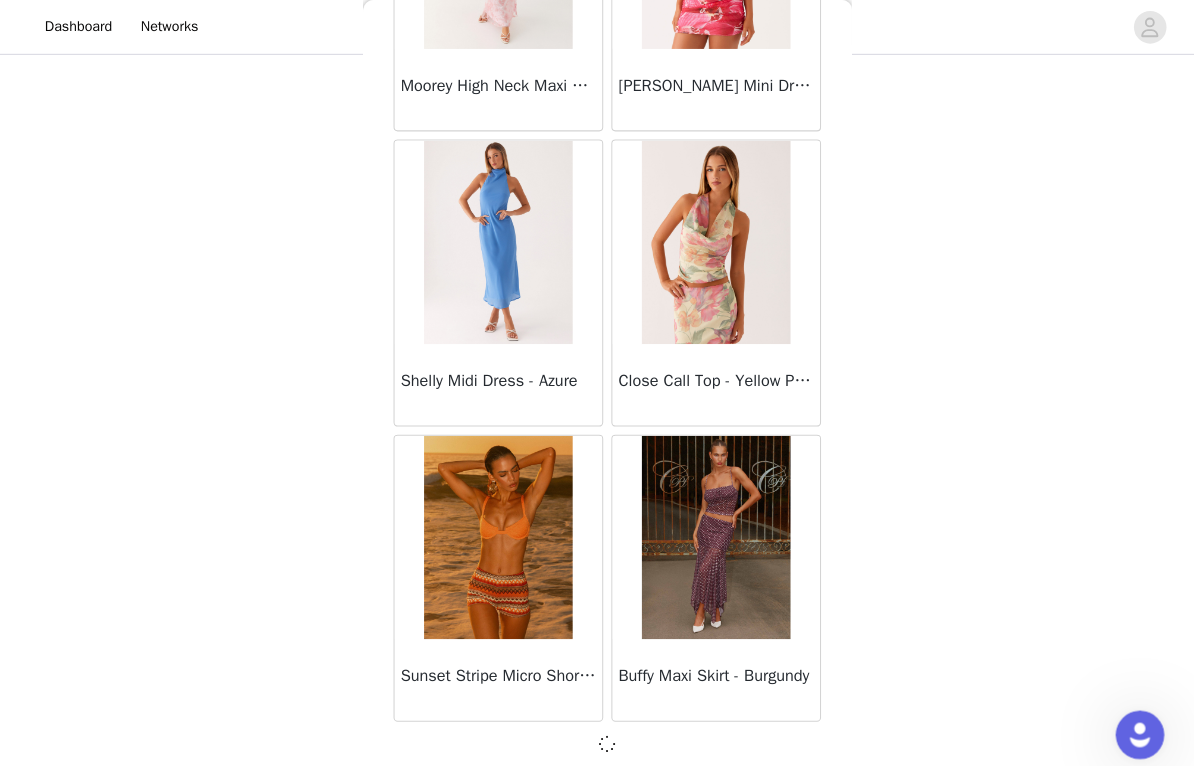 scroll, scrollTop: 272, scrollLeft: 0, axis: vertical 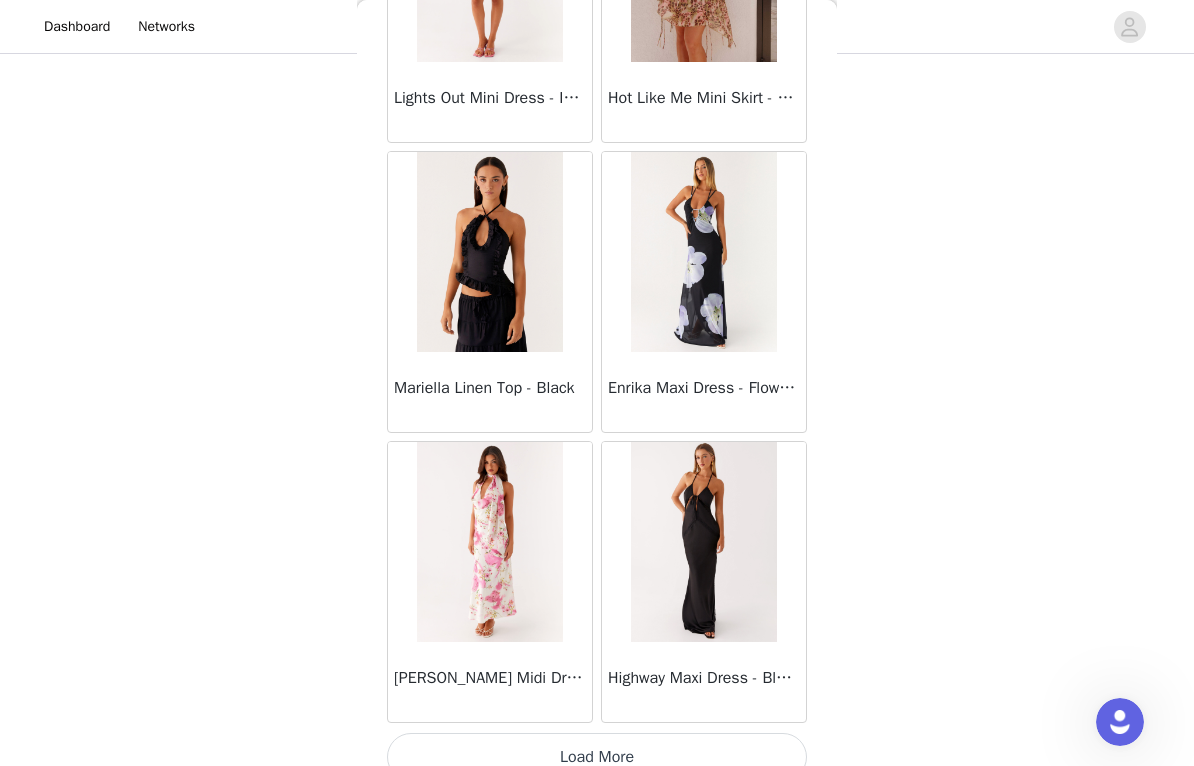 click on "Load More" at bounding box center (597, 757) 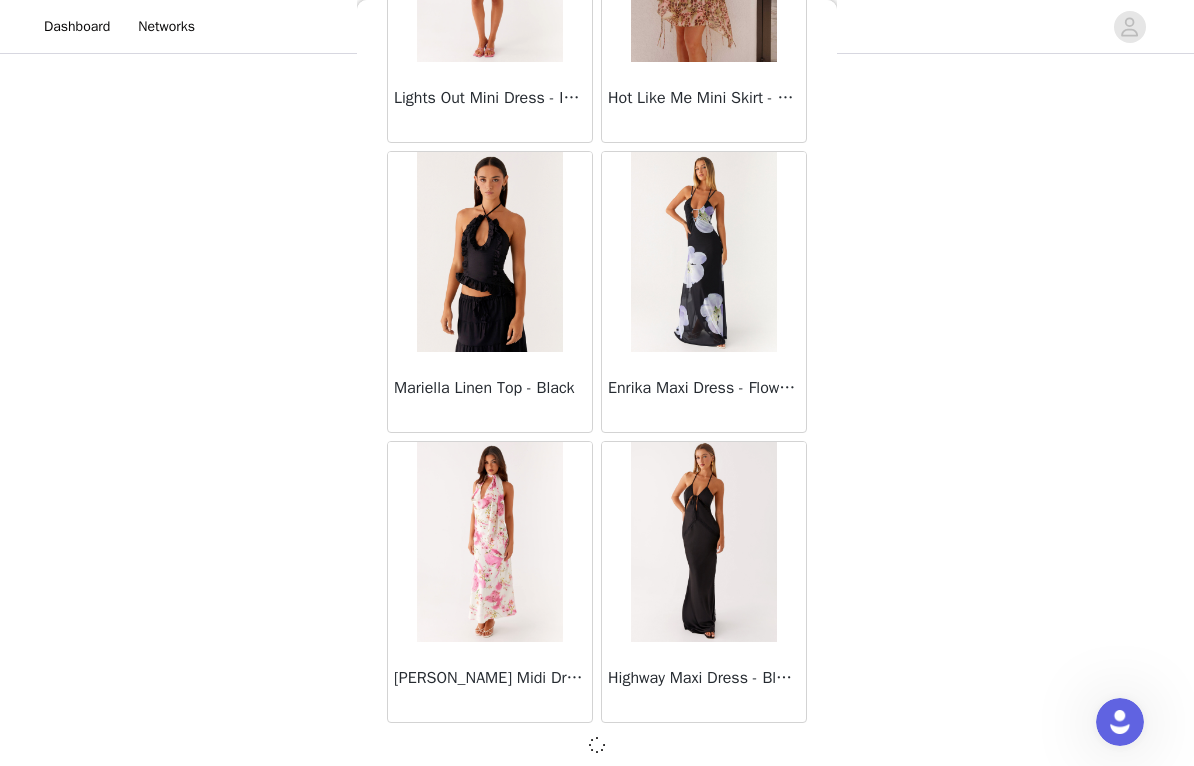 scroll, scrollTop: 68960, scrollLeft: 0, axis: vertical 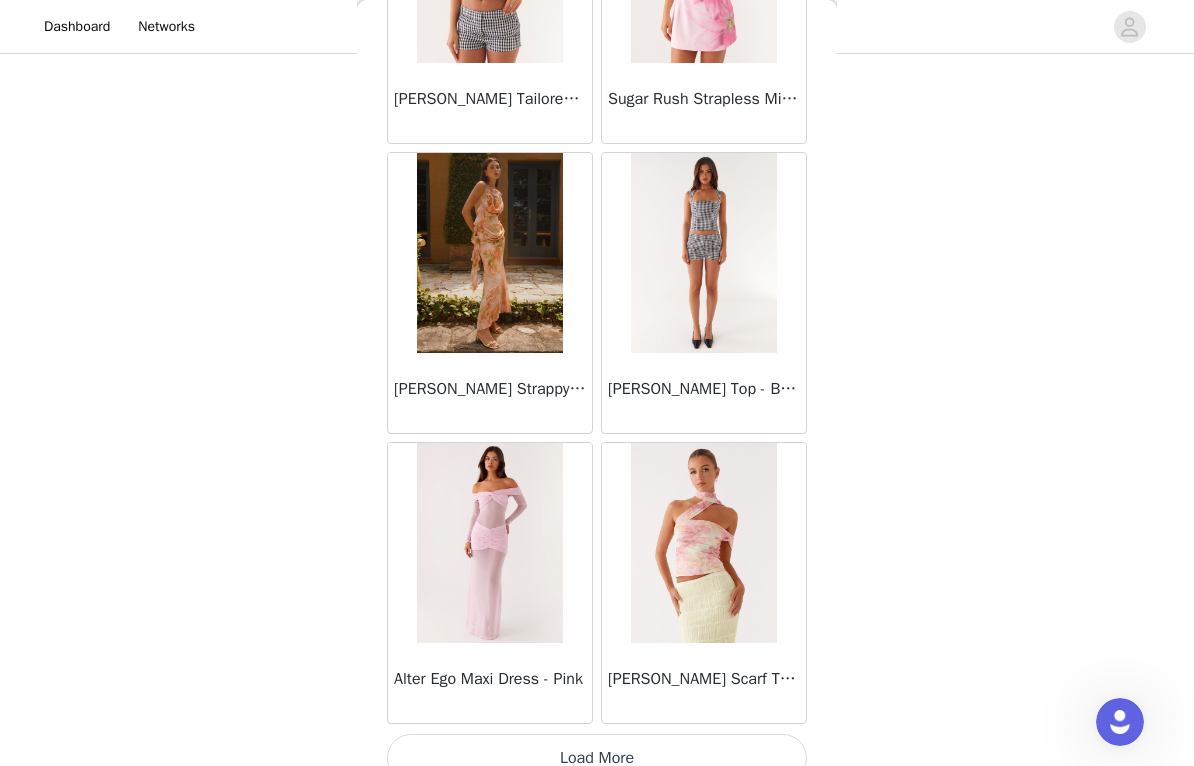 click on "Load More" at bounding box center [597, 758] 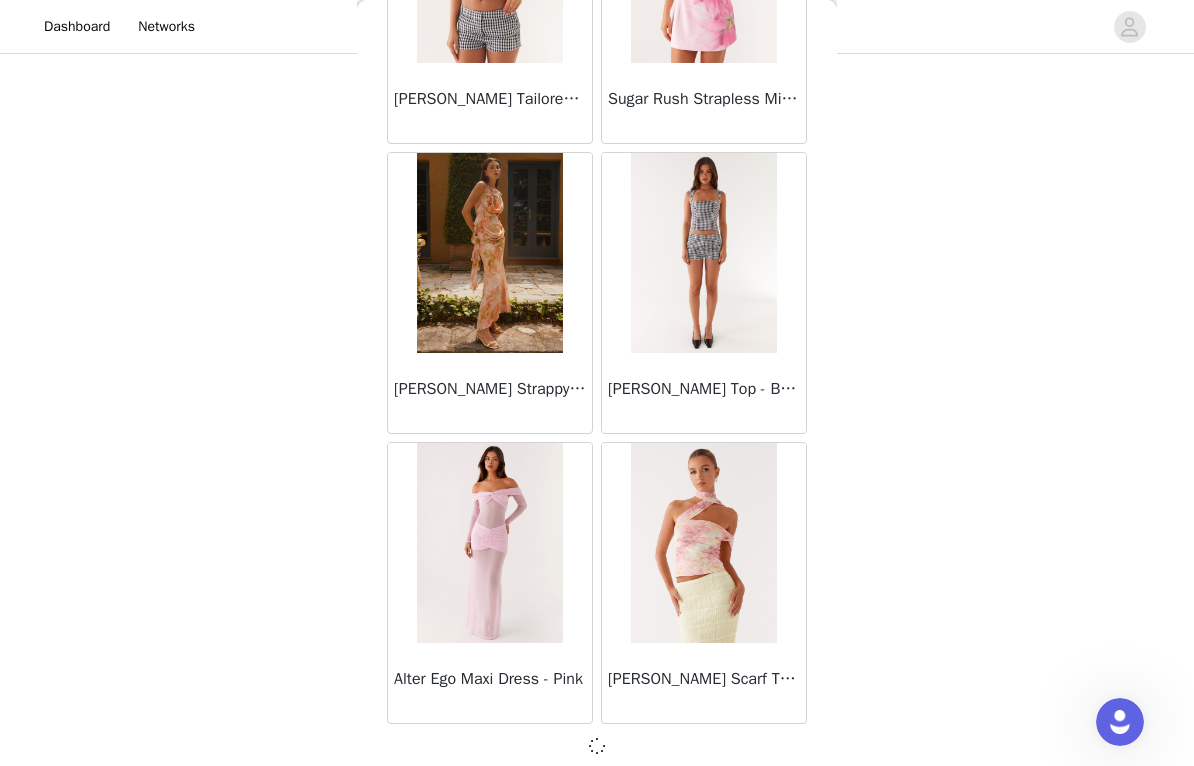 scroll, scrollTop: 71860, scrollLeft: 0, axis: vertical 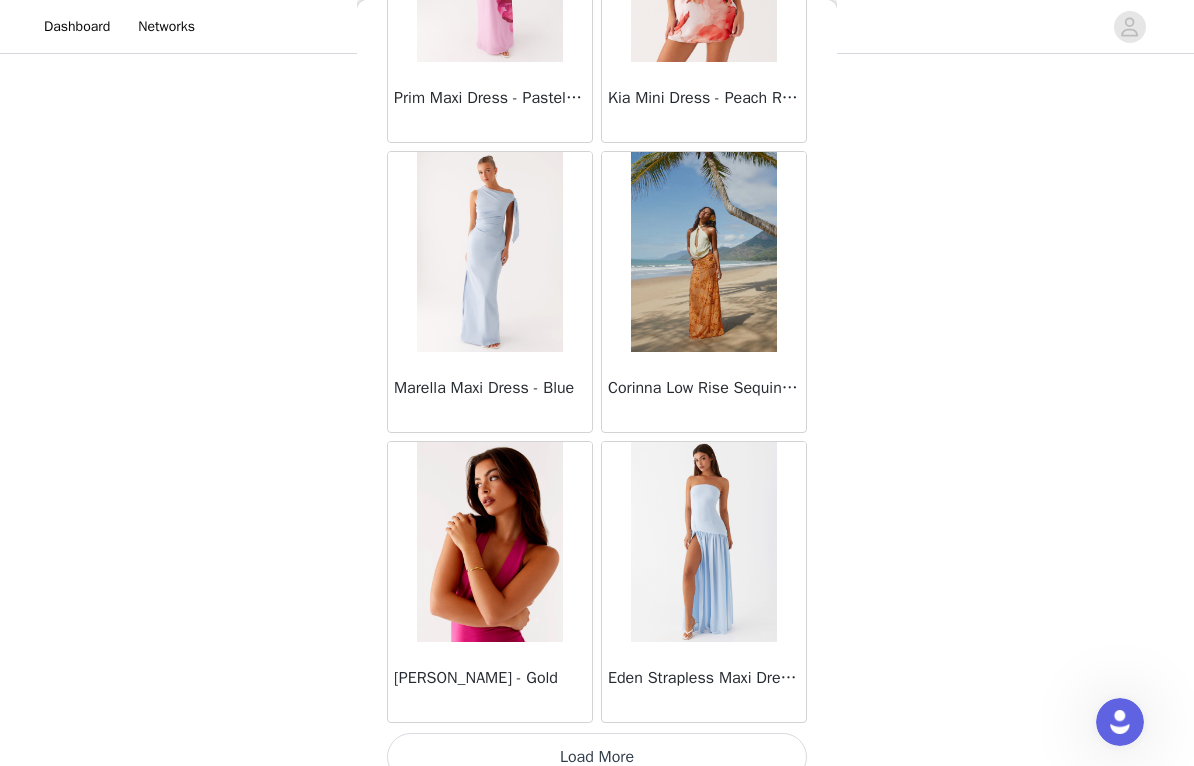 click on "Load More" at bounding box center [597, 757] 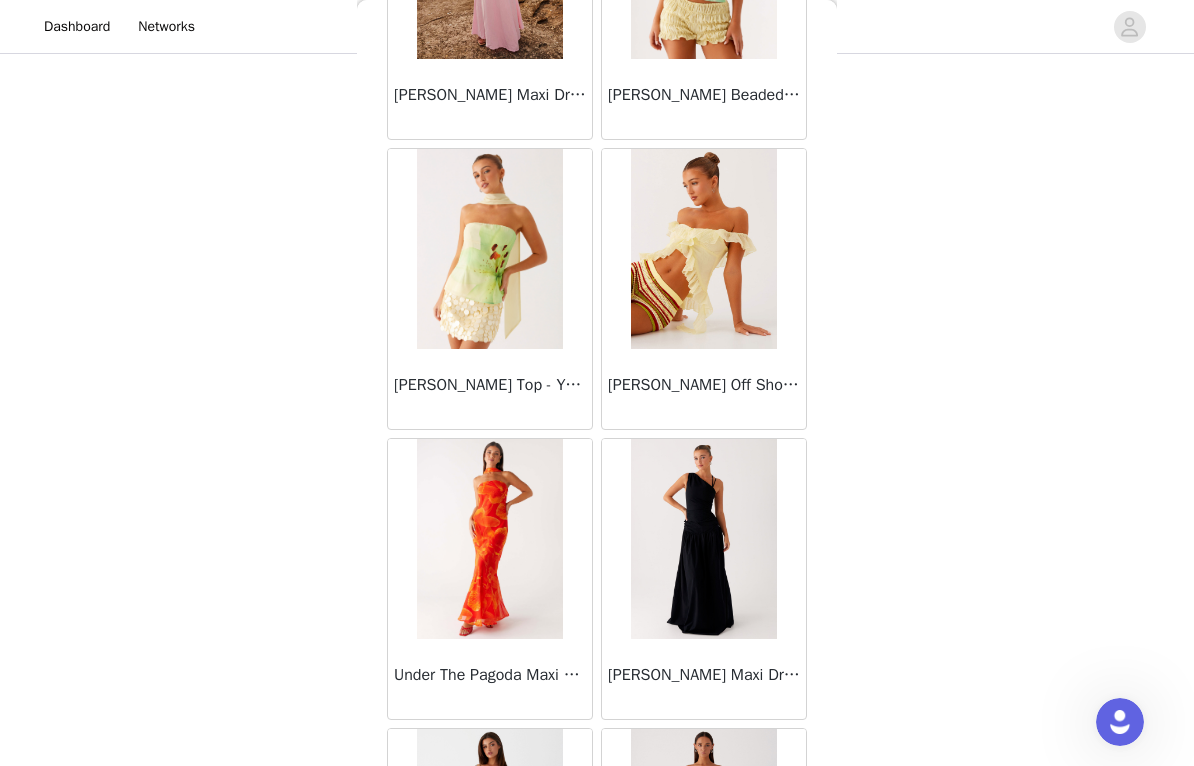 scroll, scrollTop: 75677, scrollLeft: 0, axis: vertical 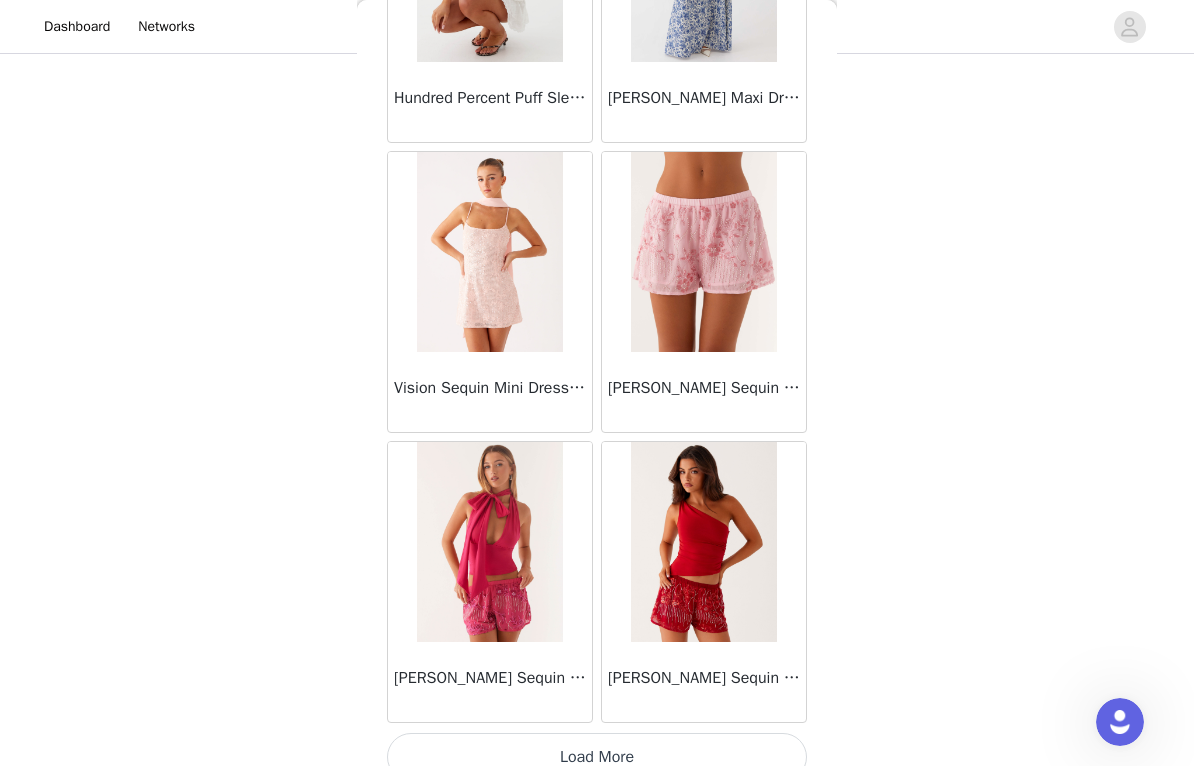 click on "Load More" at bounding box center [597, 757] 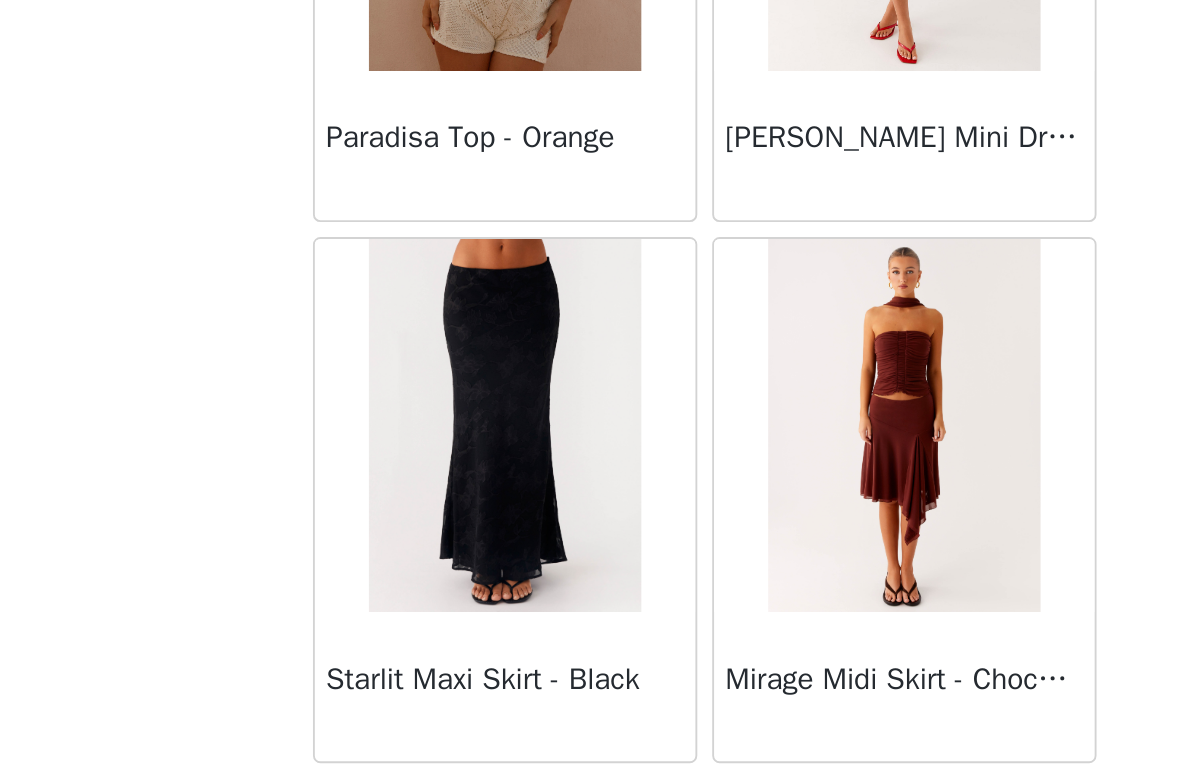 scroll, scrollTop: 78398, scrollLeft: 0, axis: vertical 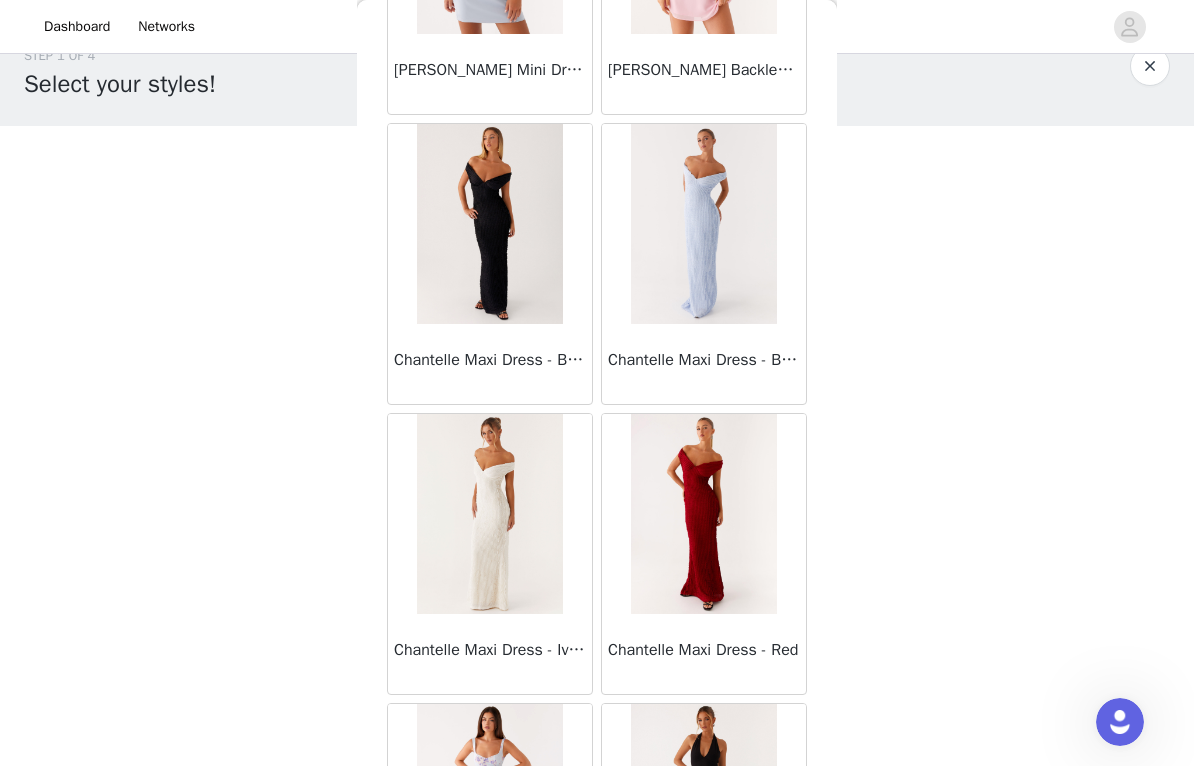 click at bounding box center (703, 514) 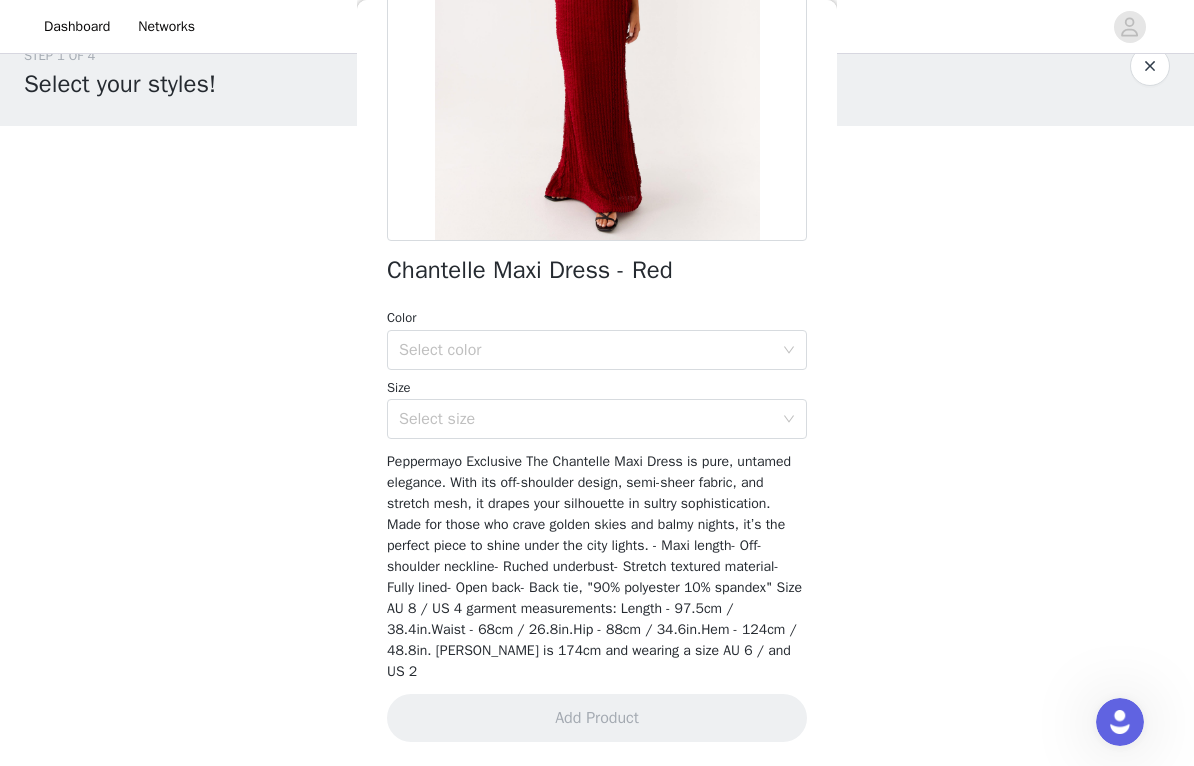 scroll, scrollTop: 308, scrollLeft: 0, axis: vertical 